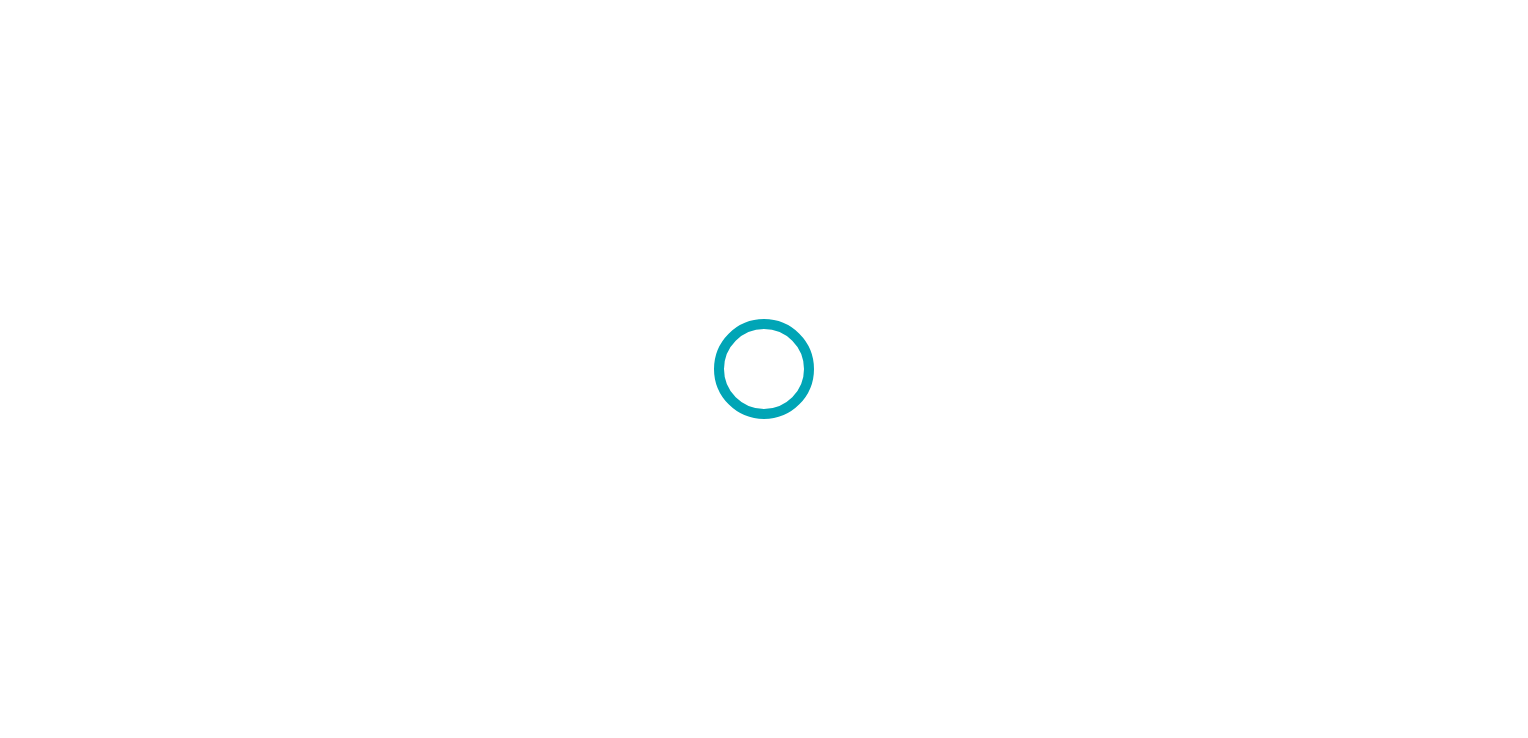scroll, scrollTop: 0, scrollLeft: 0, axis: both 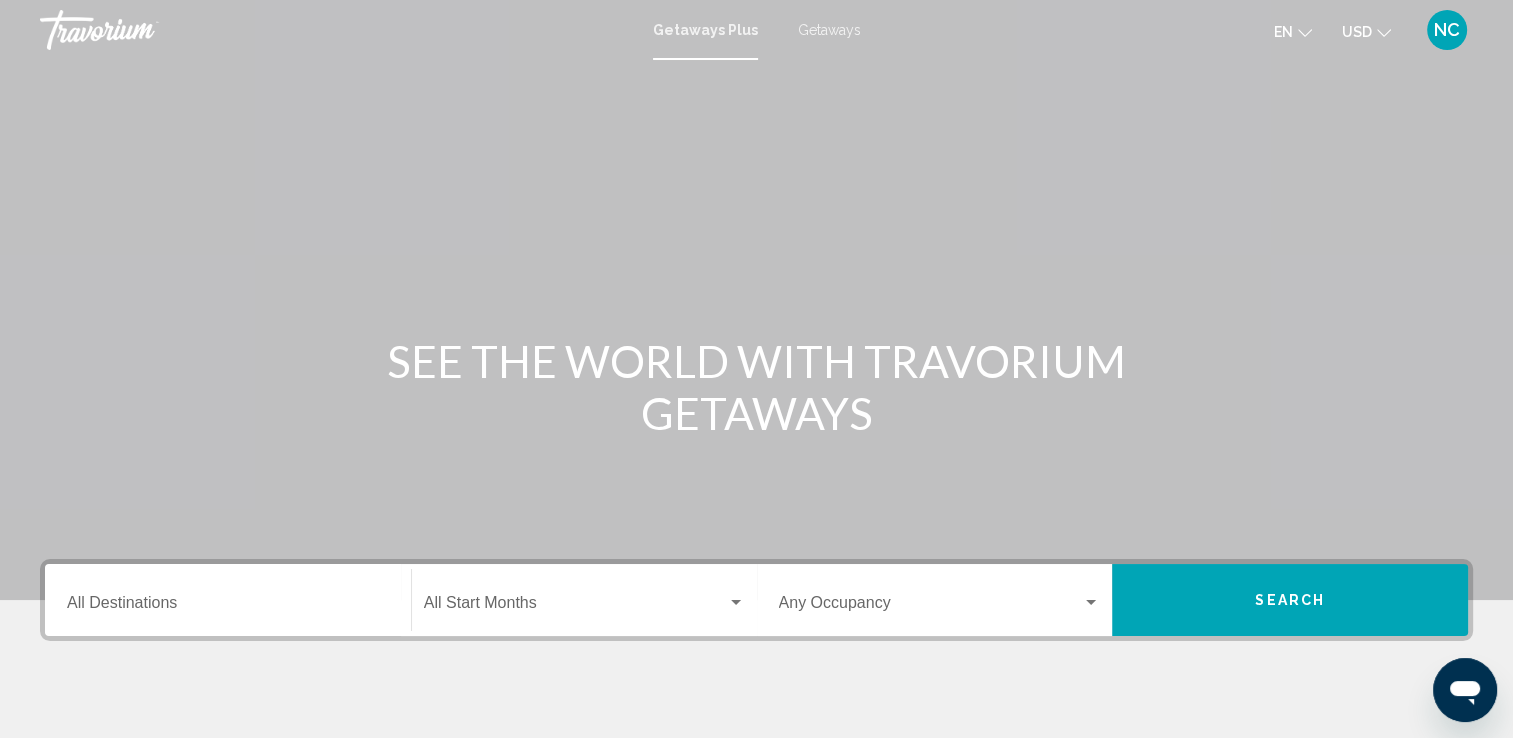 click on "SEE THE WORLD WITH TRAVORIUM GETAWAYS" at bounding box center (756, 387) 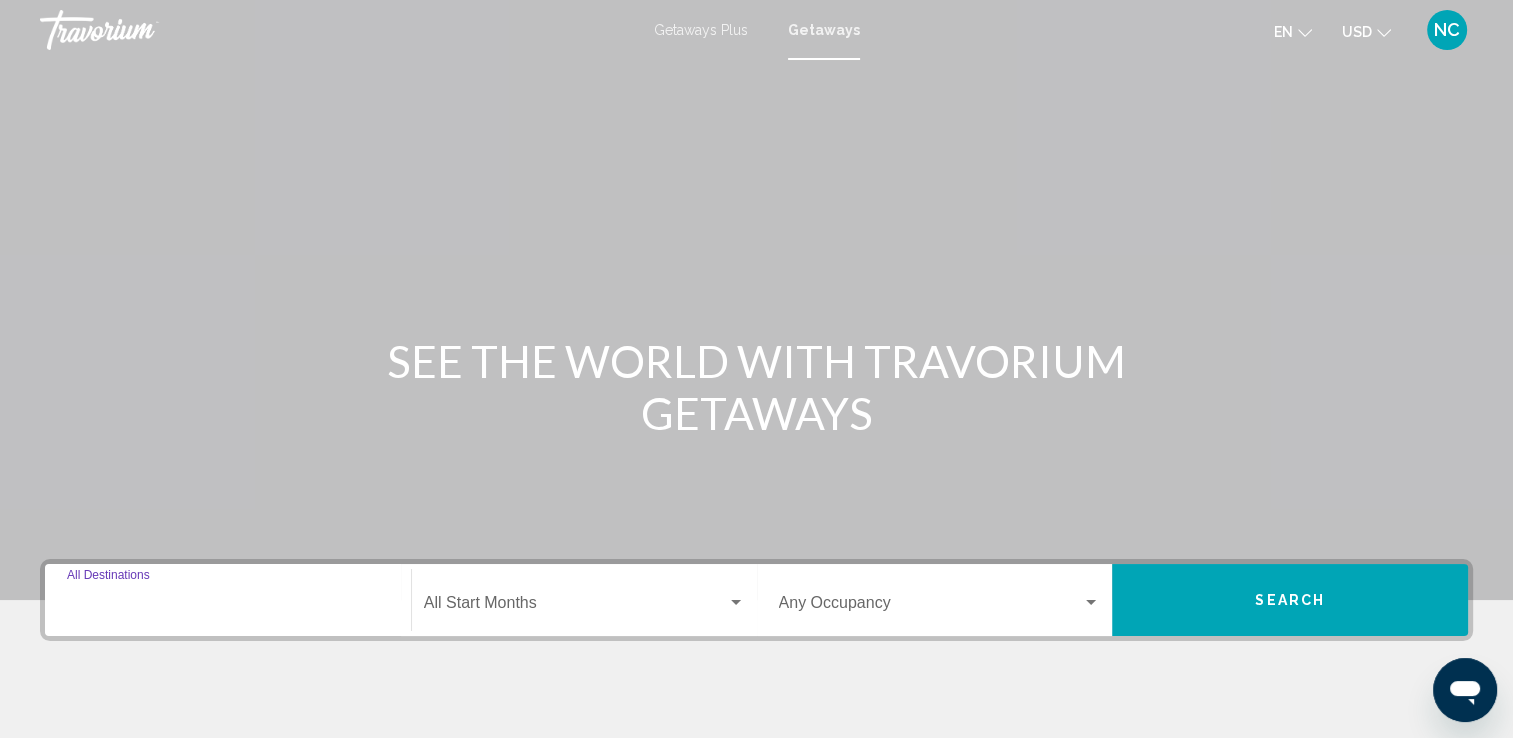 click on "Destination All Destinations" at bounding box center (228, 607) 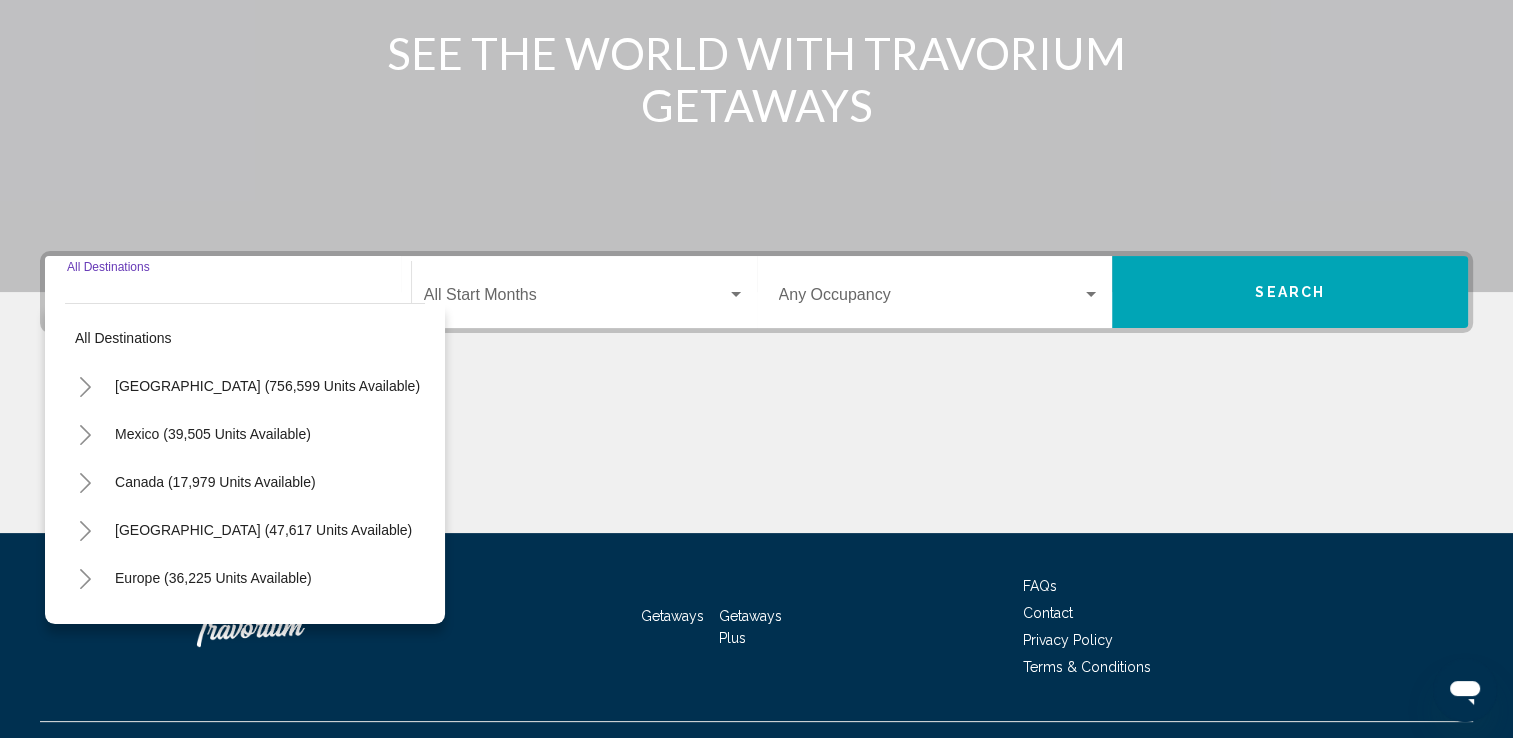scroll, scrollTop: 347, scrollLeft: 0, axis: vertical 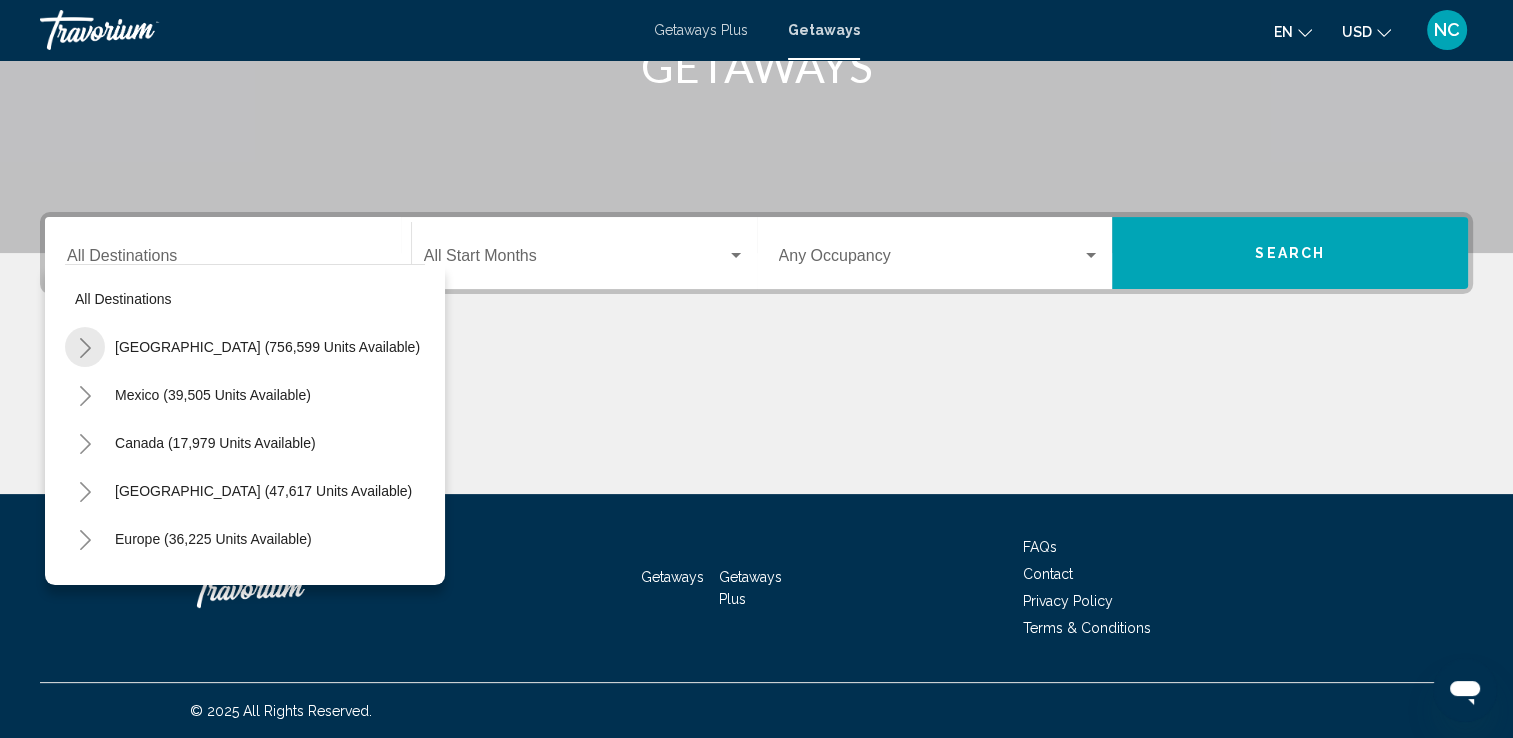 click 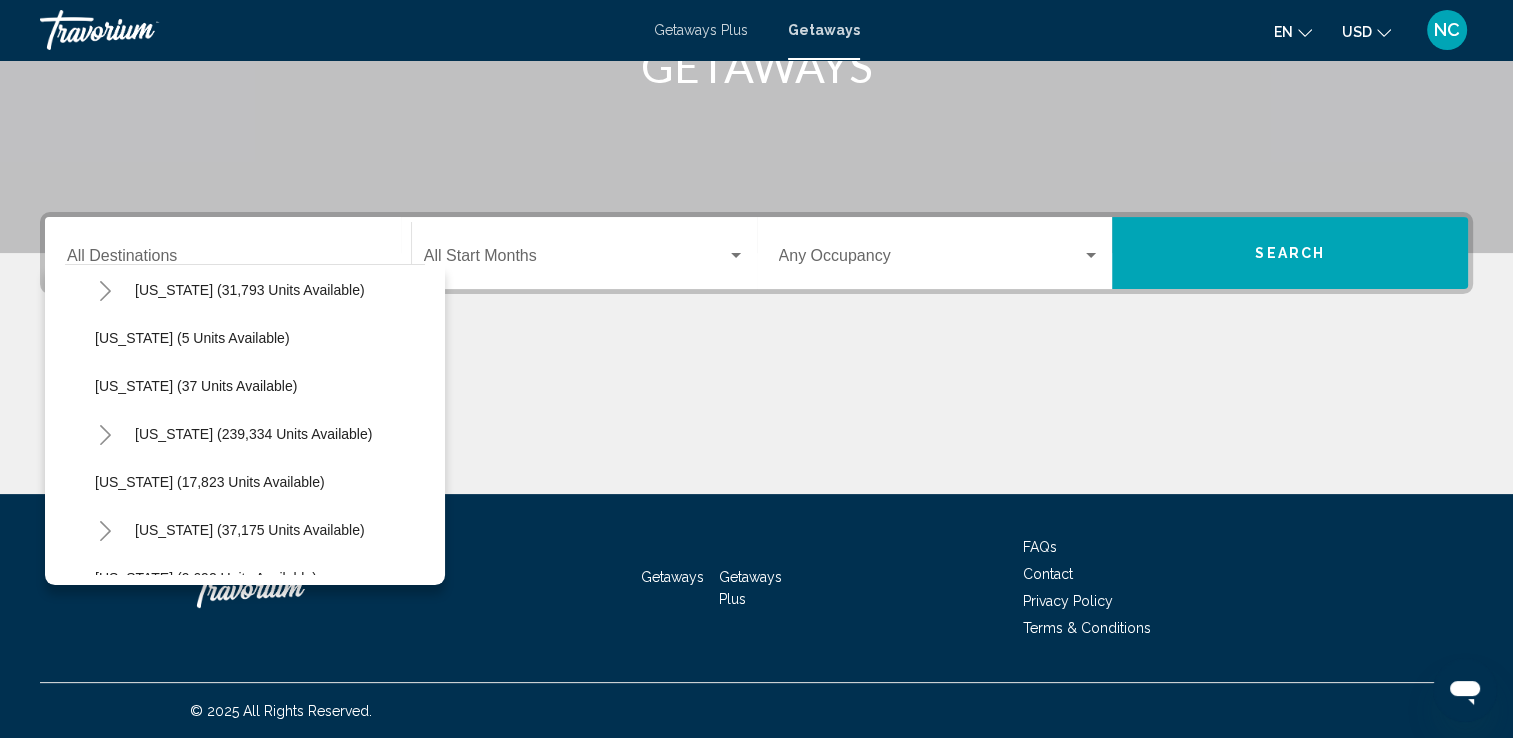 scroll, scrollTop: 257, scrollLeft: 0, axis: vertical 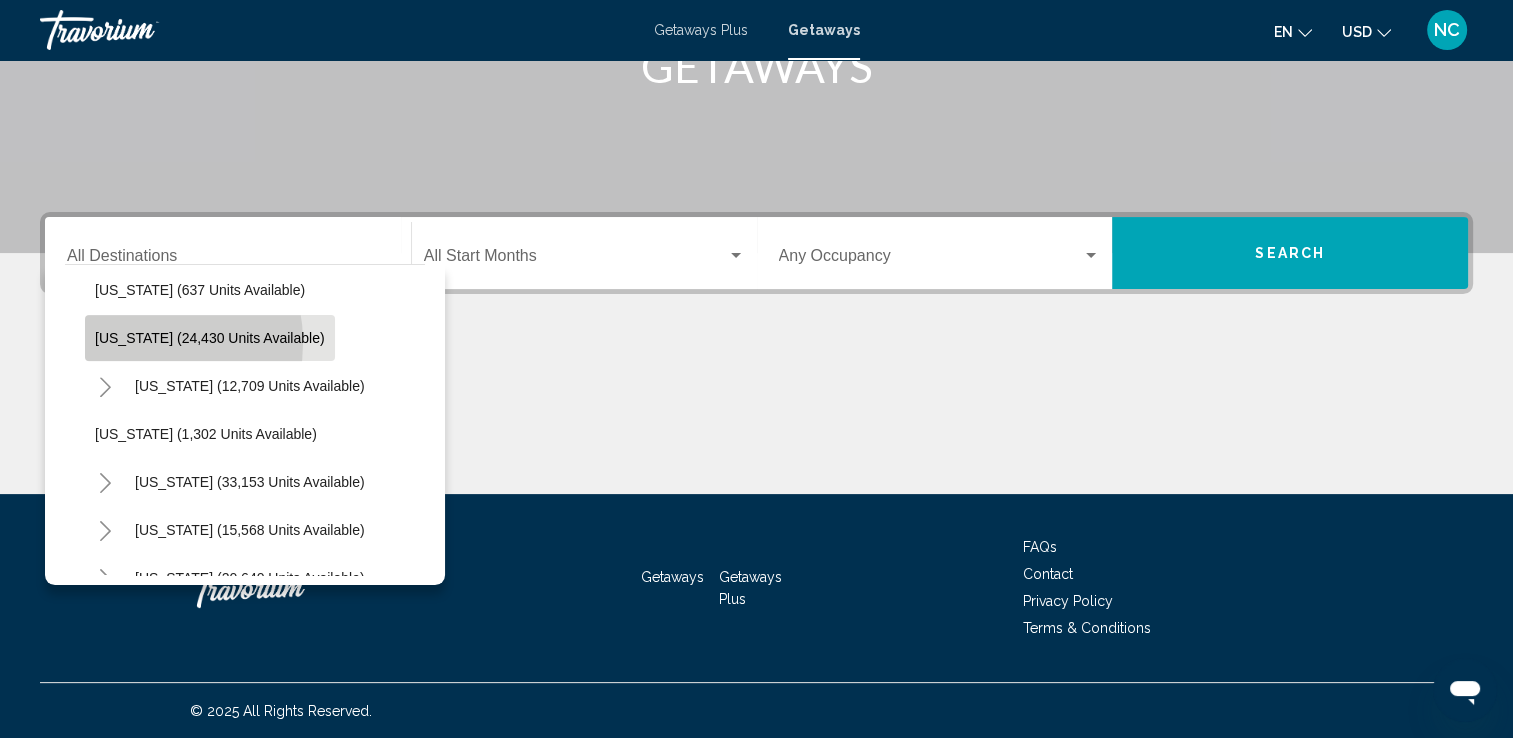 click on "Oregon (24,430 units available)" 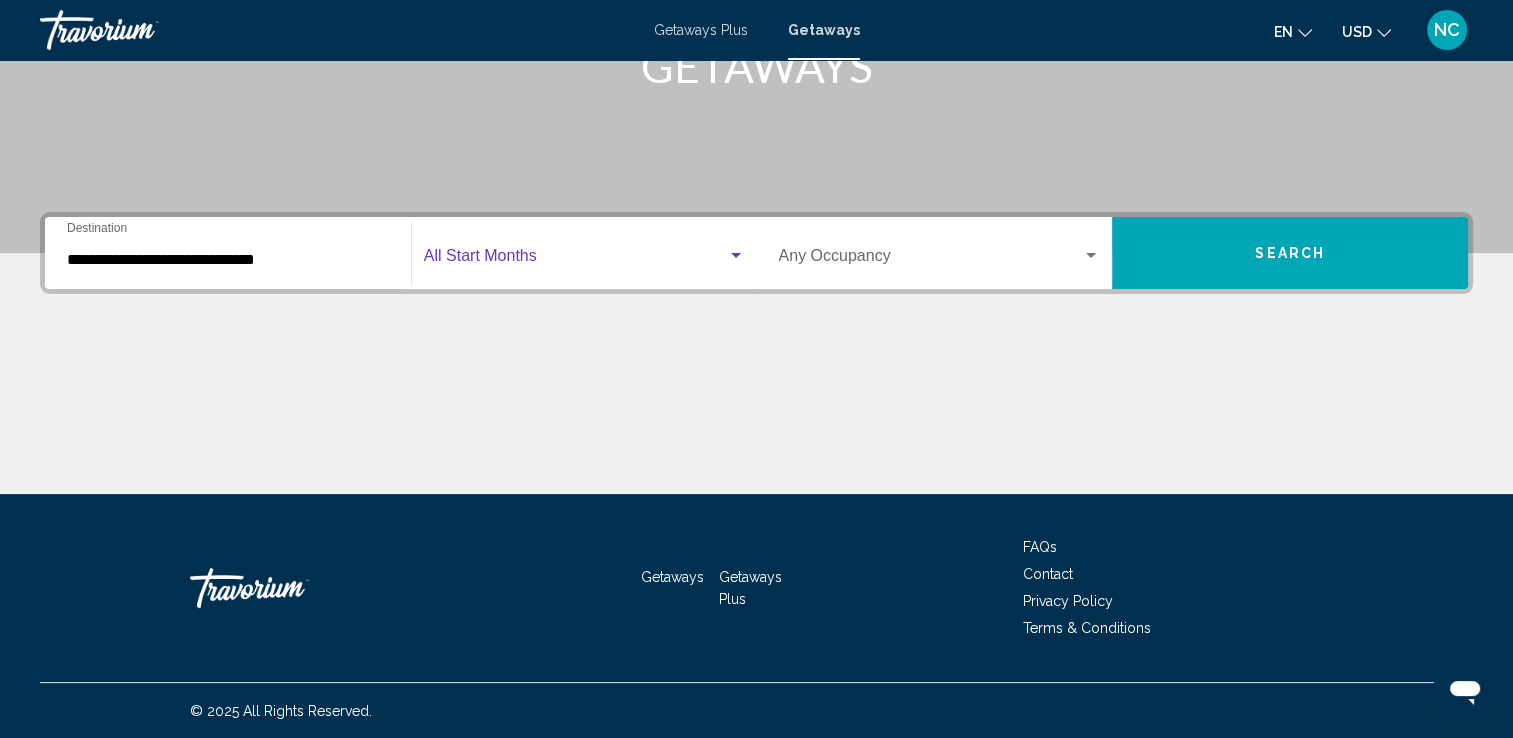 click at bounding box center (736, 255) 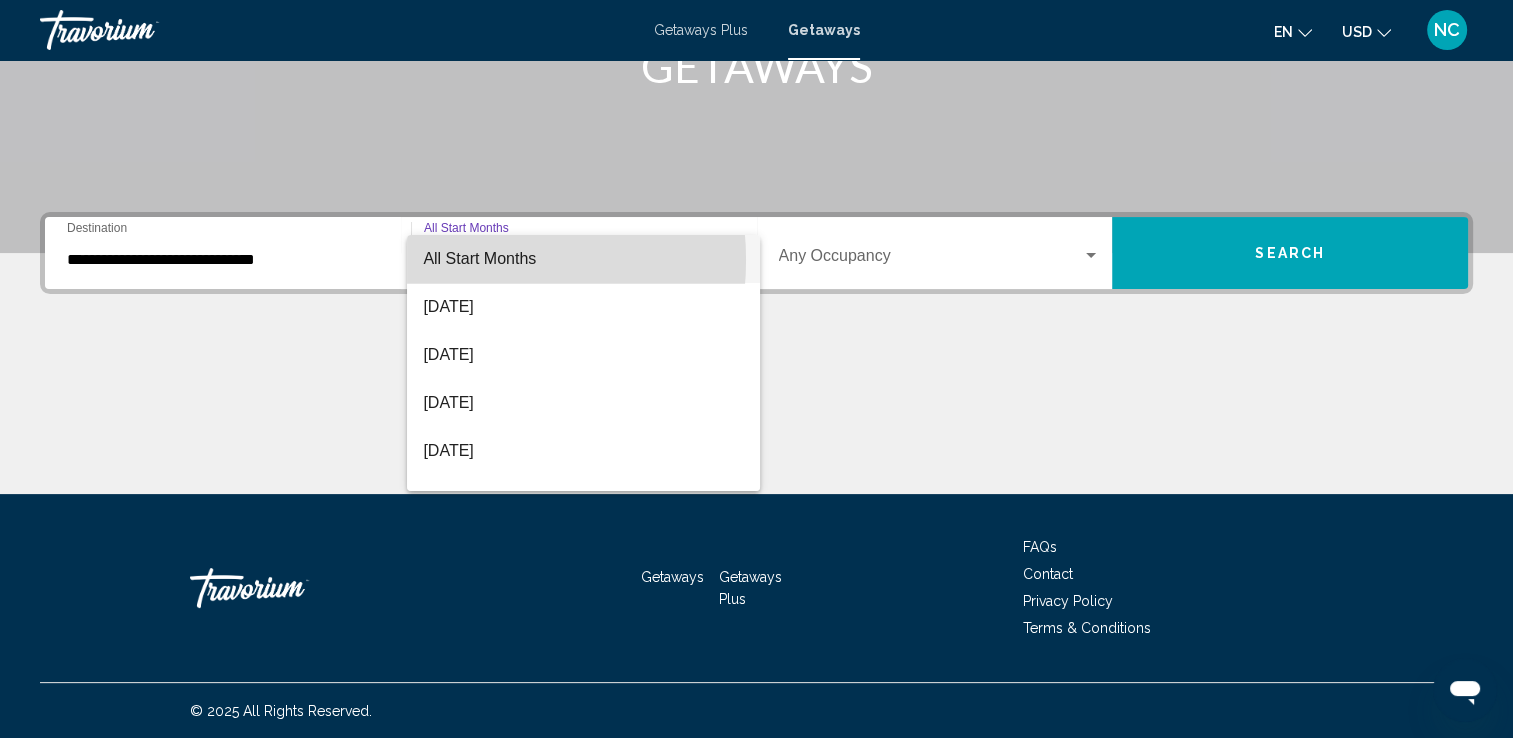 click on "All Start Months" at bounding box center [479, 258] 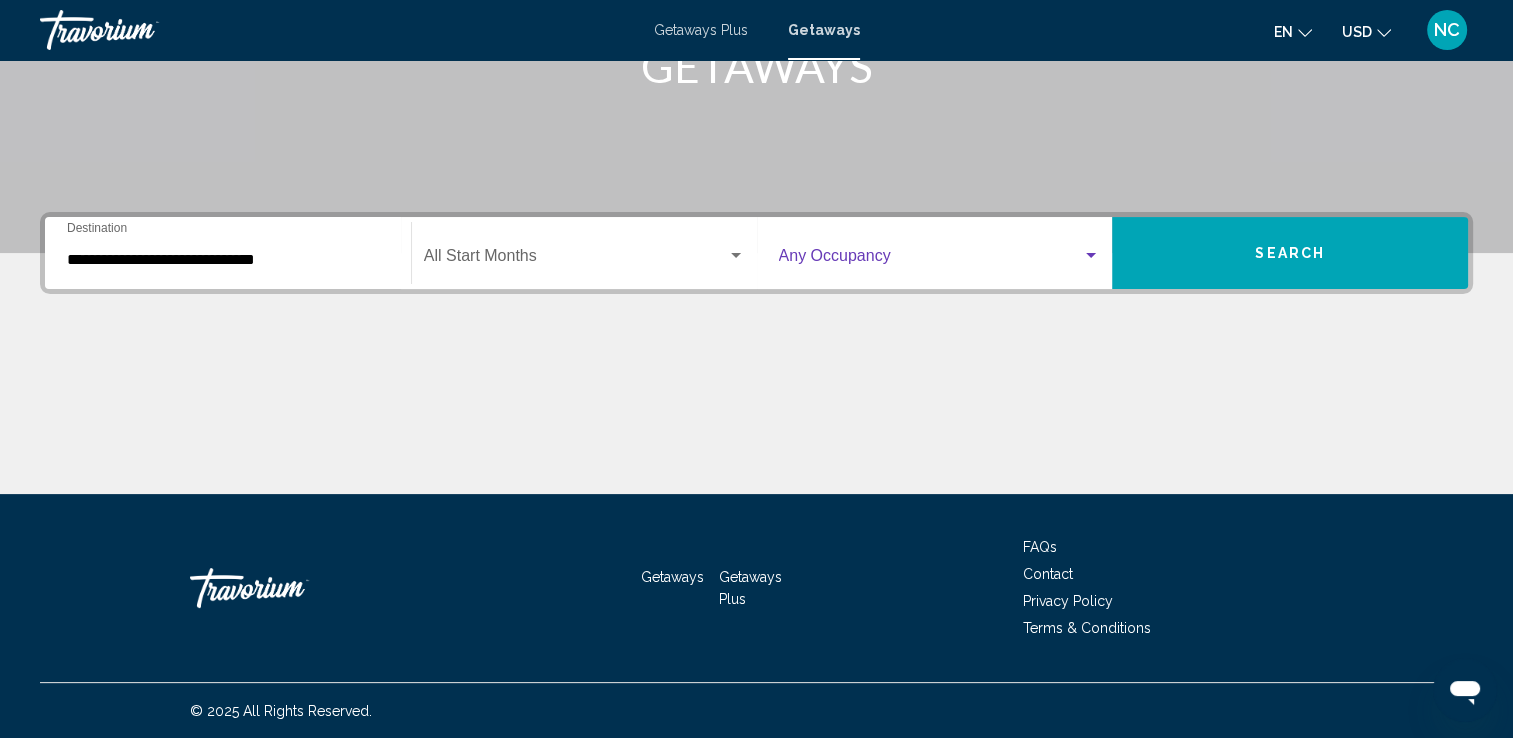 click at bounding box center [1091, 255] 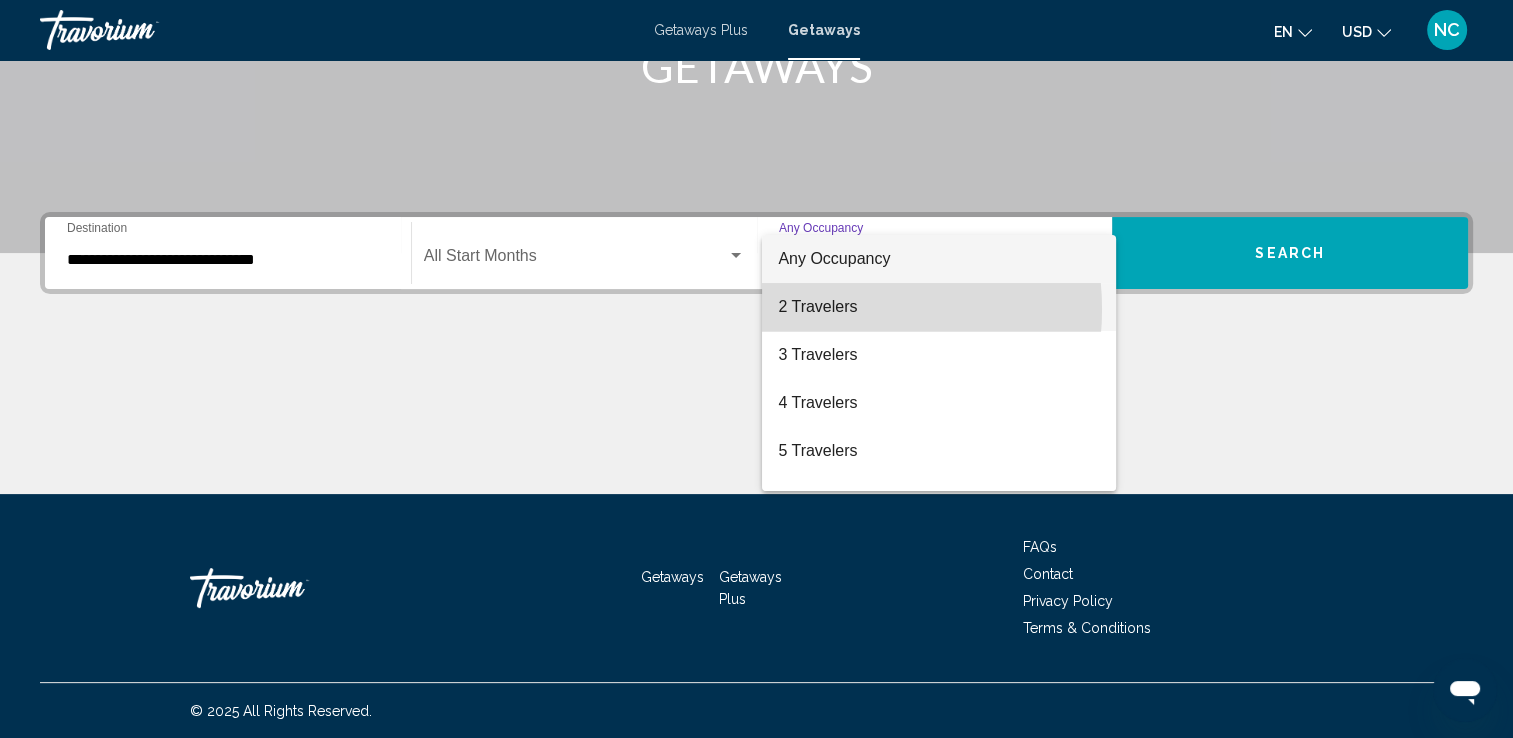 click on "2 Travelers" at bounding box center [939, 307] 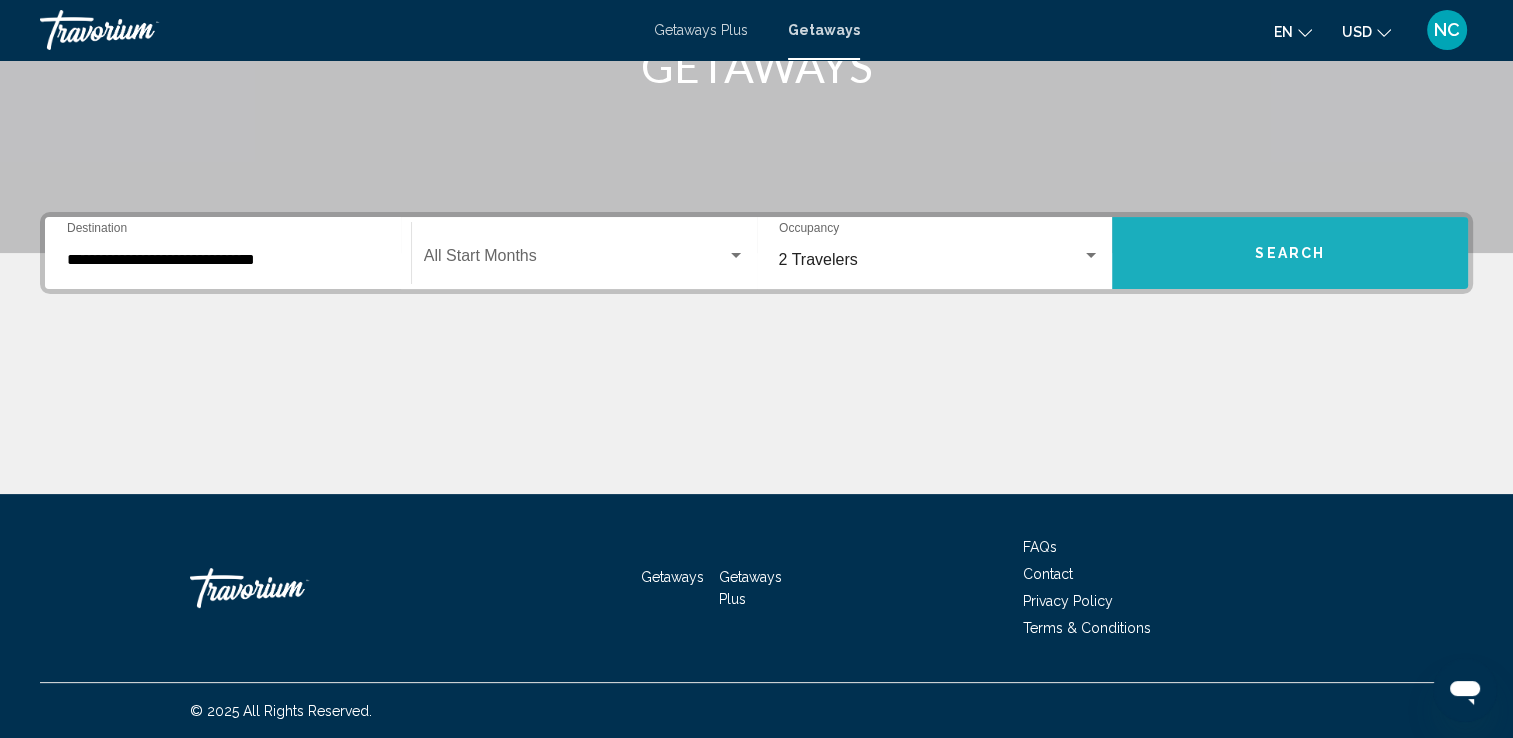 click on "Search" at bounding box center (1290, 253) 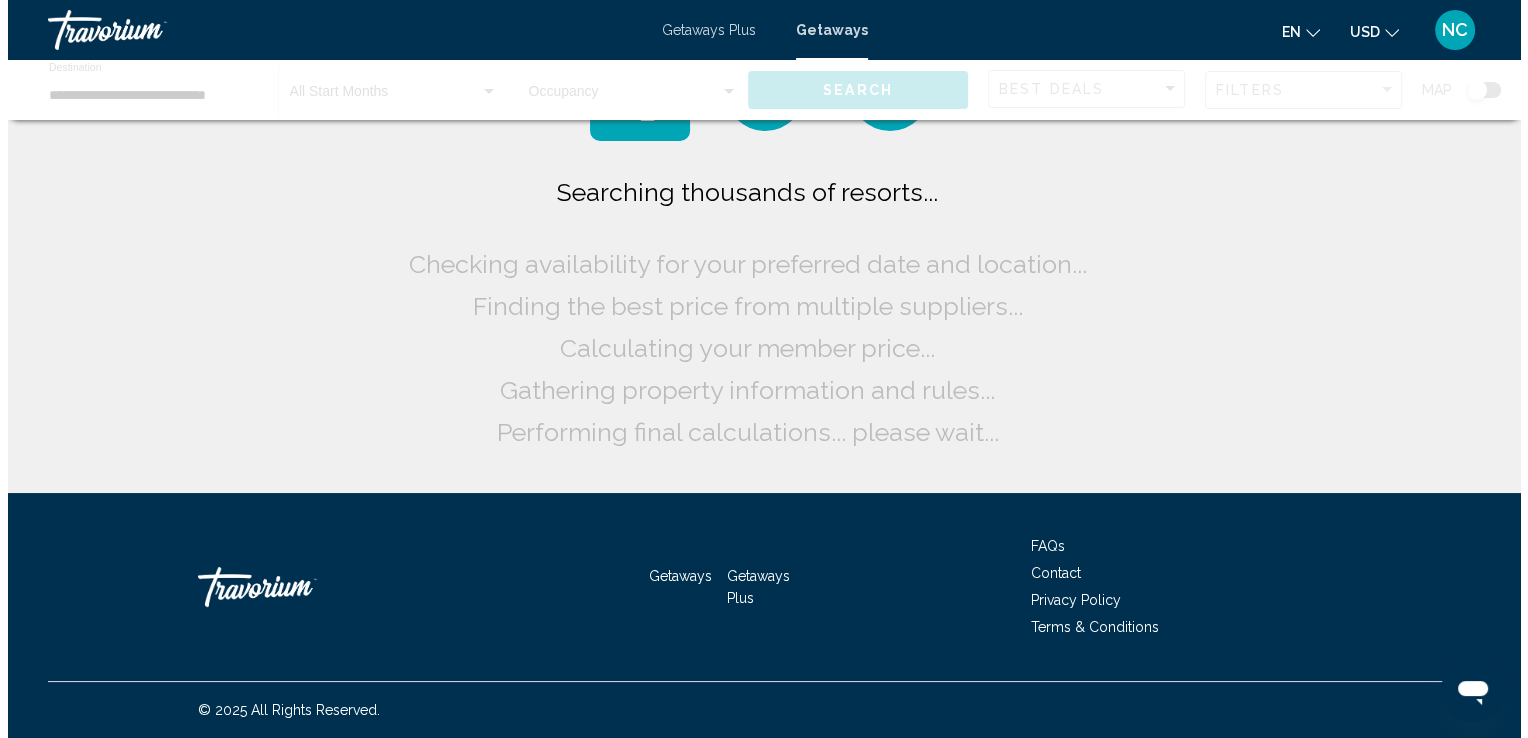 scroll, scrollTop: 0, scrollLeft: 0, axis: both 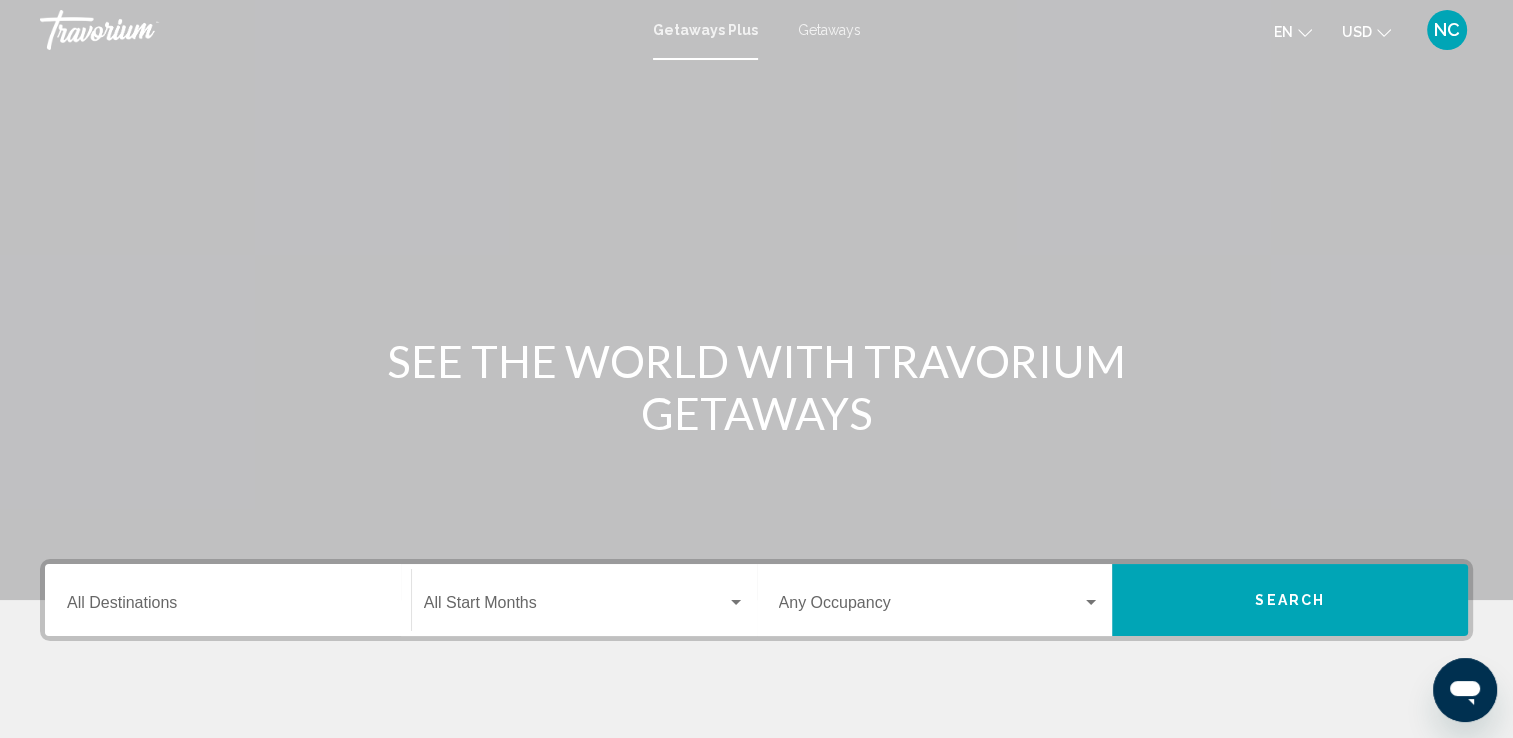 click on "Getaways" at bounding box center [829, 30] 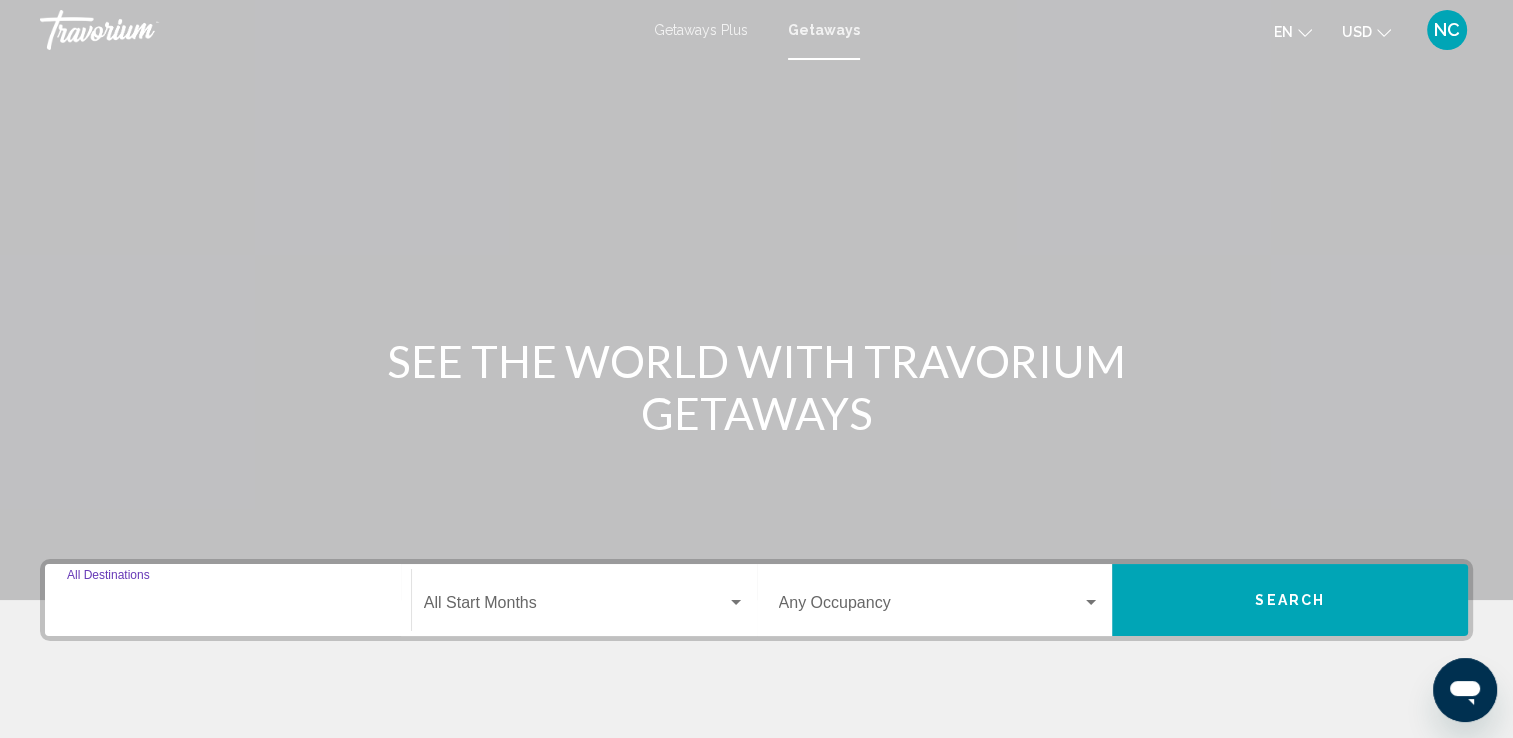 click on "Destination All Destinations" at bounding box center (228, 607) 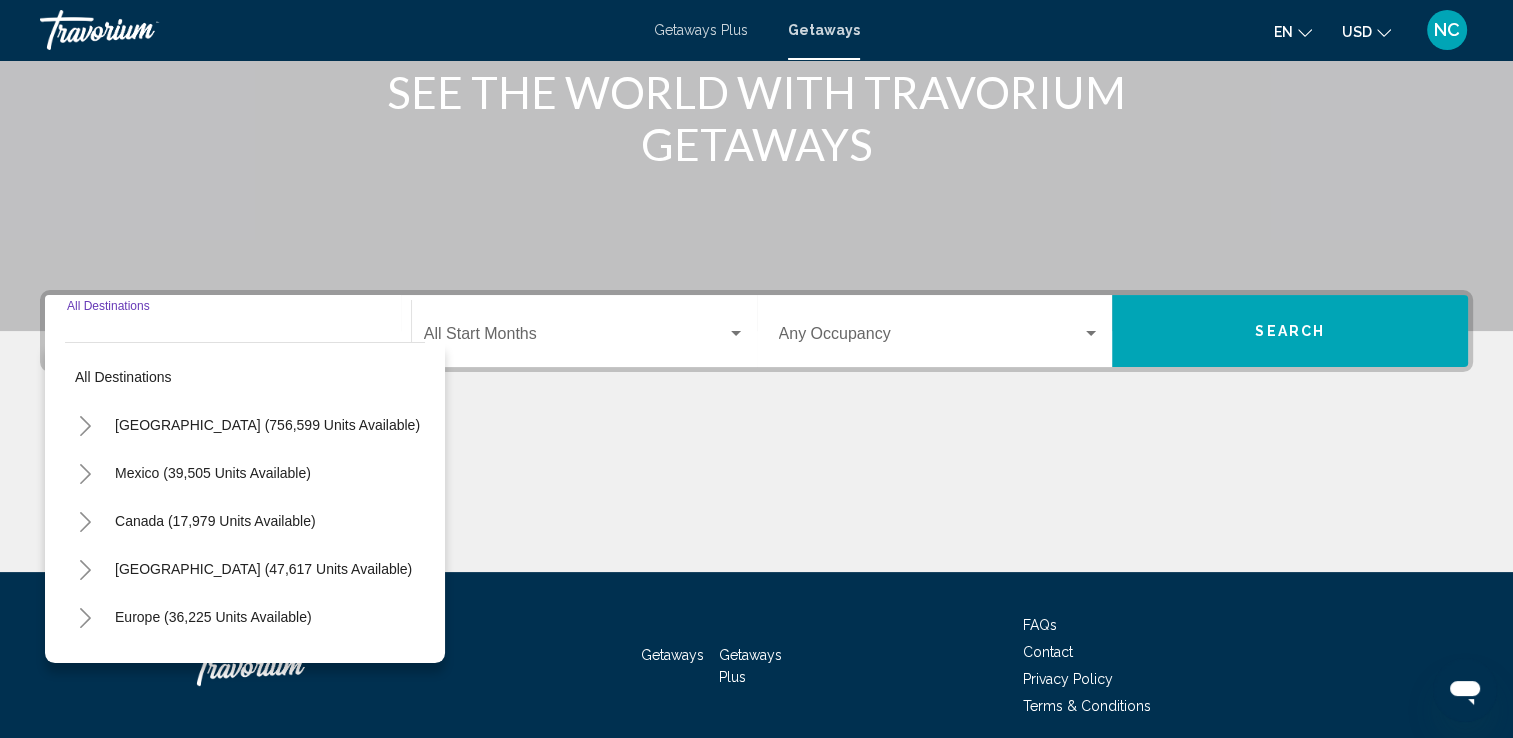 scroll, scrollTop: 347, scrollLeft: 0, axis: vertical 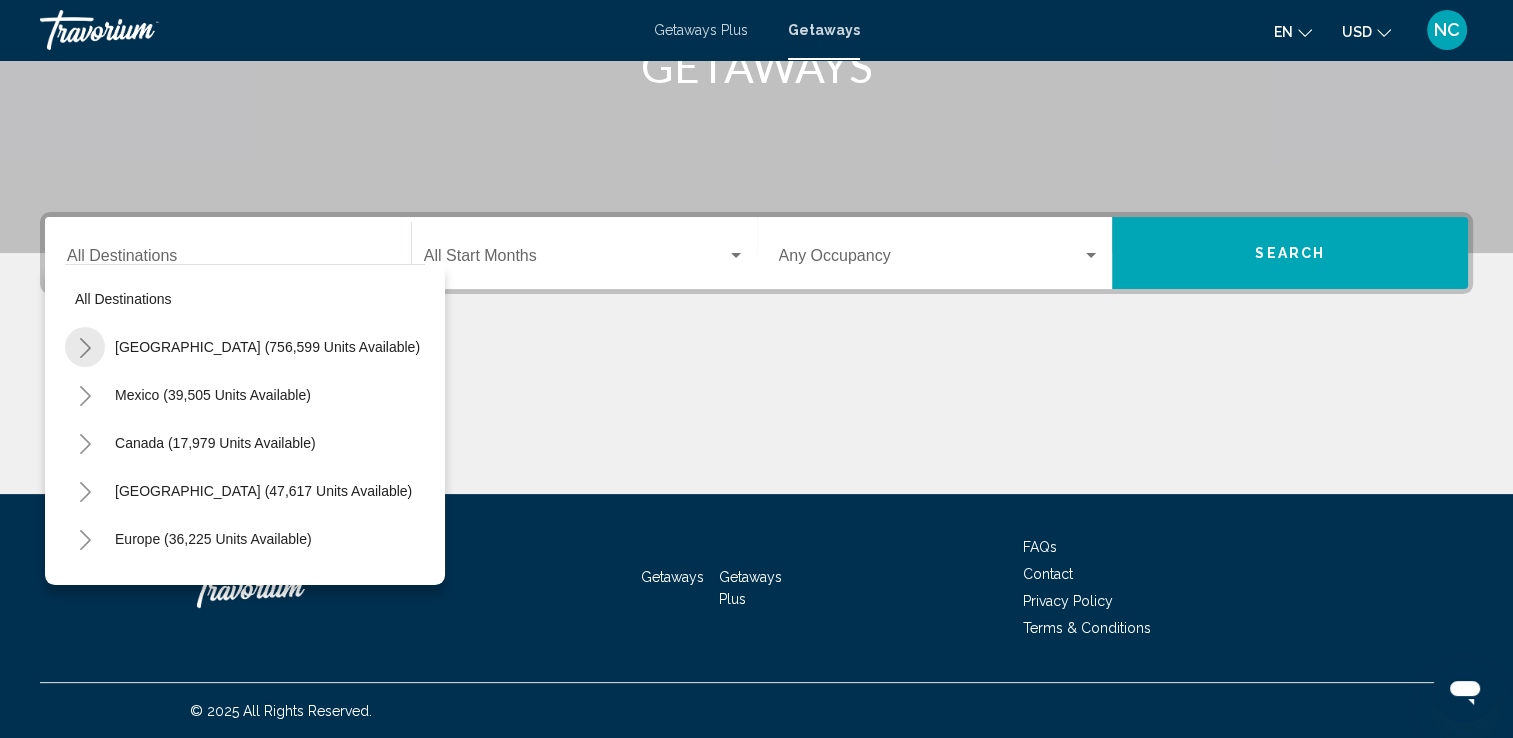click 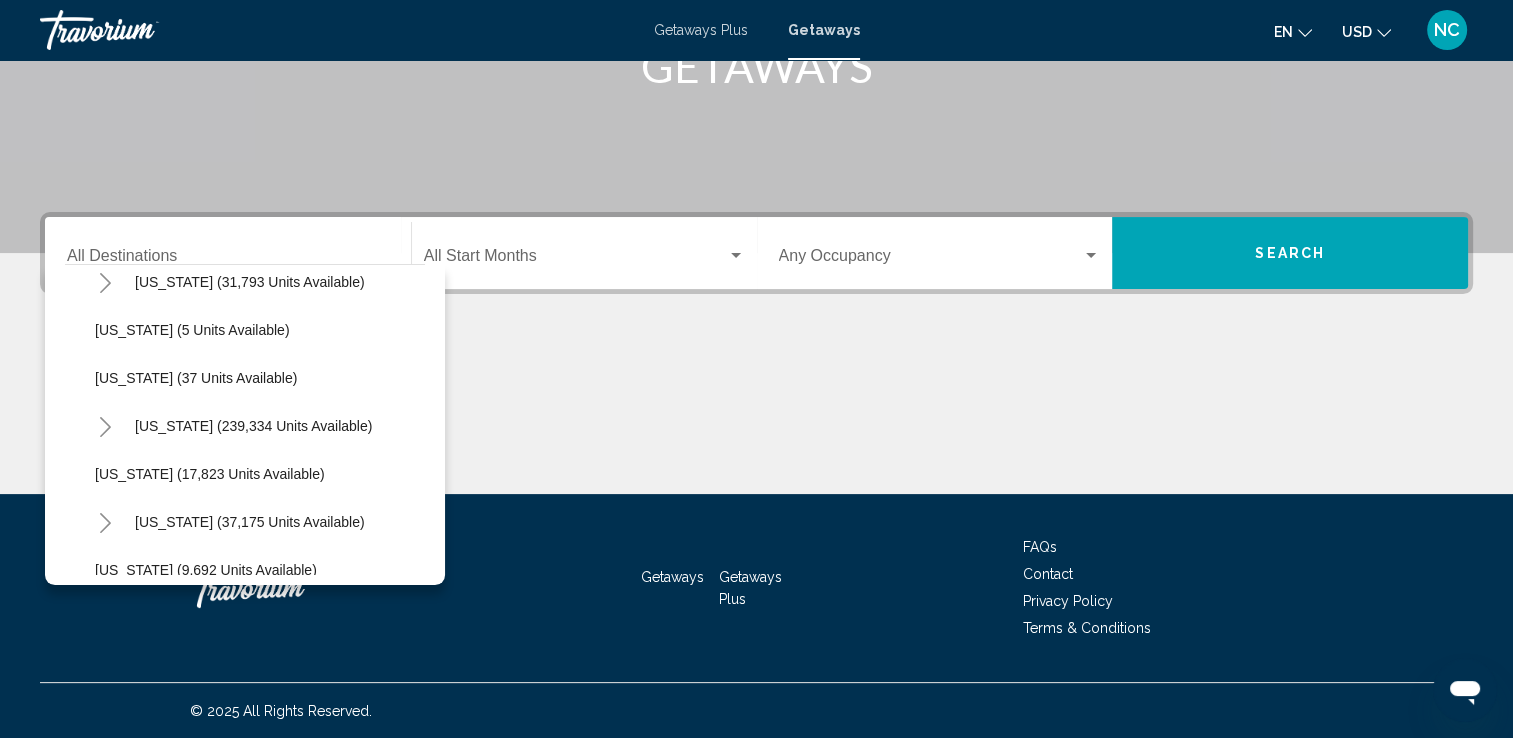 scroll, scrollTop: 515, scrollLeft: 0, axis: vertical 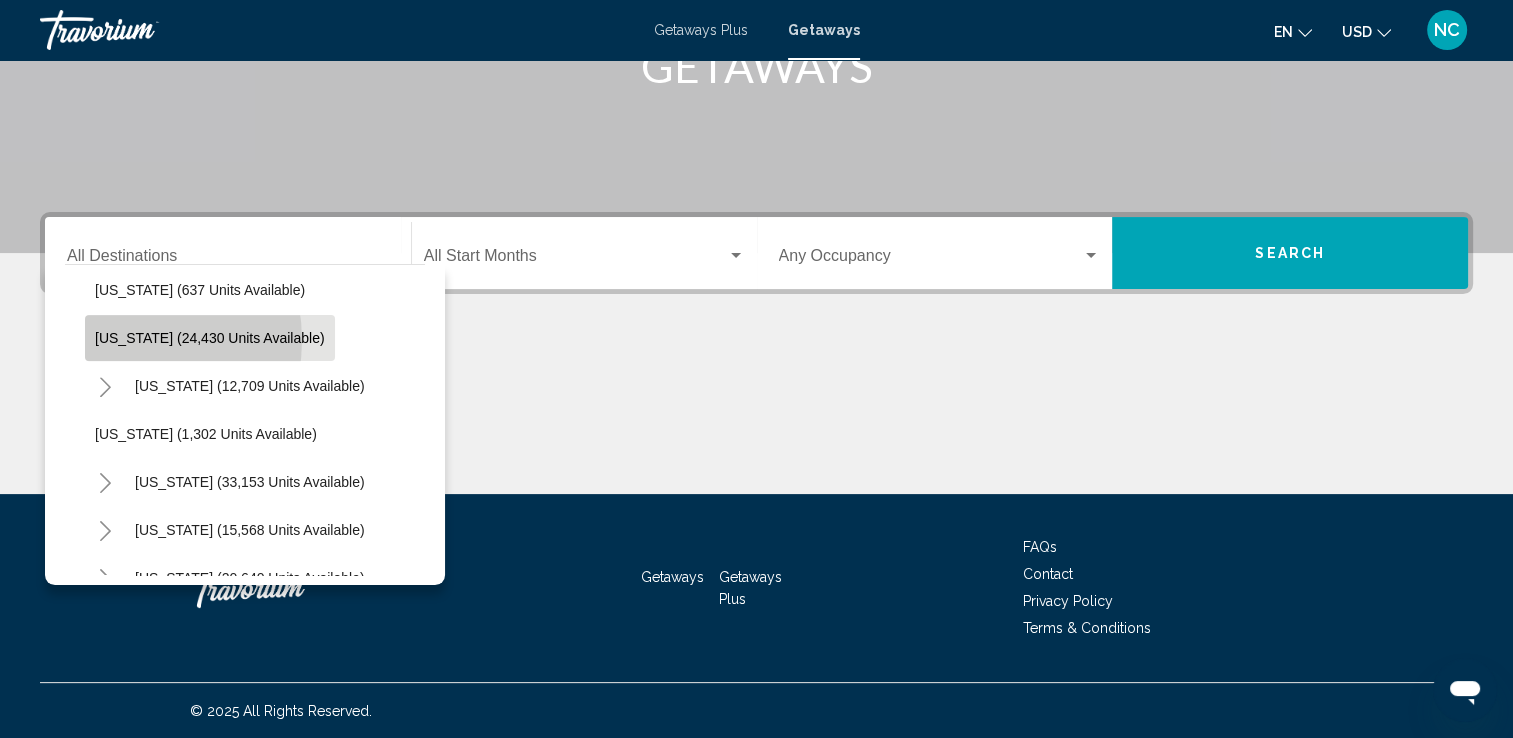 click on "Oregon (24,430 units available)" 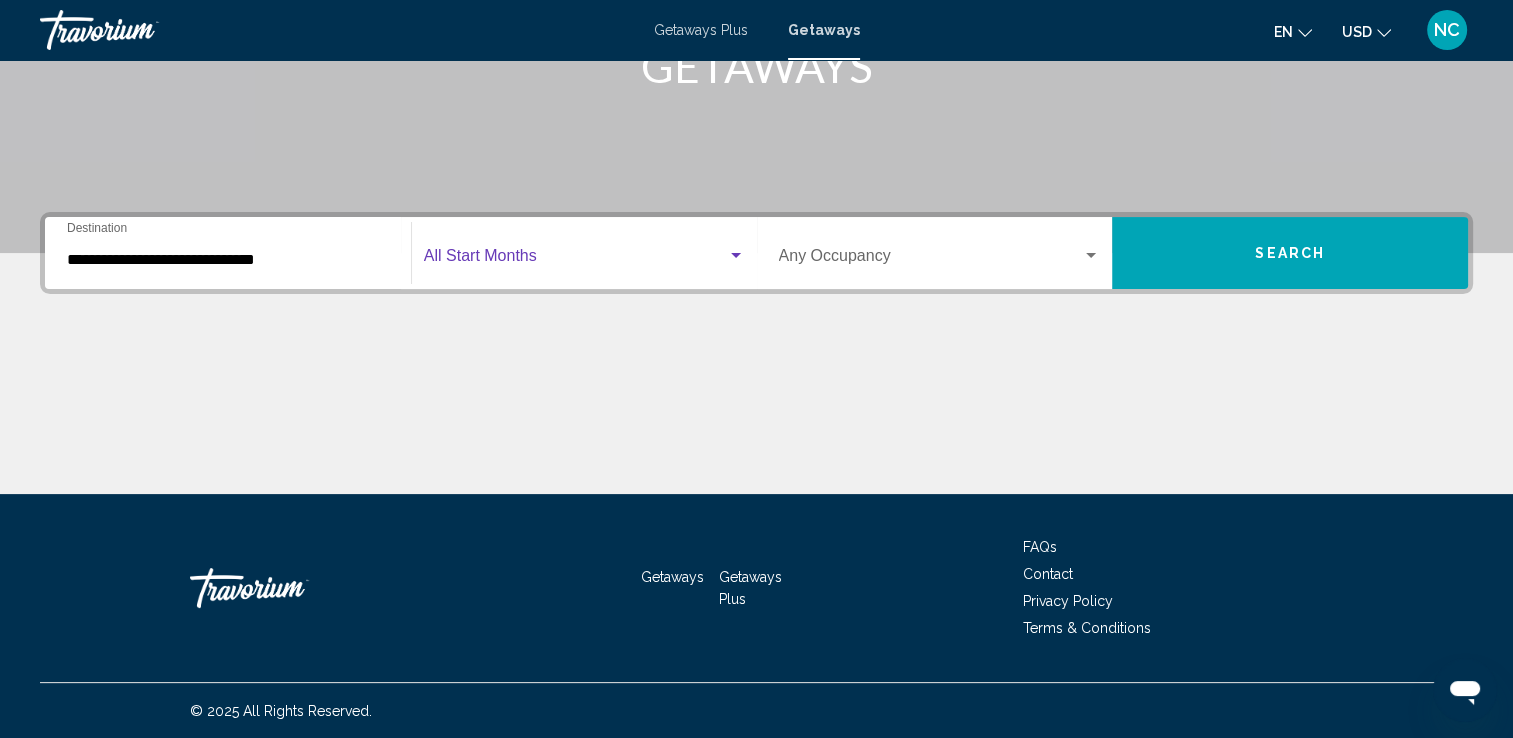 click at bounding box center [736, 256] 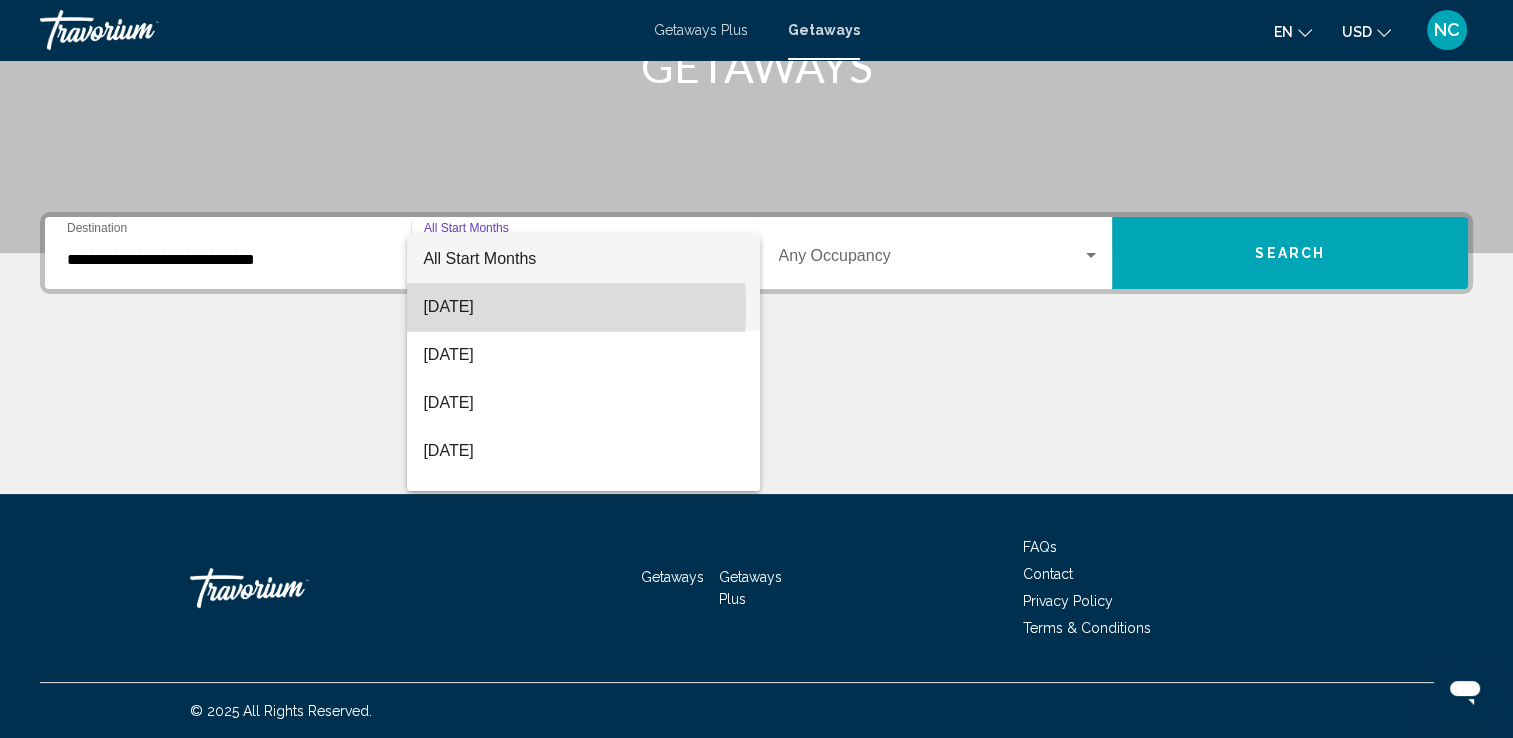 click on "July 2025" at bounding box center (583, 307) 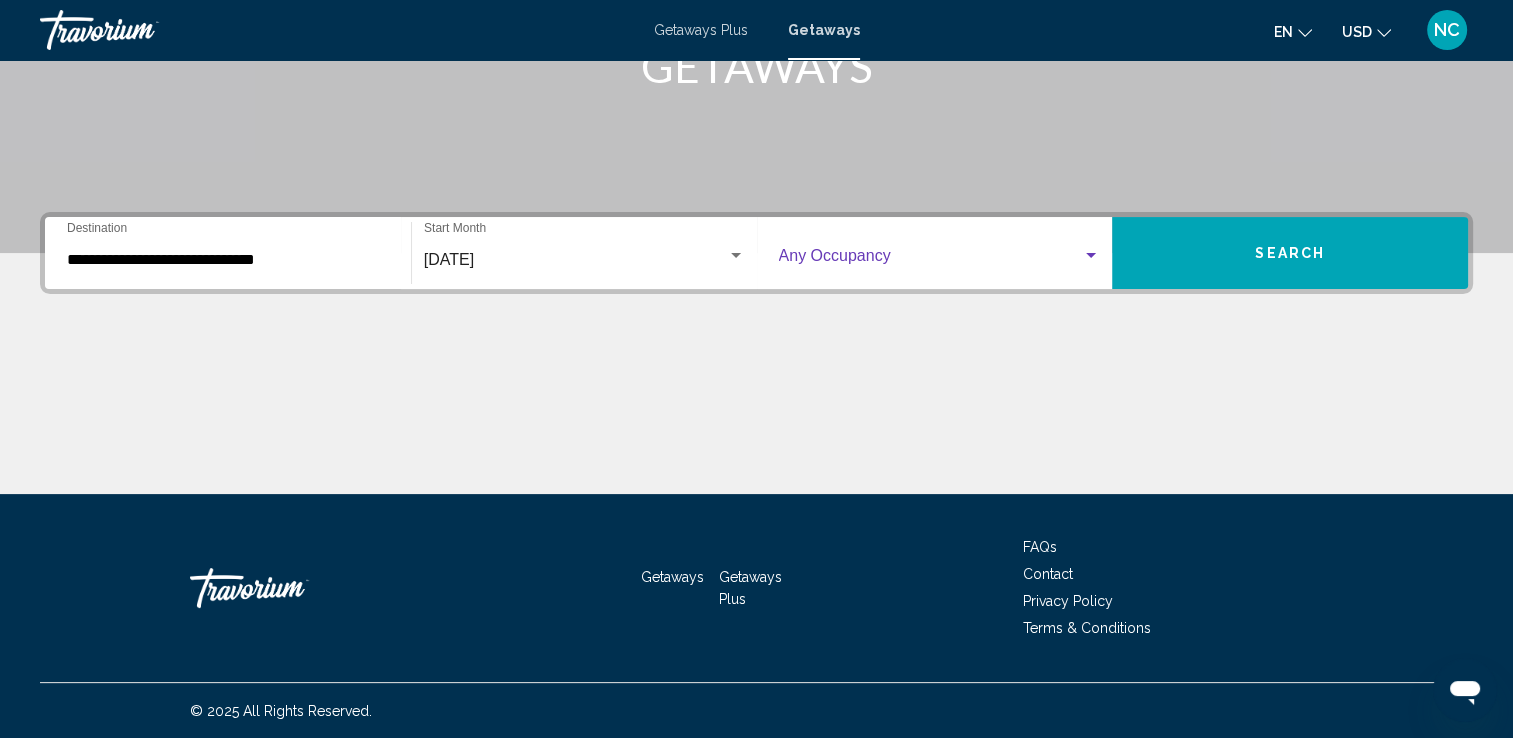 click at bounding box center (1091, 256) 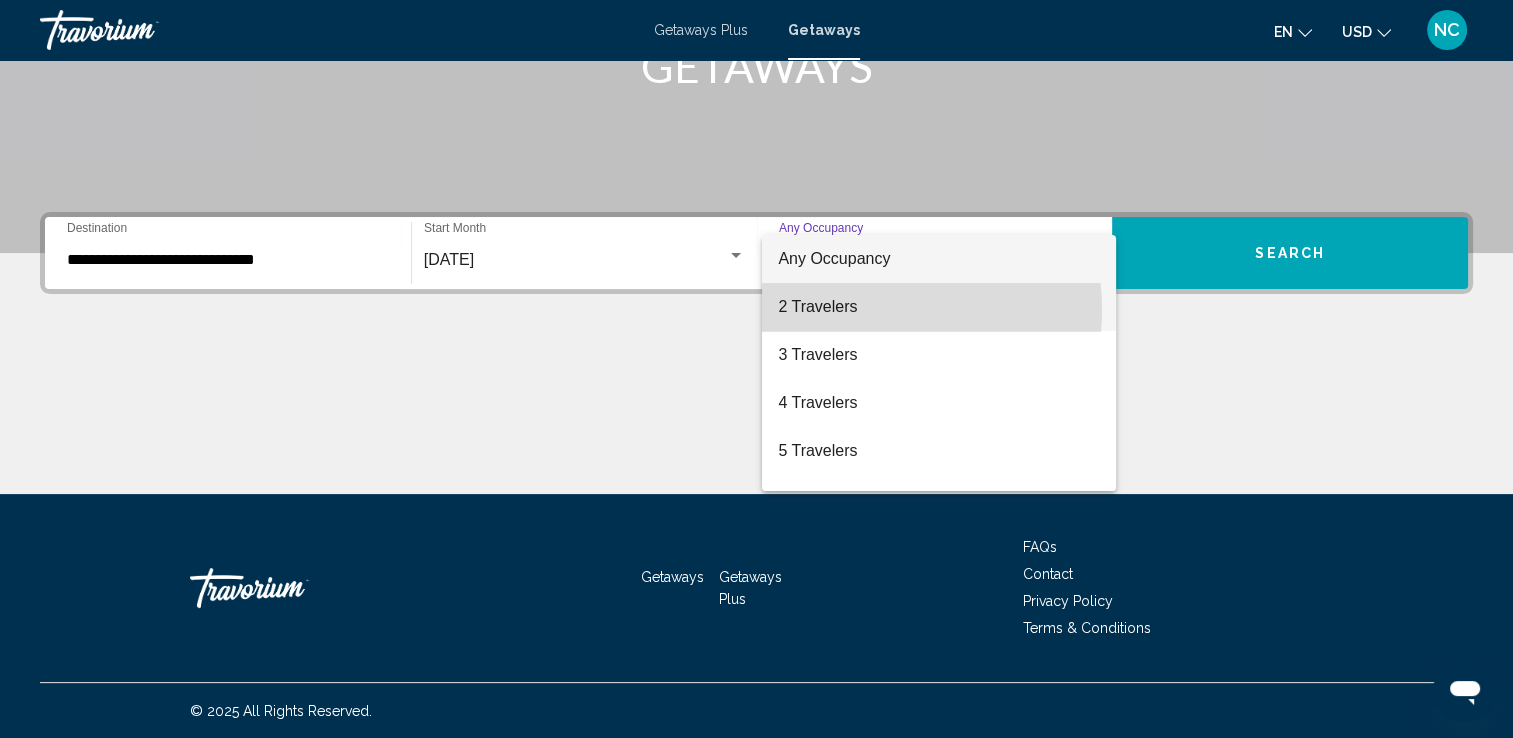 click on "2 Travelers" at bounding box center (939, 307) 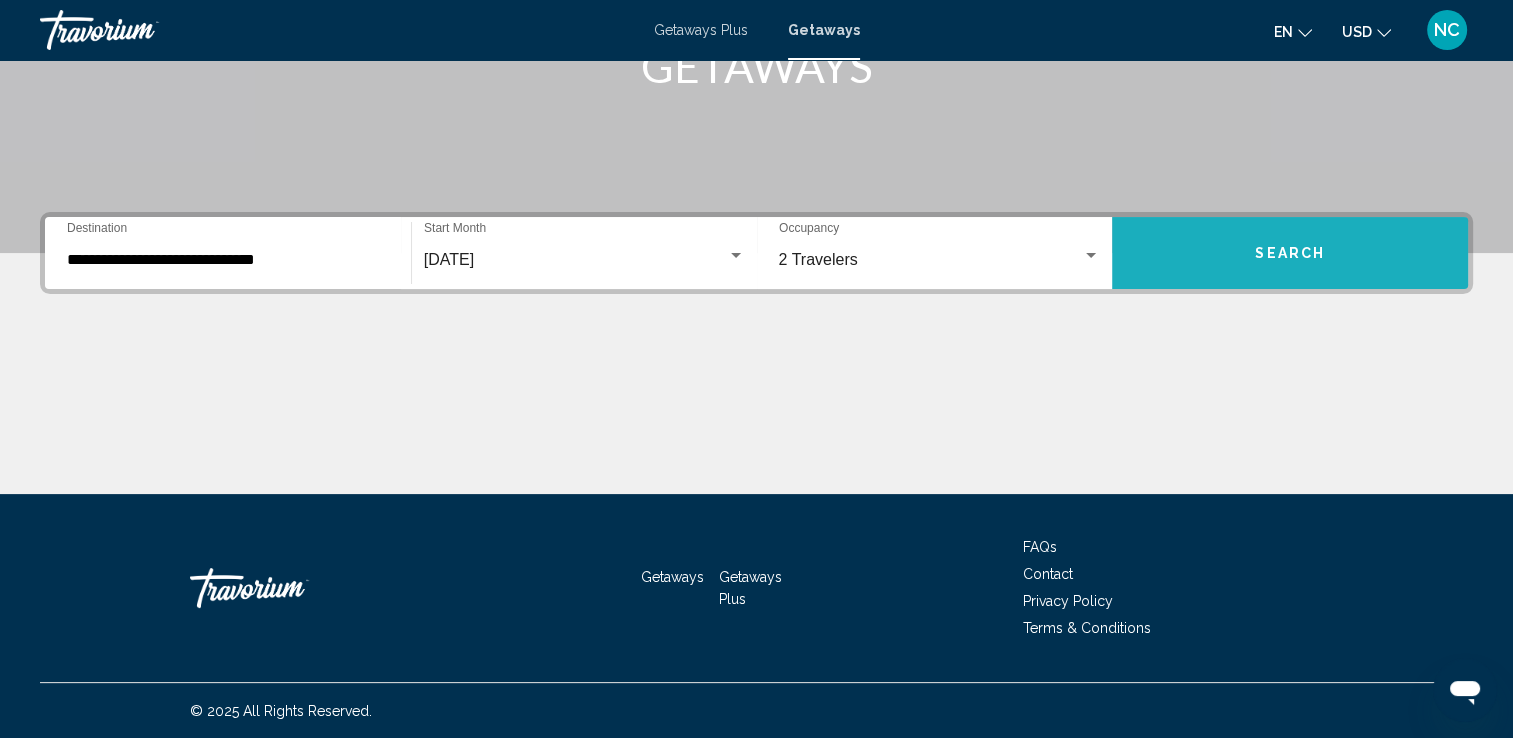 click on "Search" at bounding box center (1290, 254) 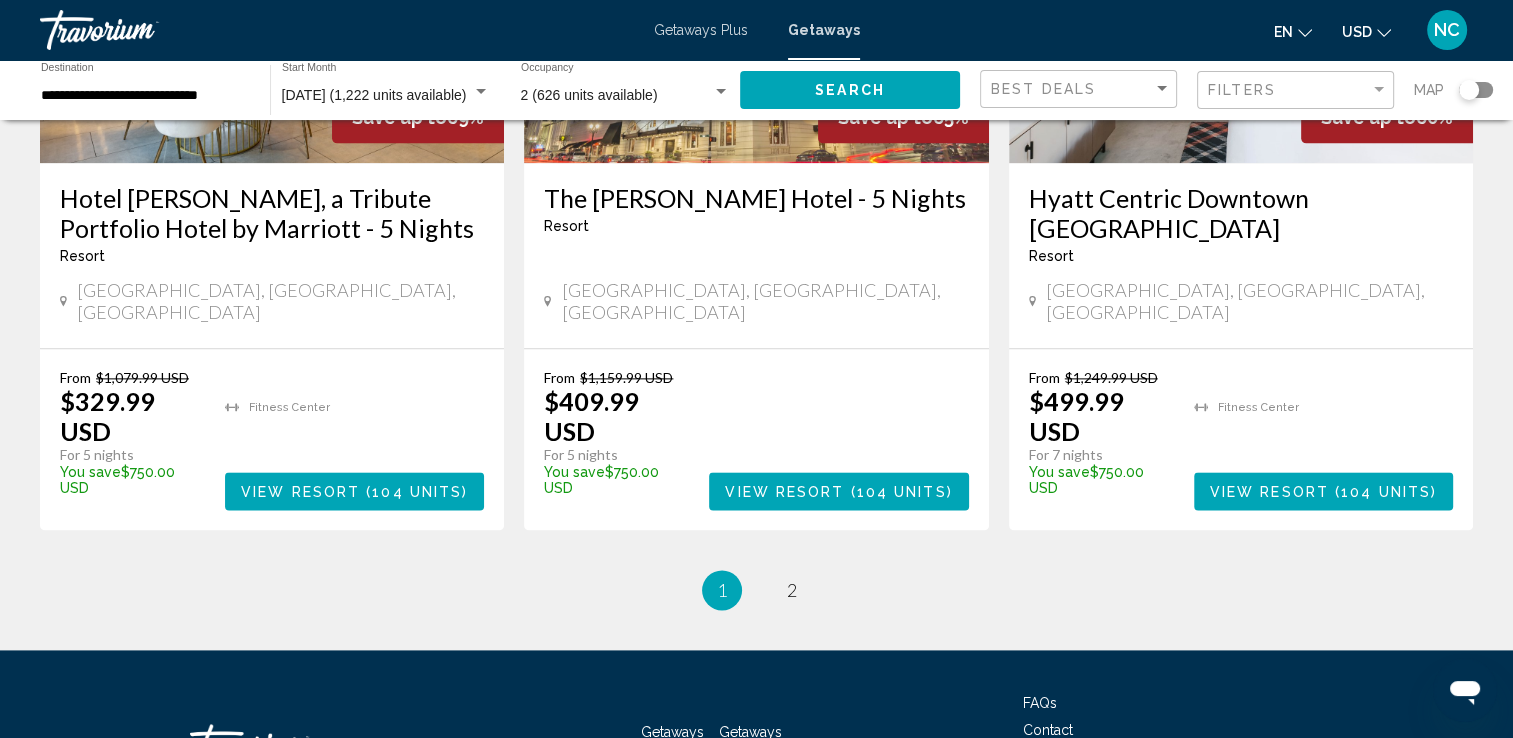 scroll, scrollTop: 2486, scrollLeft: 0, axis: vertical 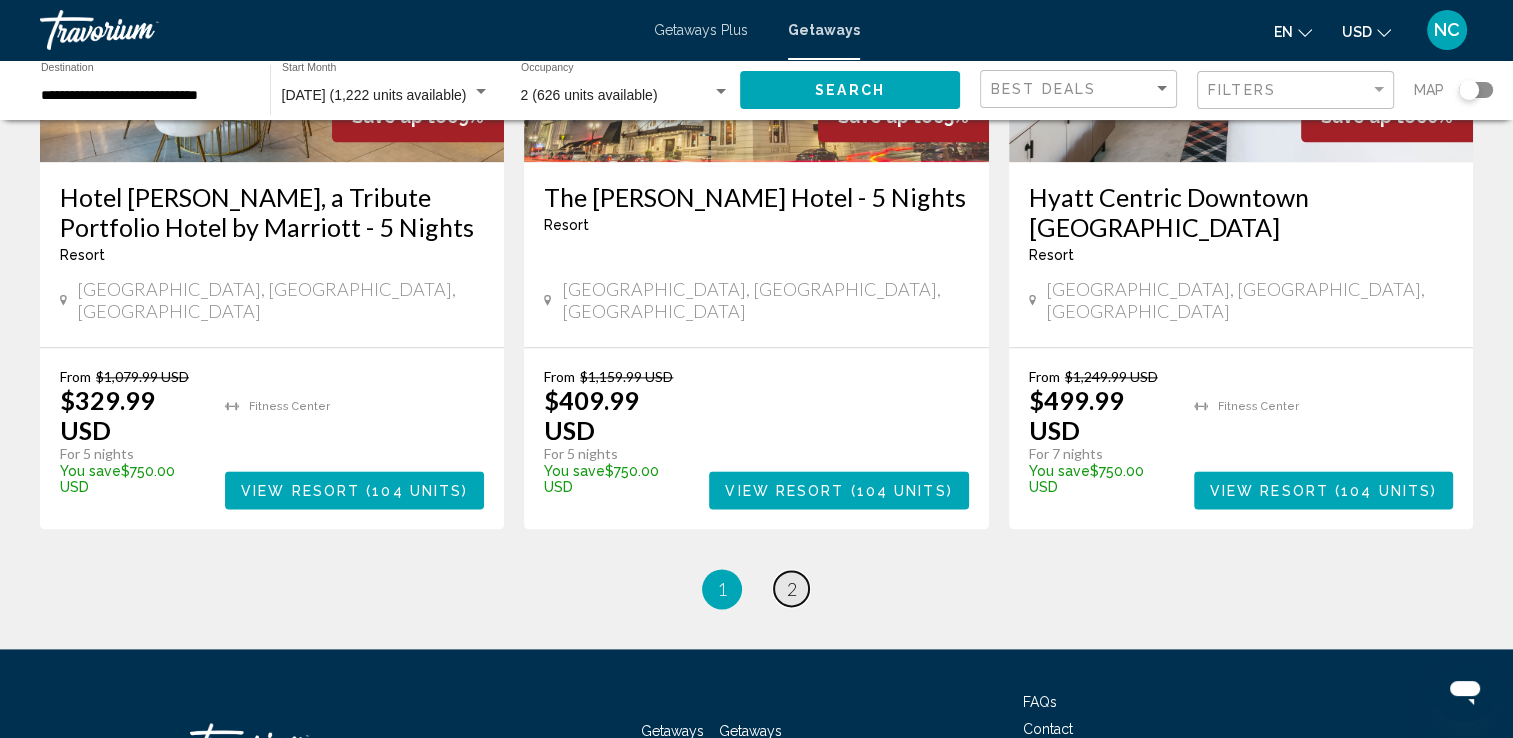 click on "2" at bounding box center (792, 589) 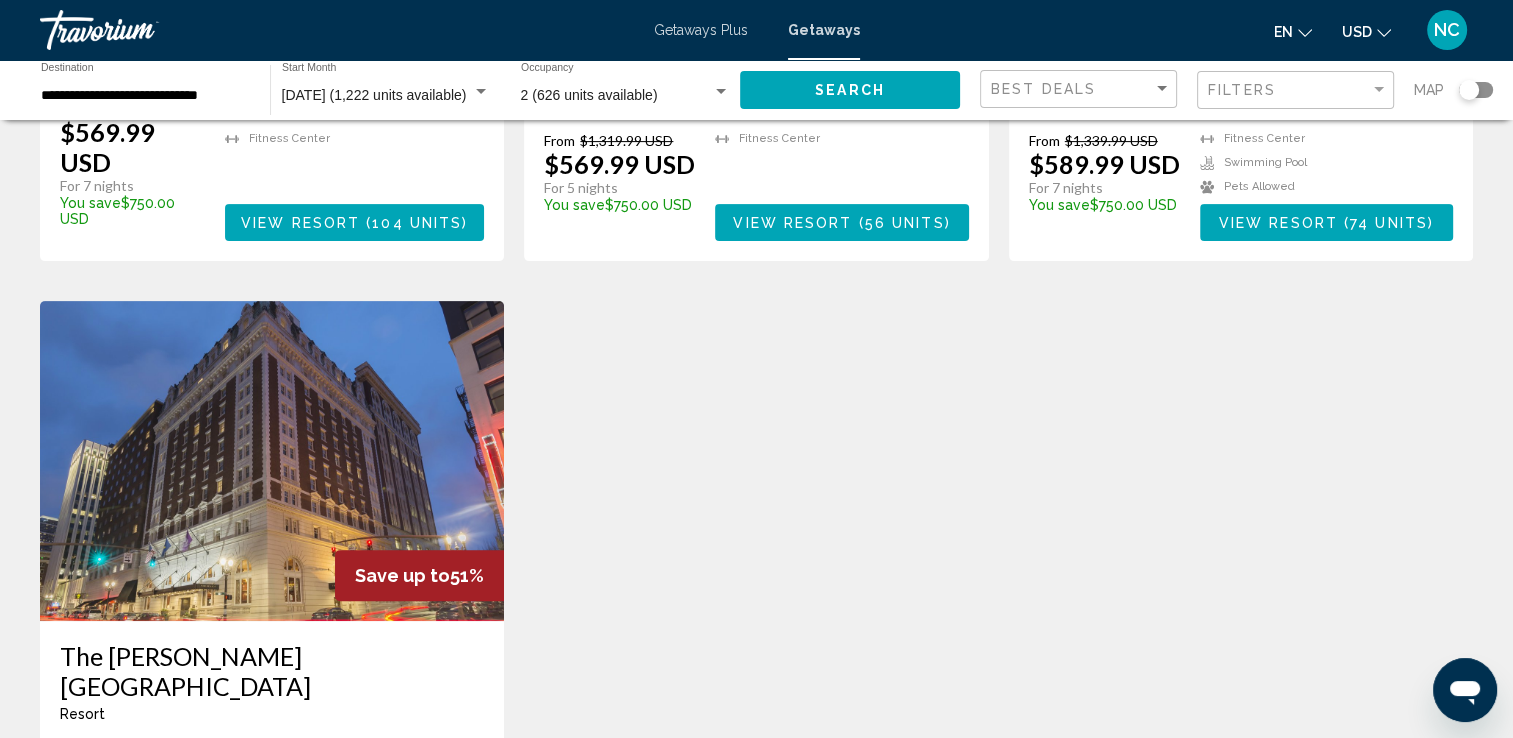 scroll, scrollTop: 800, scrollLeft: 0, axis: vertical 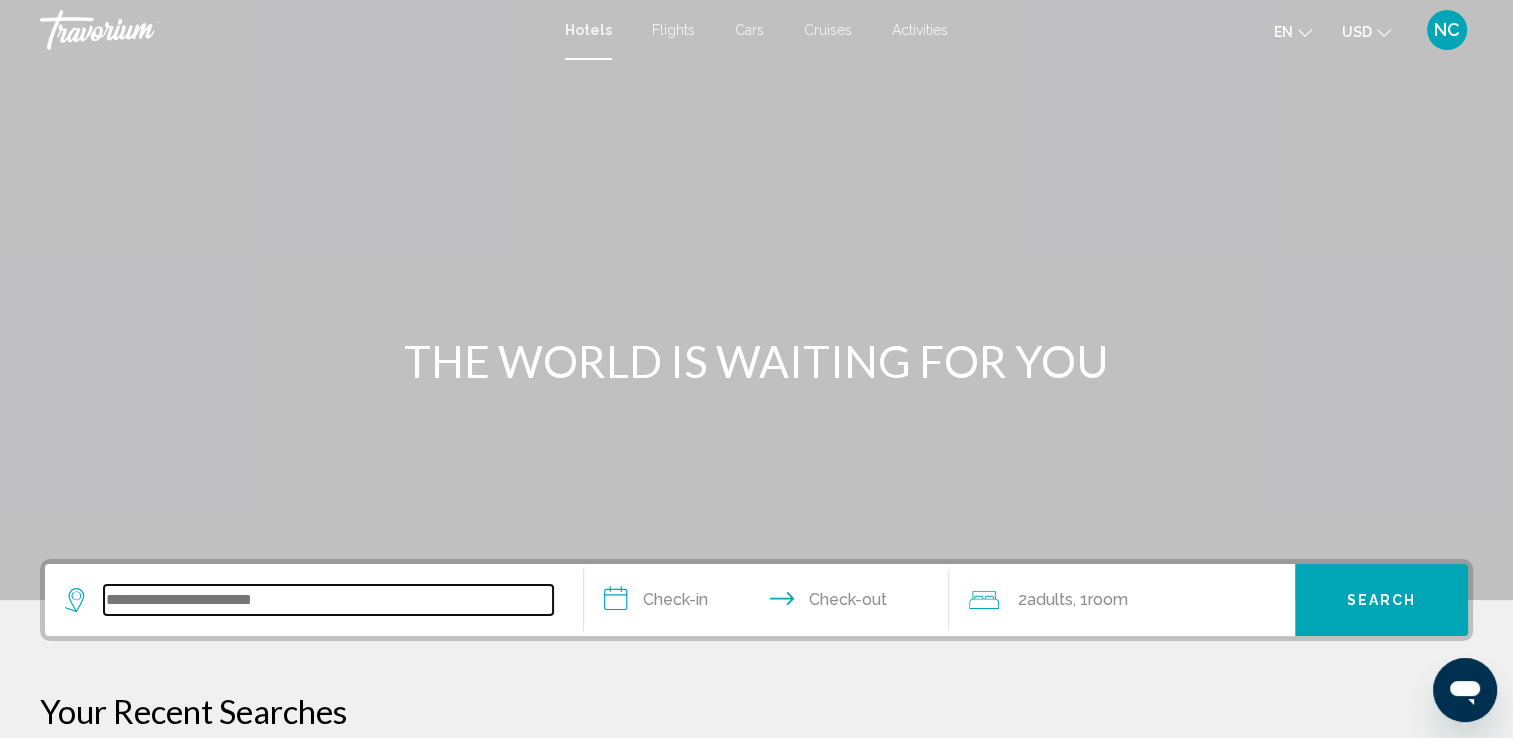 click at bounding box center (328, 600) 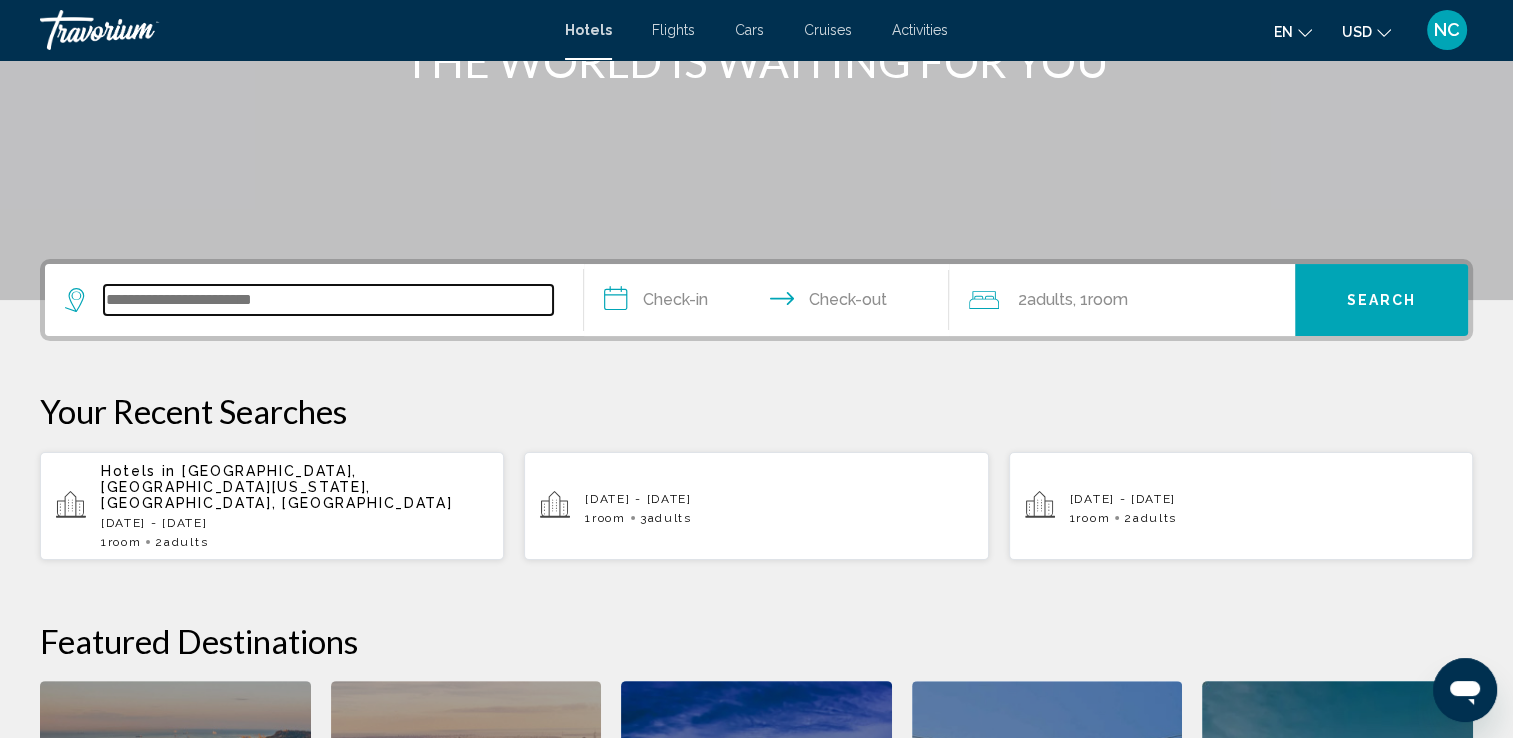 scroll, scrollTop: 493, scrollLeft: 0, axis: vertical 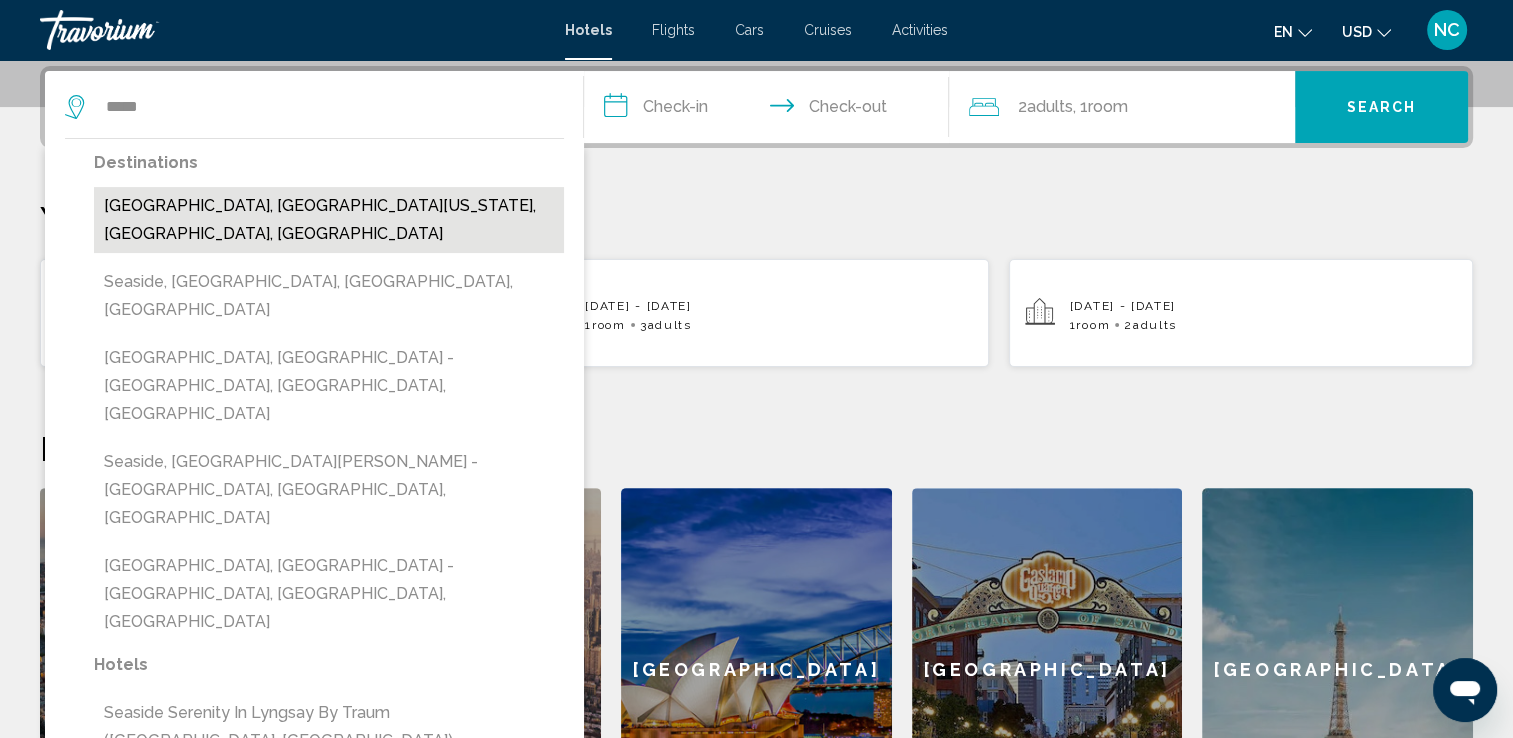 click on "[GEOGRAPHIC_DATA], [GEOGRAPHIC_DATA][US_STATE], [GEOGRAPHIC_DATA], [GEOGRAPHIC_DATA]" at bounding box center (329, 220) 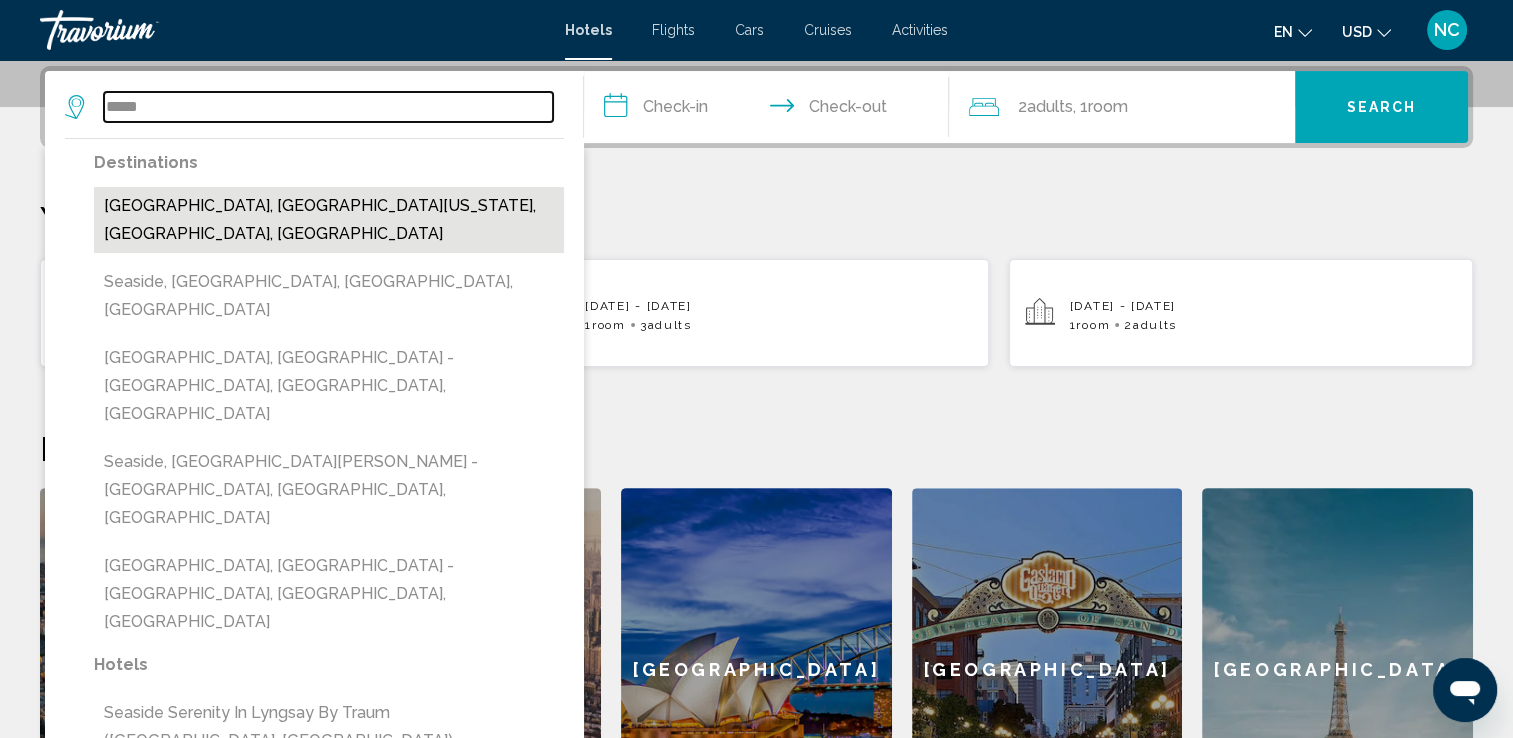 type on "**********" 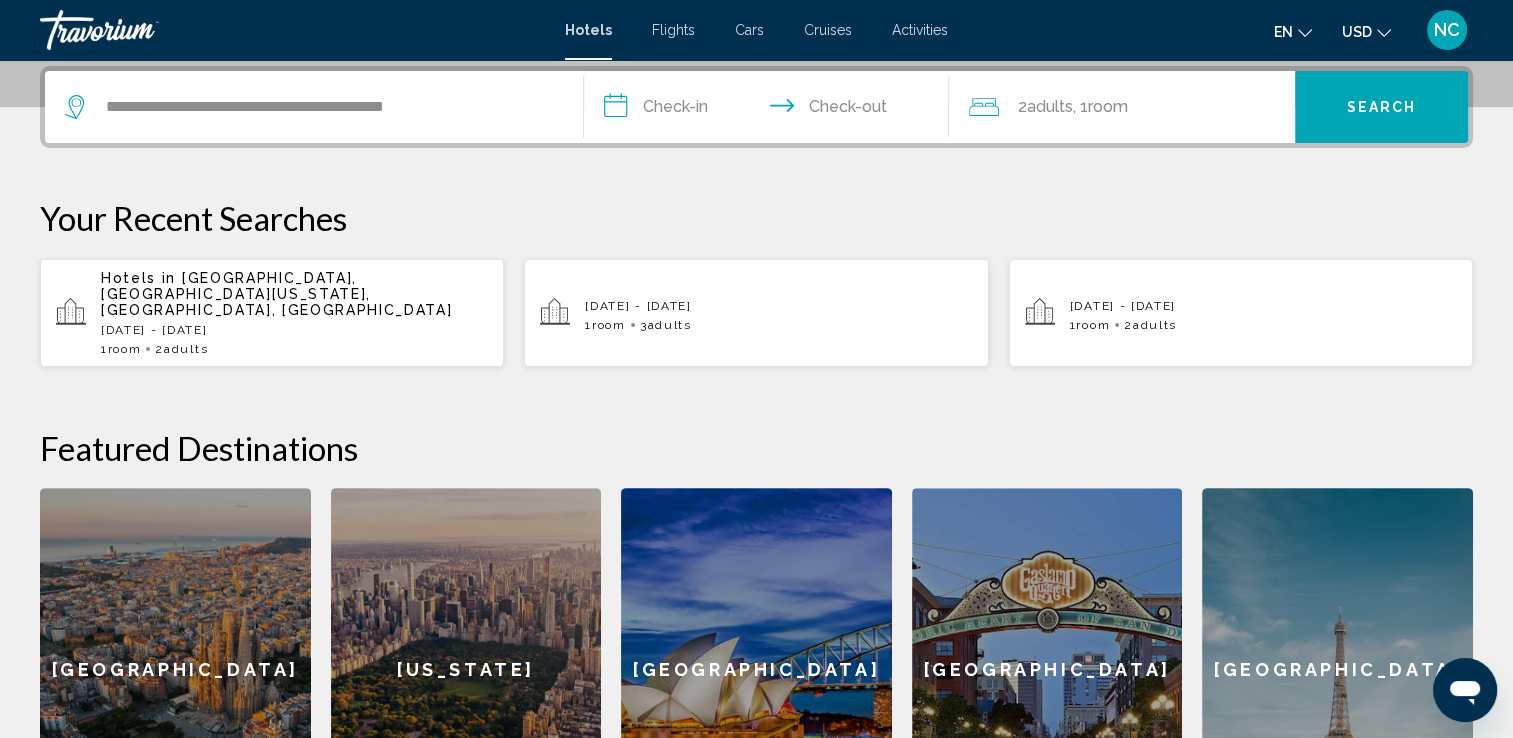 click on "**********" at bounding box center [771, 110] 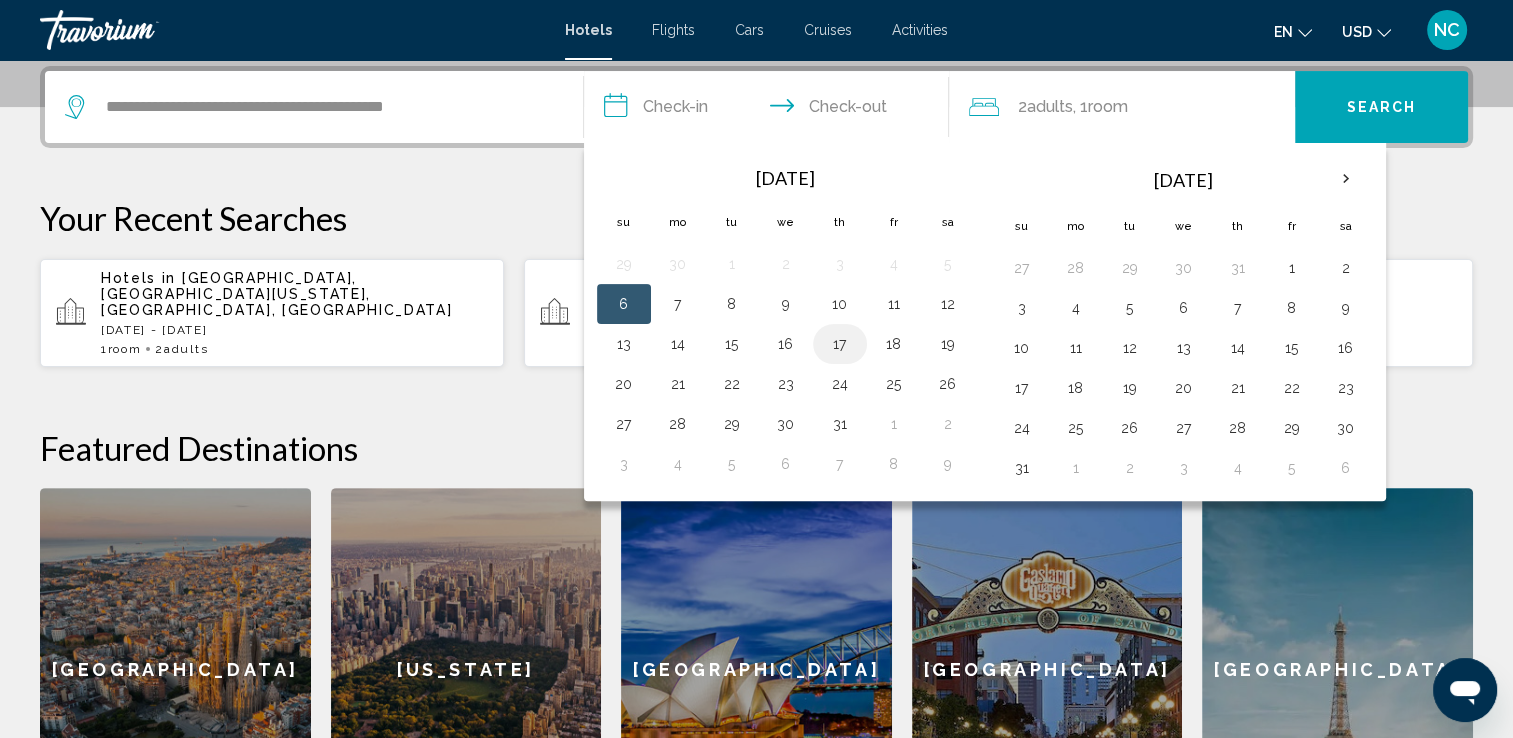 click on "17" at bounding box center (840, 344) 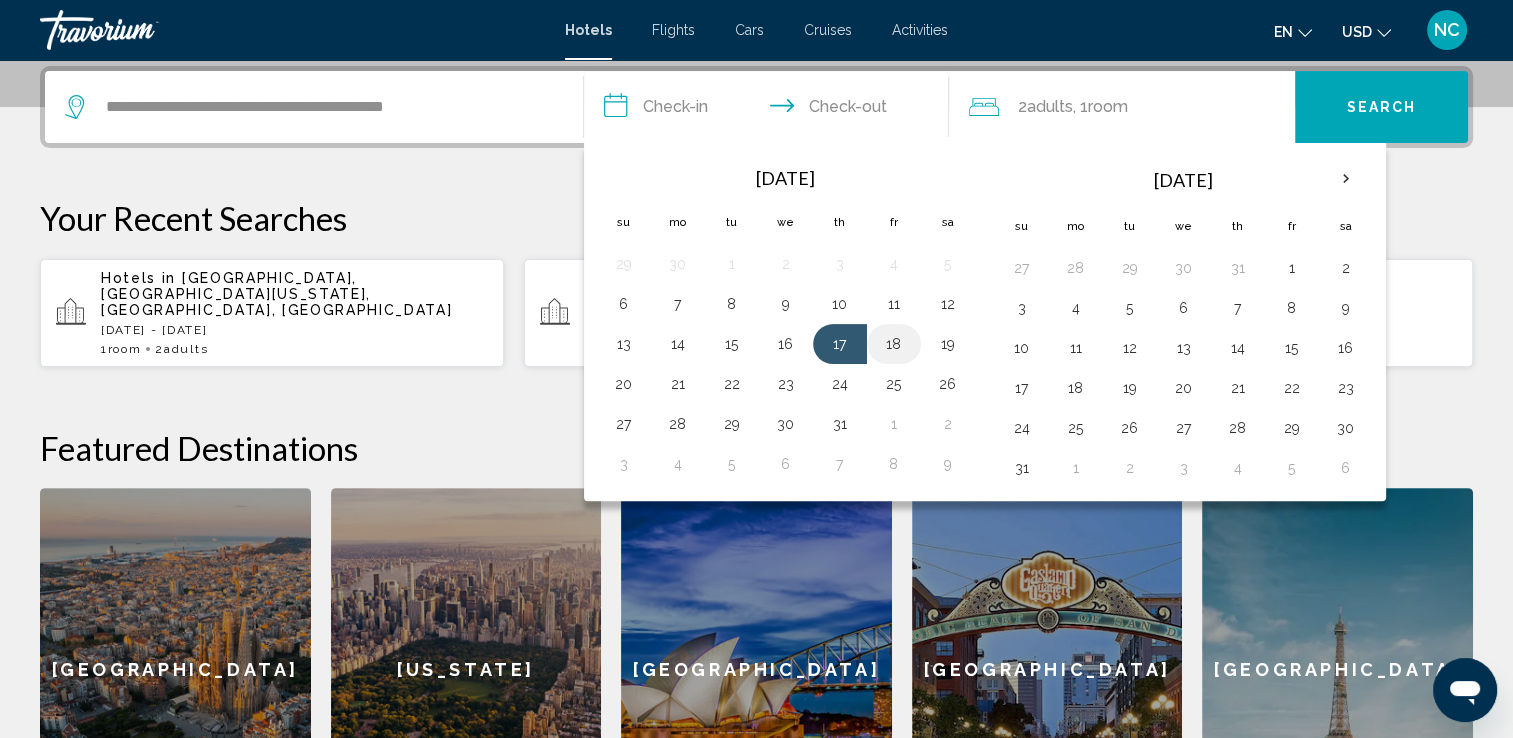 drag, startPoint x: 838, startPoint y: 341, endPoint x: 892, endPoint y: 345, distance: 54.147945 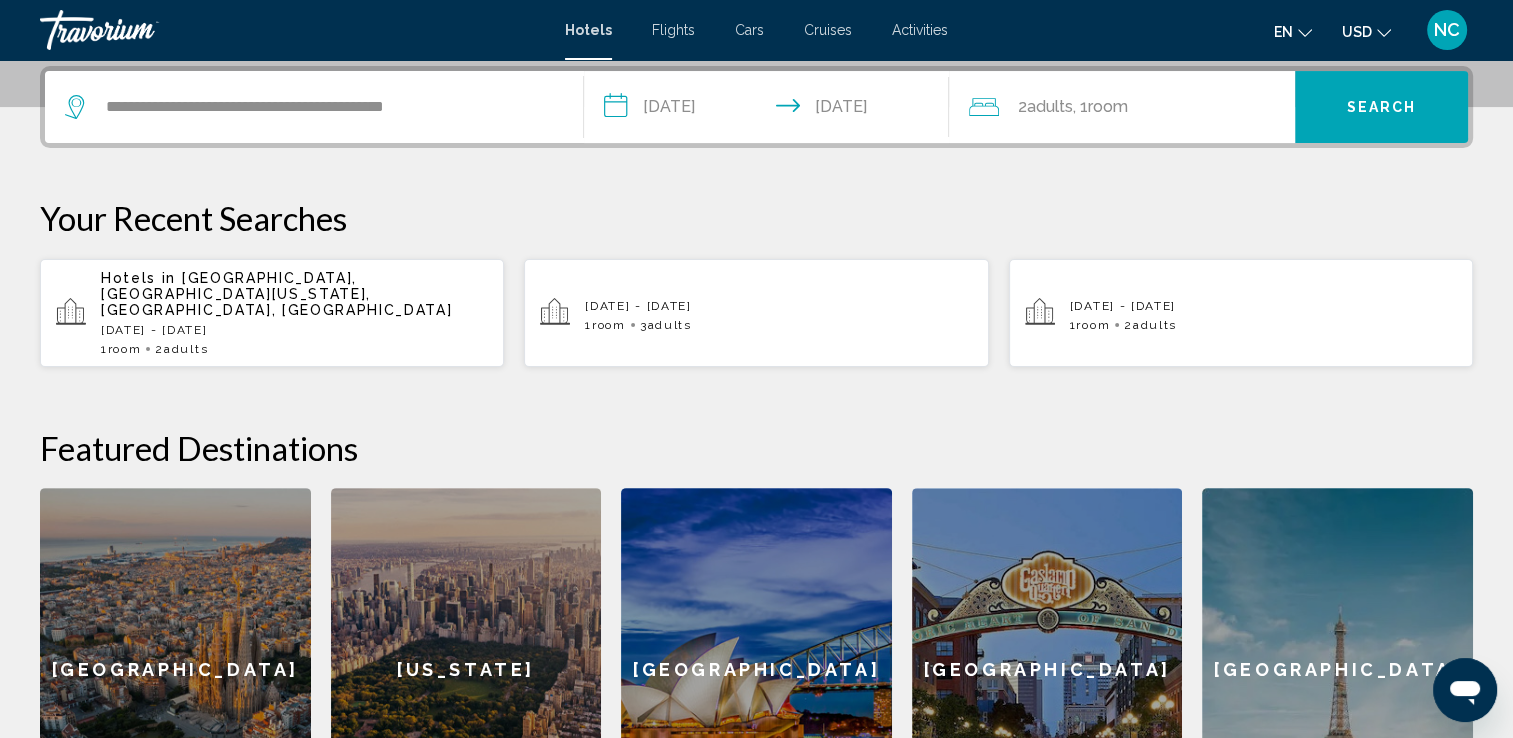 click on "**********" at bounding box center [771, 110] 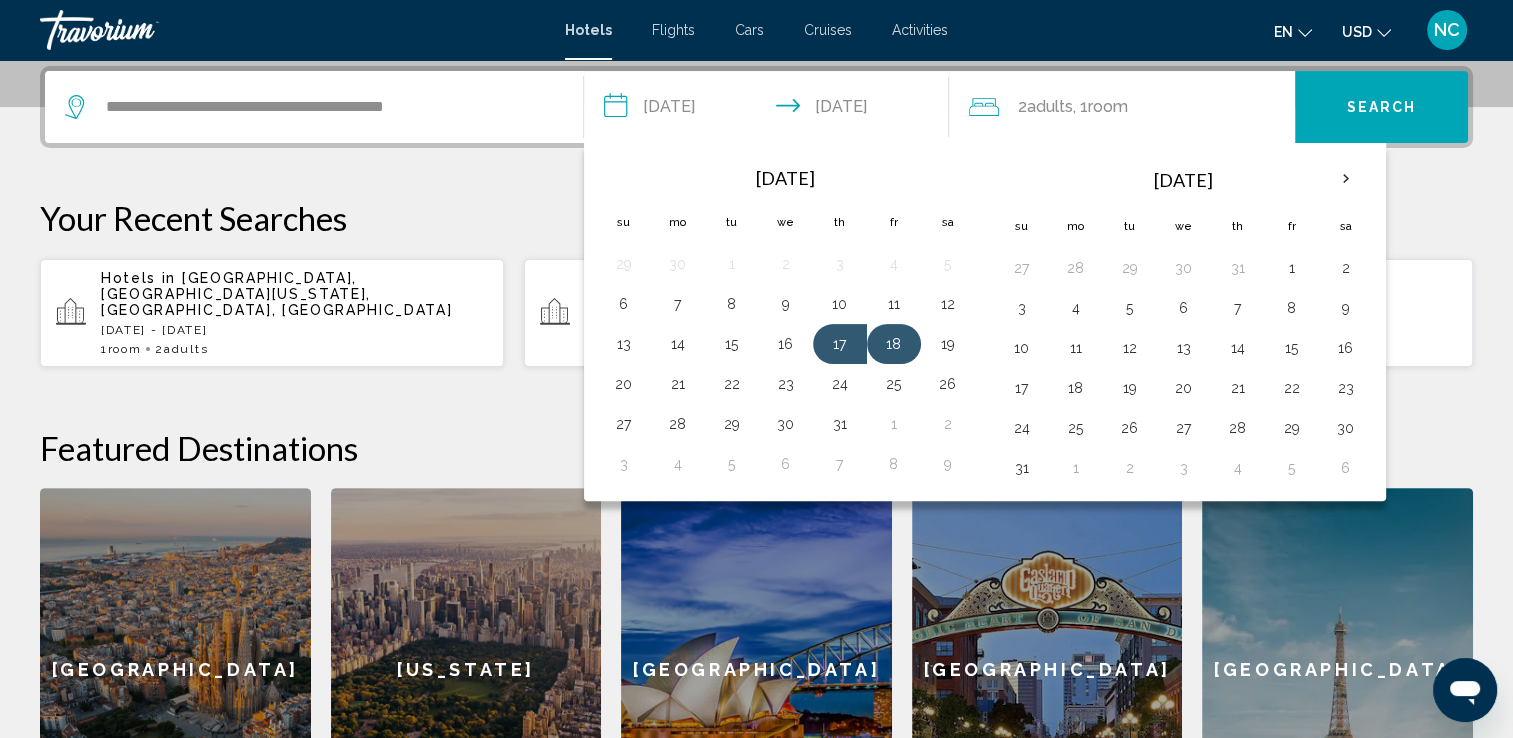 click on "18" at bounding box center (894, 344) 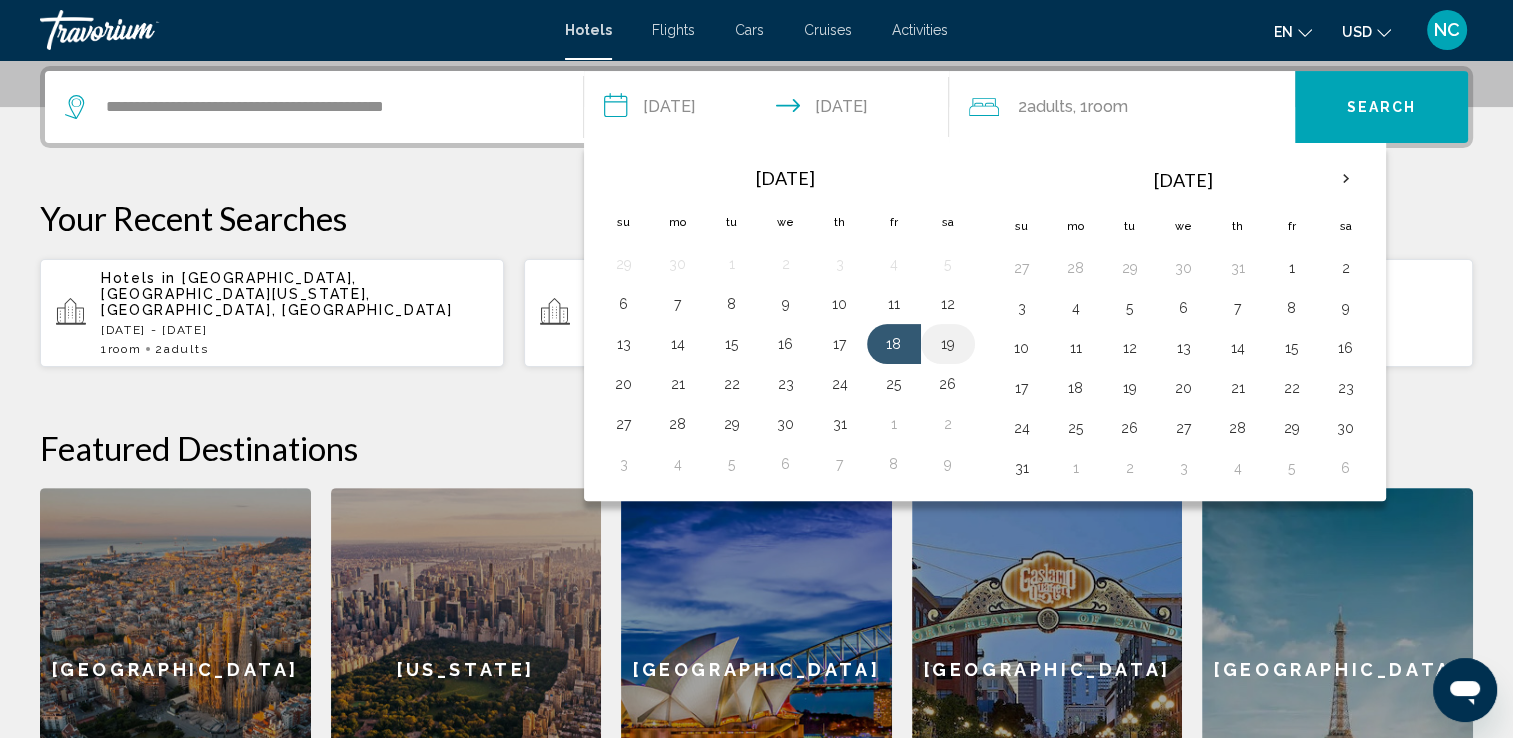 click on "19" at bounding box center [948, 344] 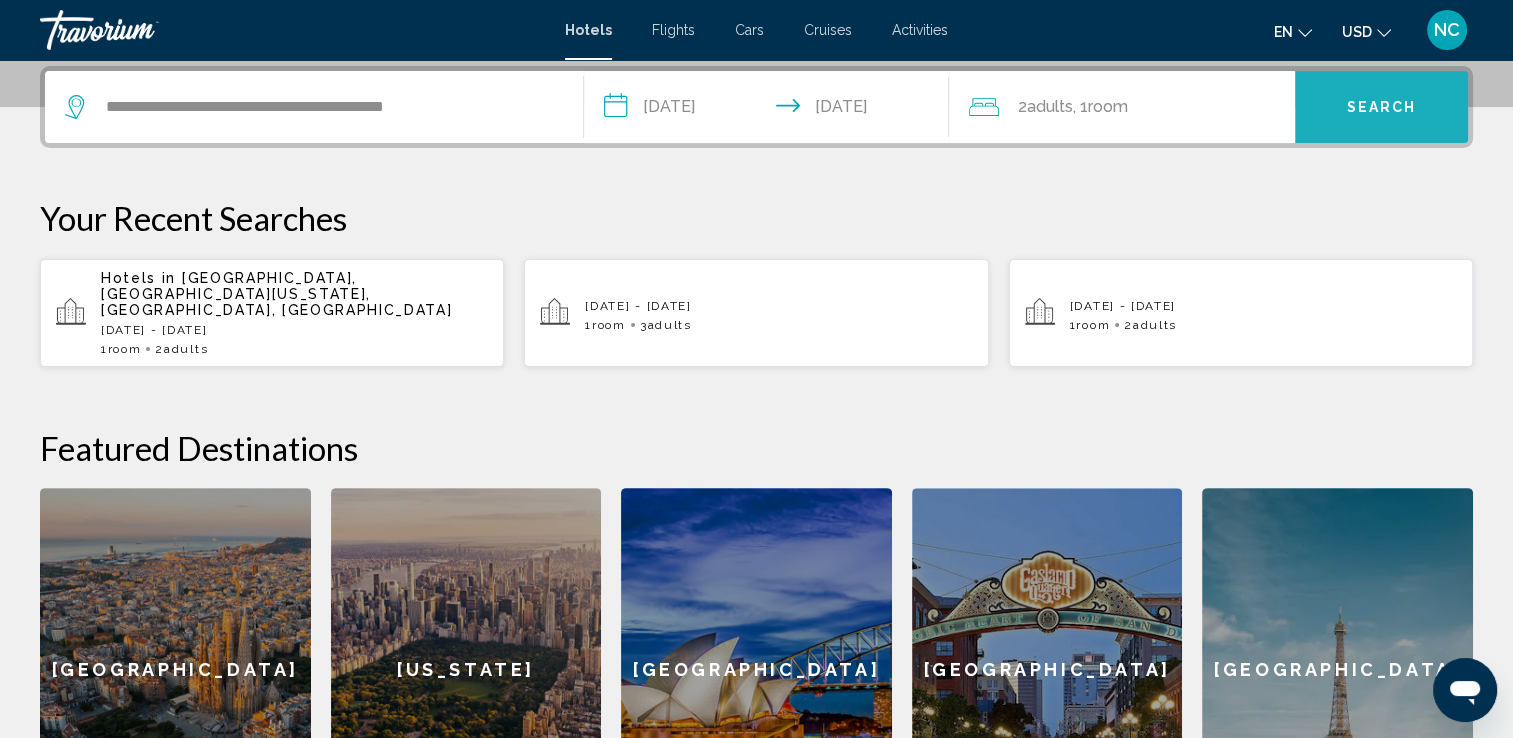 click on "Search" at bounding box center [1382, 108] 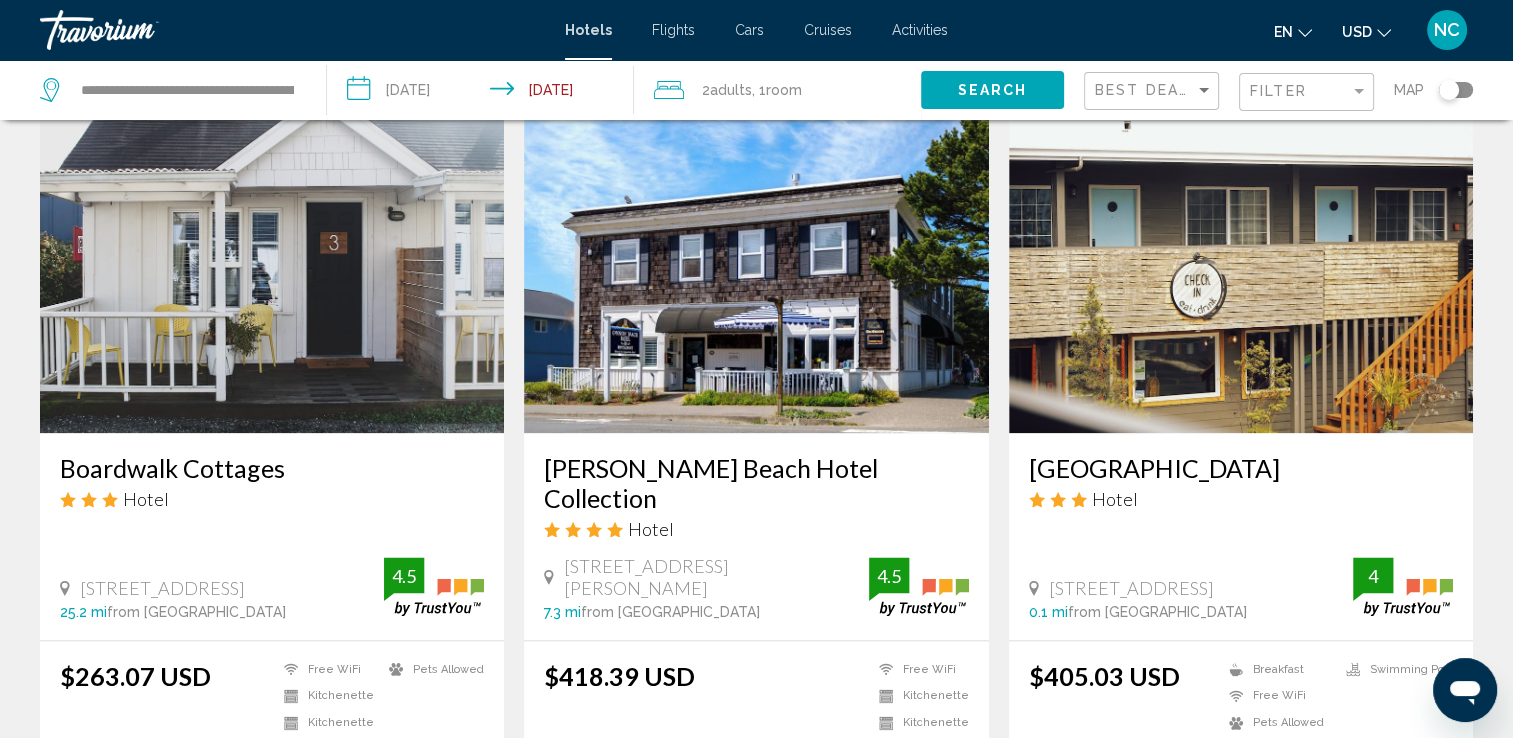 scroll, scrollTop: 2400, scrollLeft: 0, axis: vertical 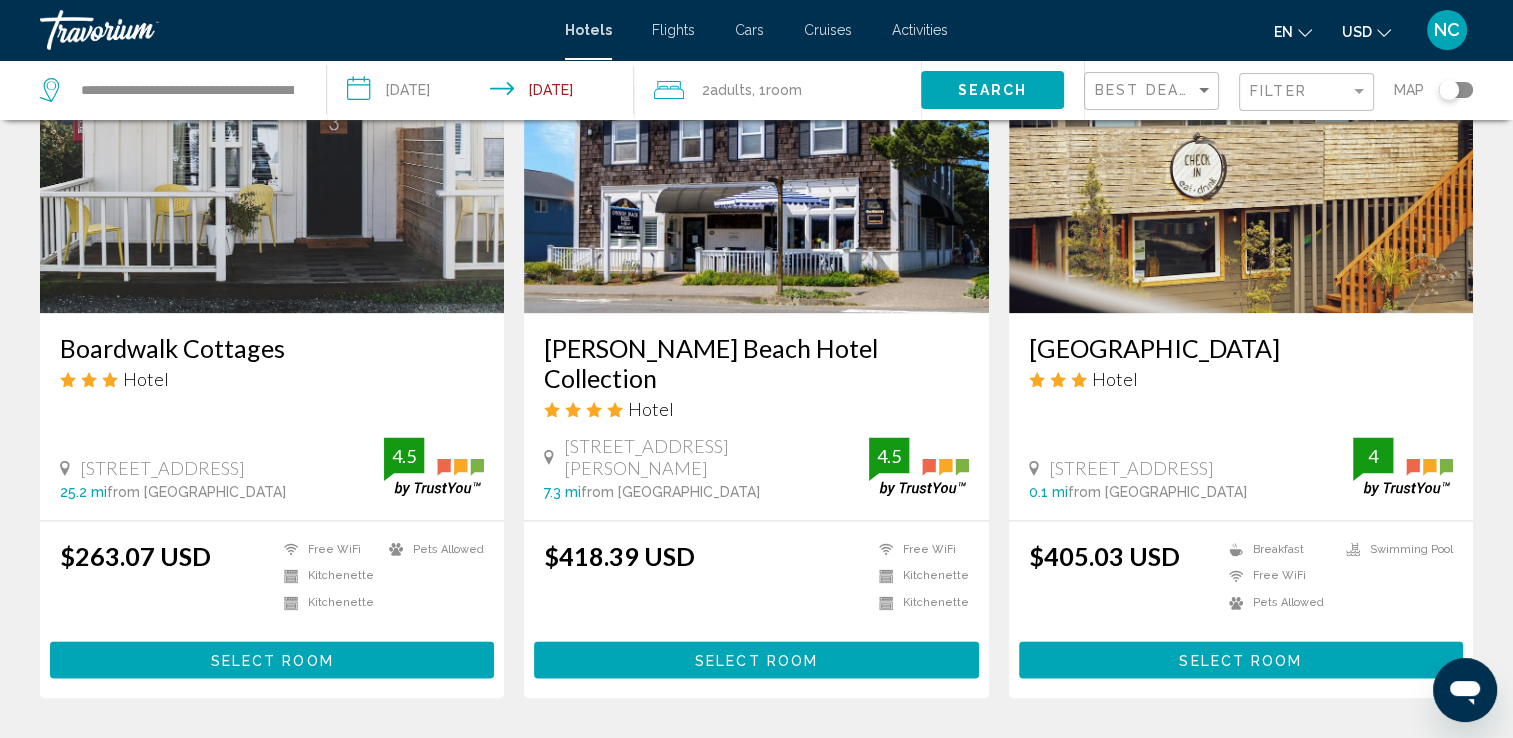 click on "2" at bounding box center (792, 758) 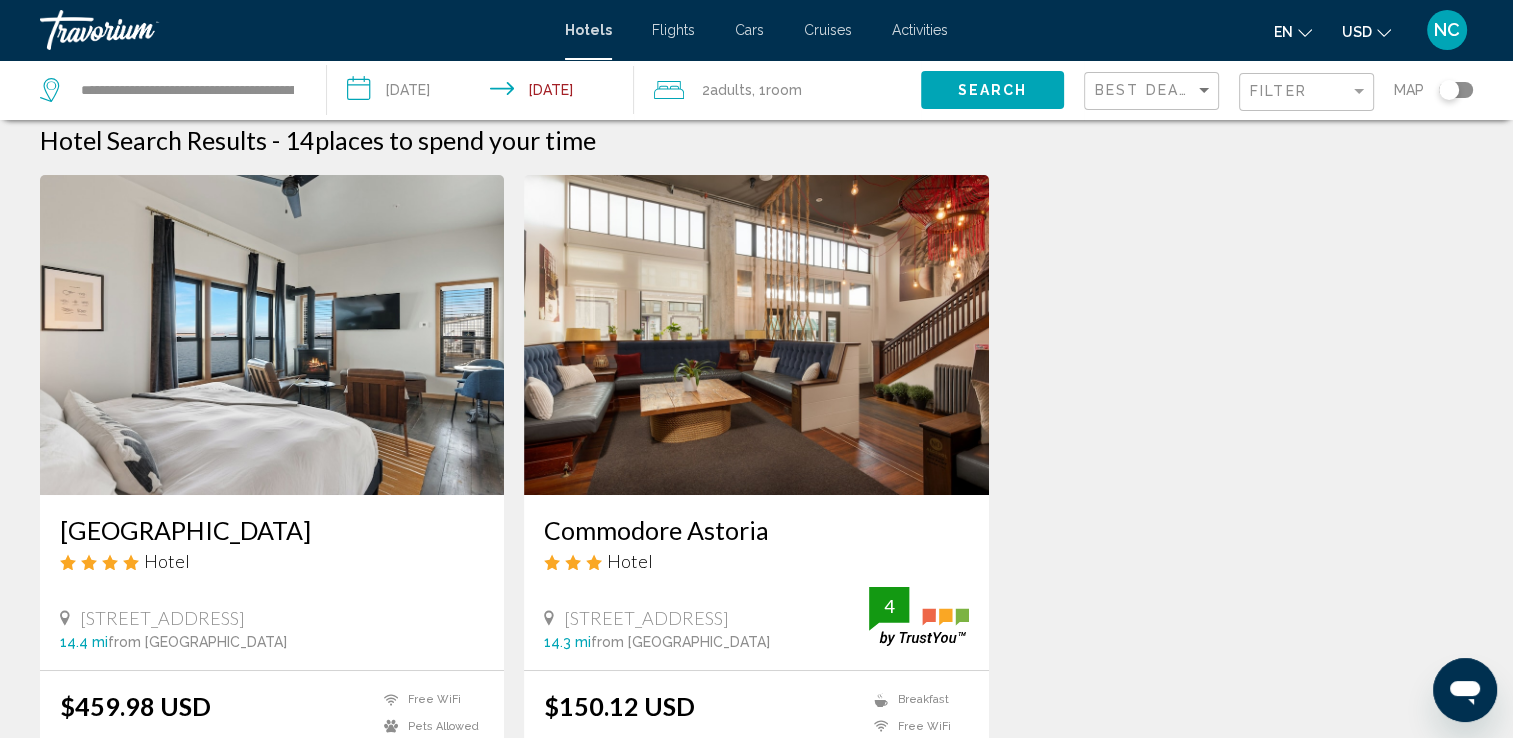 scroll, scrollTop: 0, scrollLeft: 0, axis: both 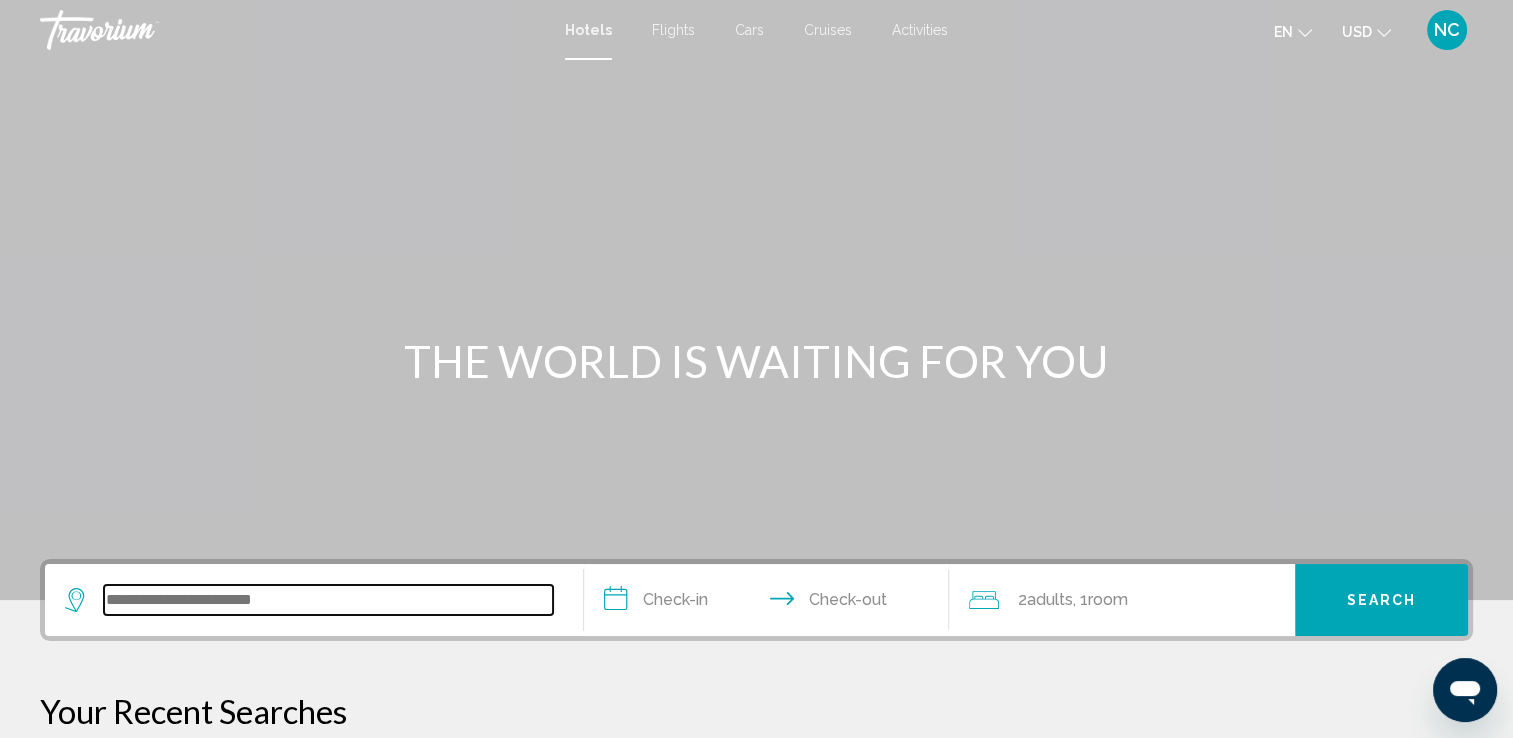 click at bounding box center (328, 600) 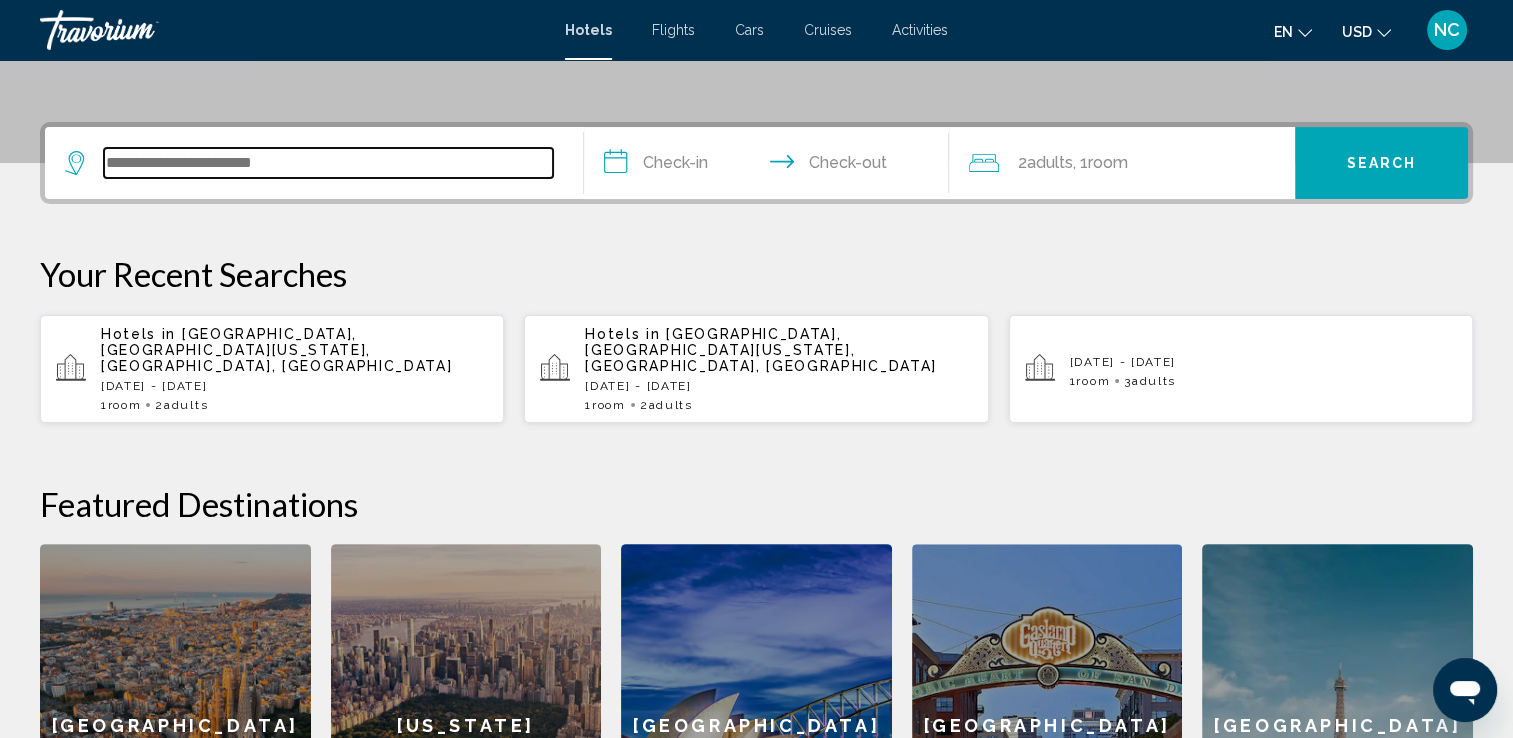 scroll, scrollTop: 493, scrollLeft: 0, axis: vertical 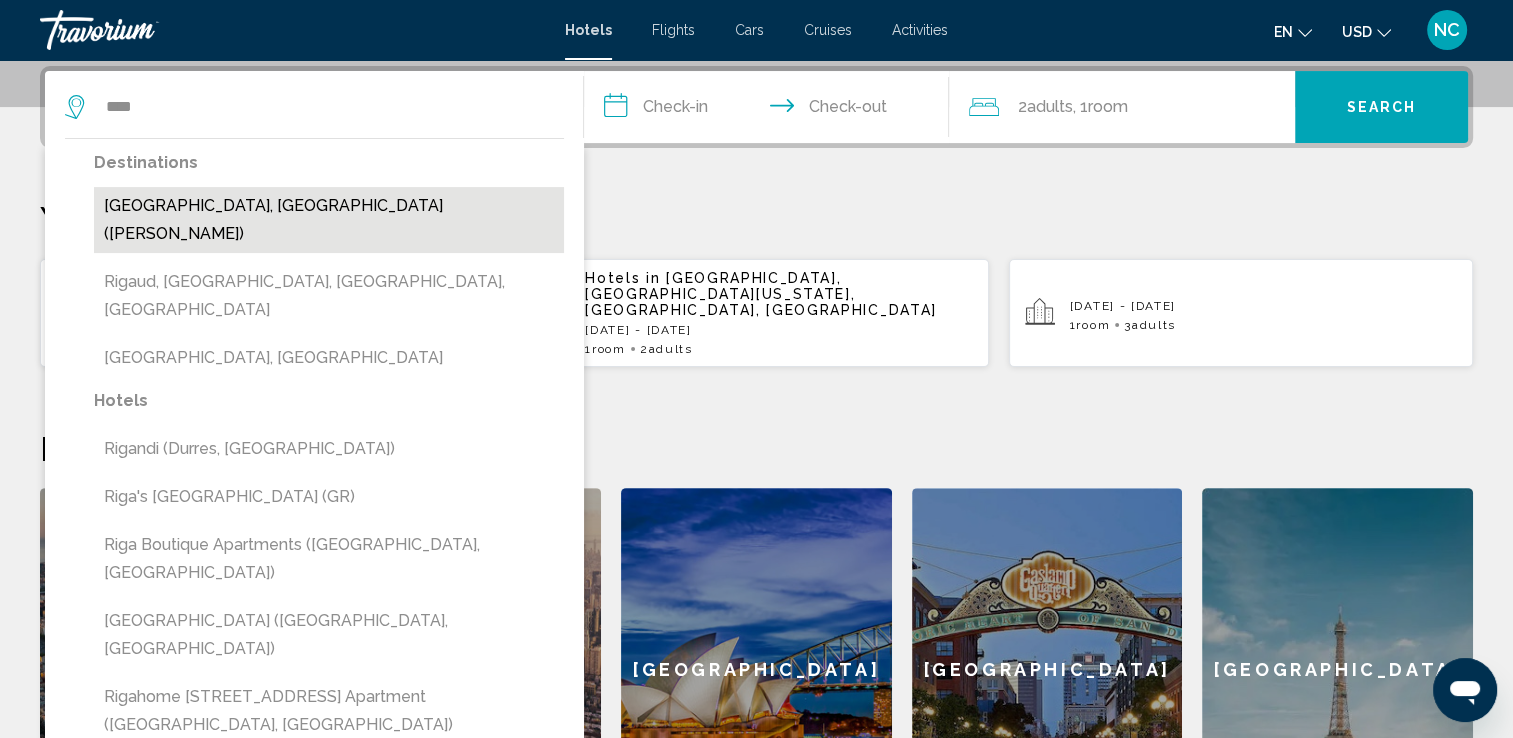 click on "Riga, Latvia (RIX)" at bounding box center [329, 220] 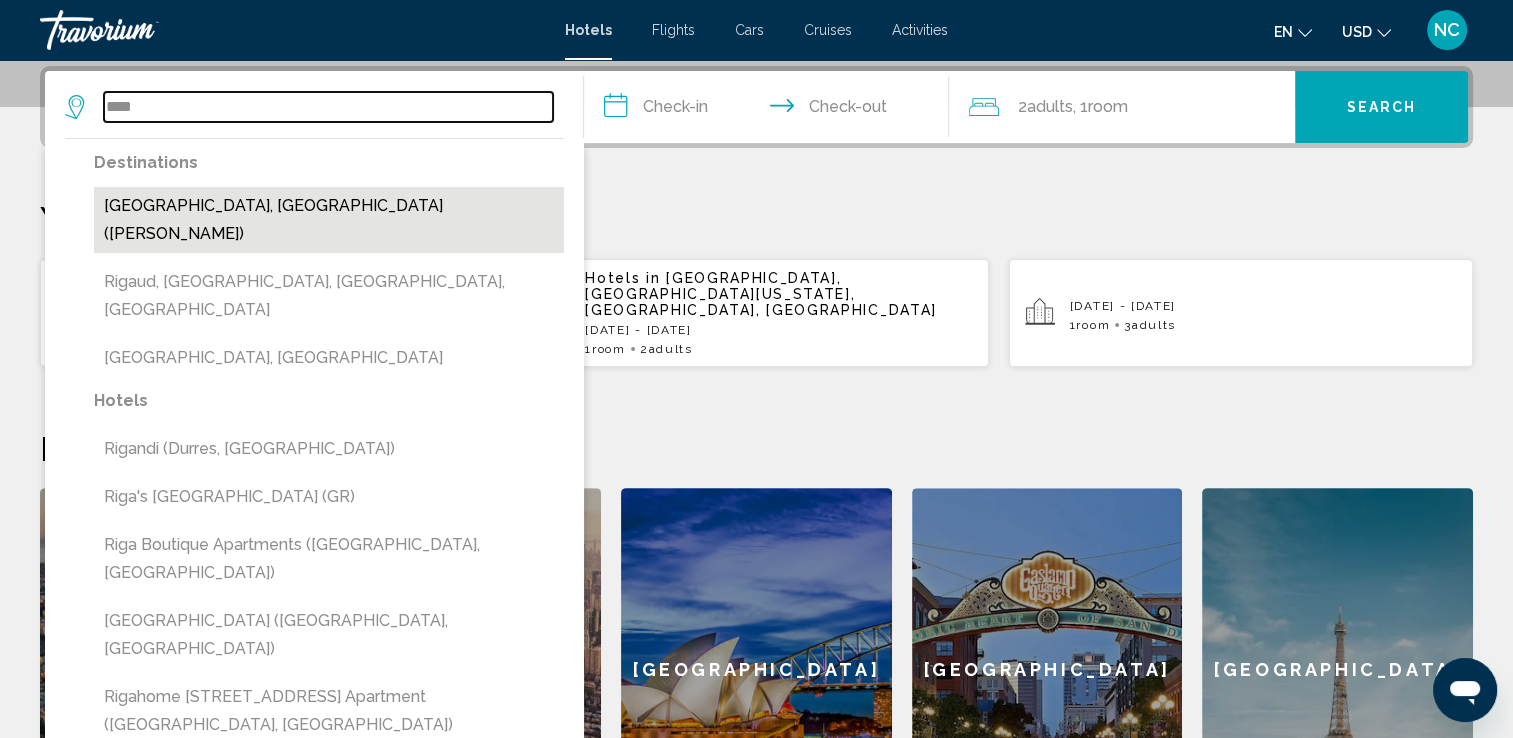type on "**********" 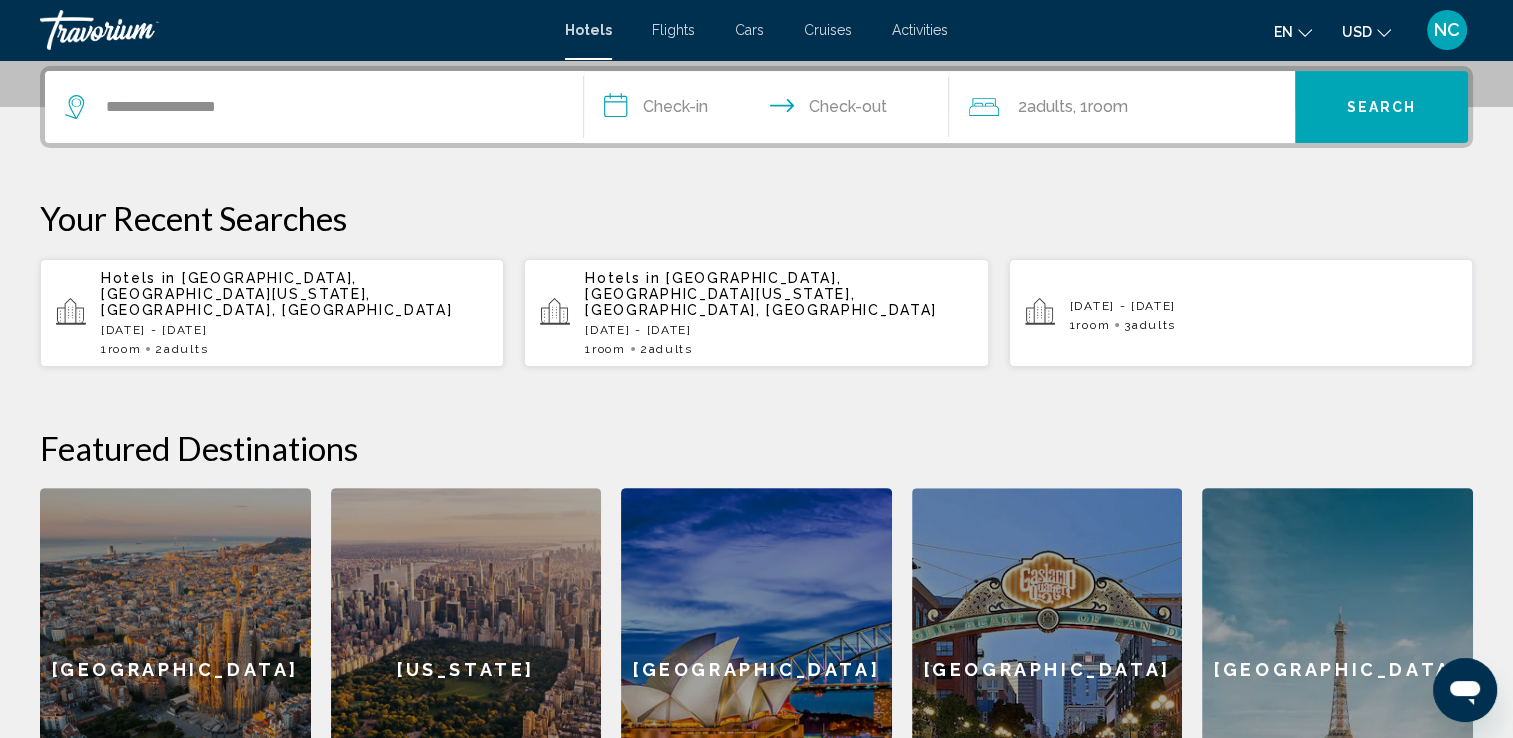 click on "**********" at bounding box center [771, 110] 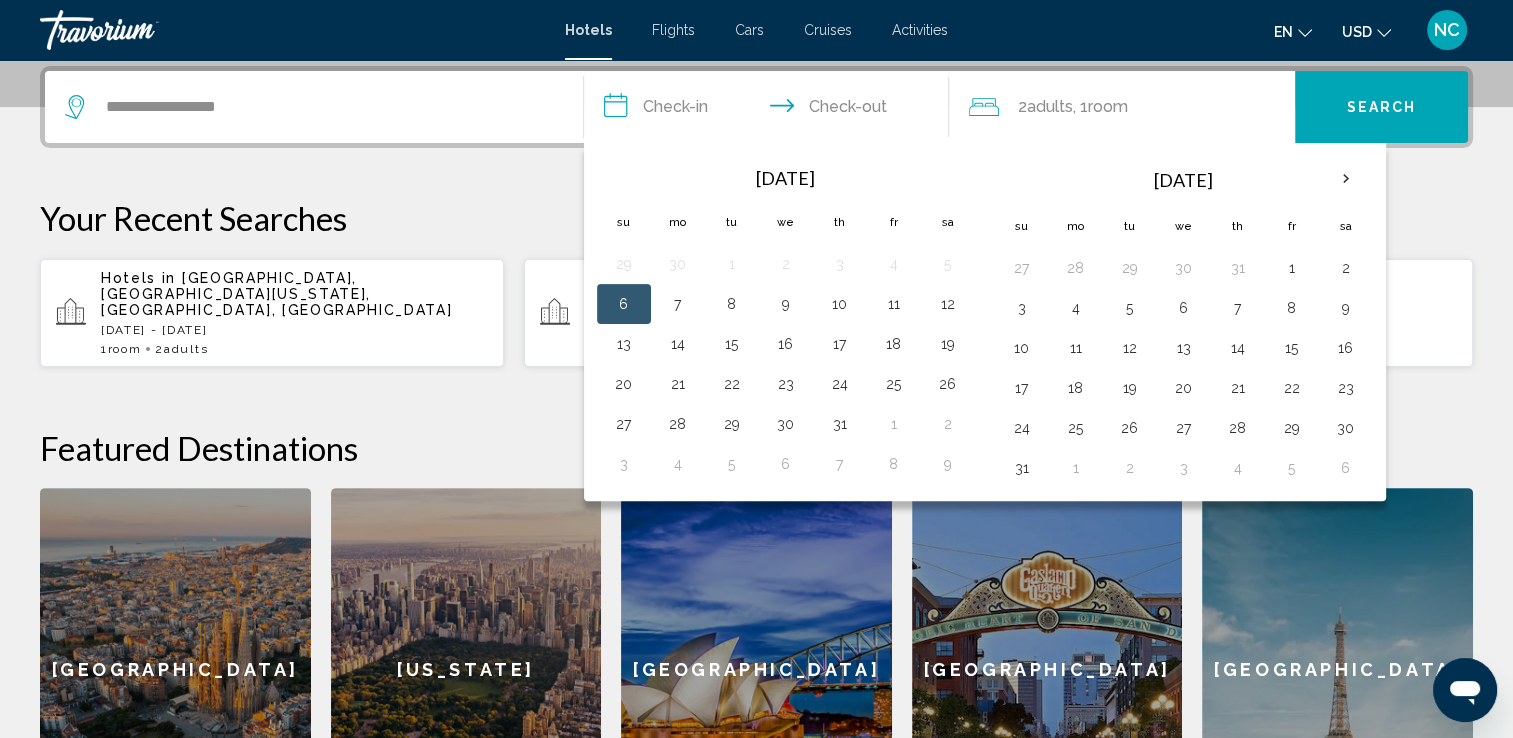 click on "Your Recent Searches" at bounding box center (756, 218) 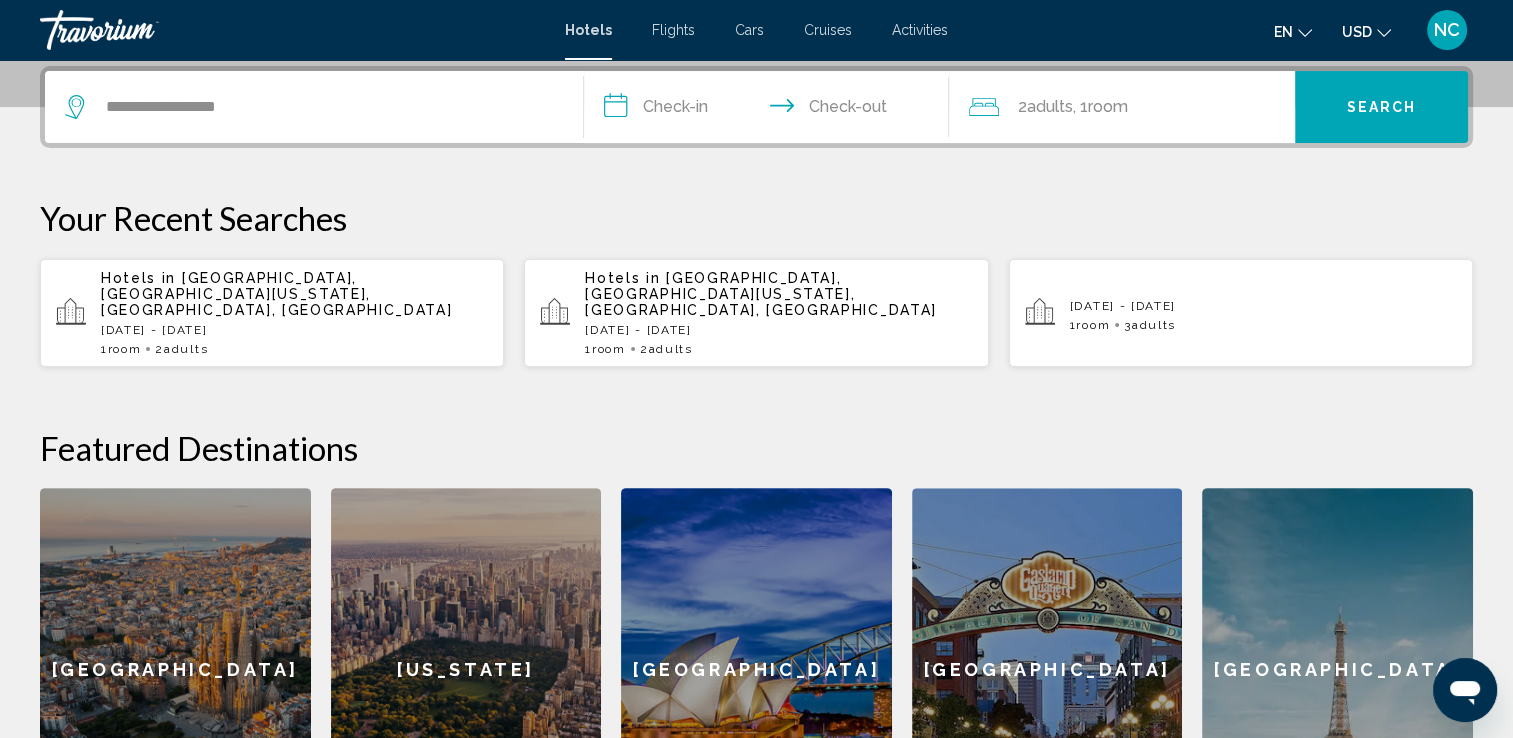 type 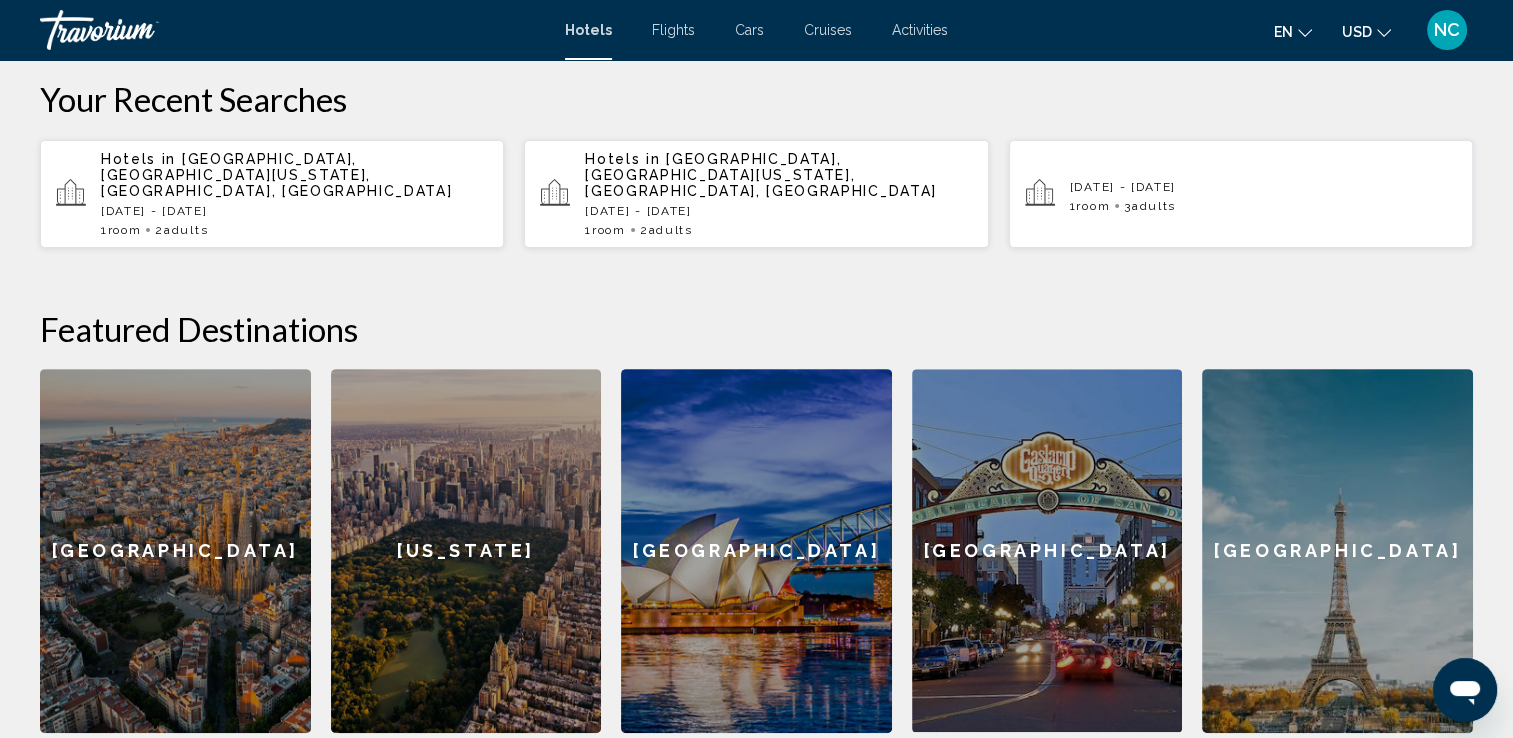 scroll, scrollTop: 284, scrollLeft: 0, axis: vertical 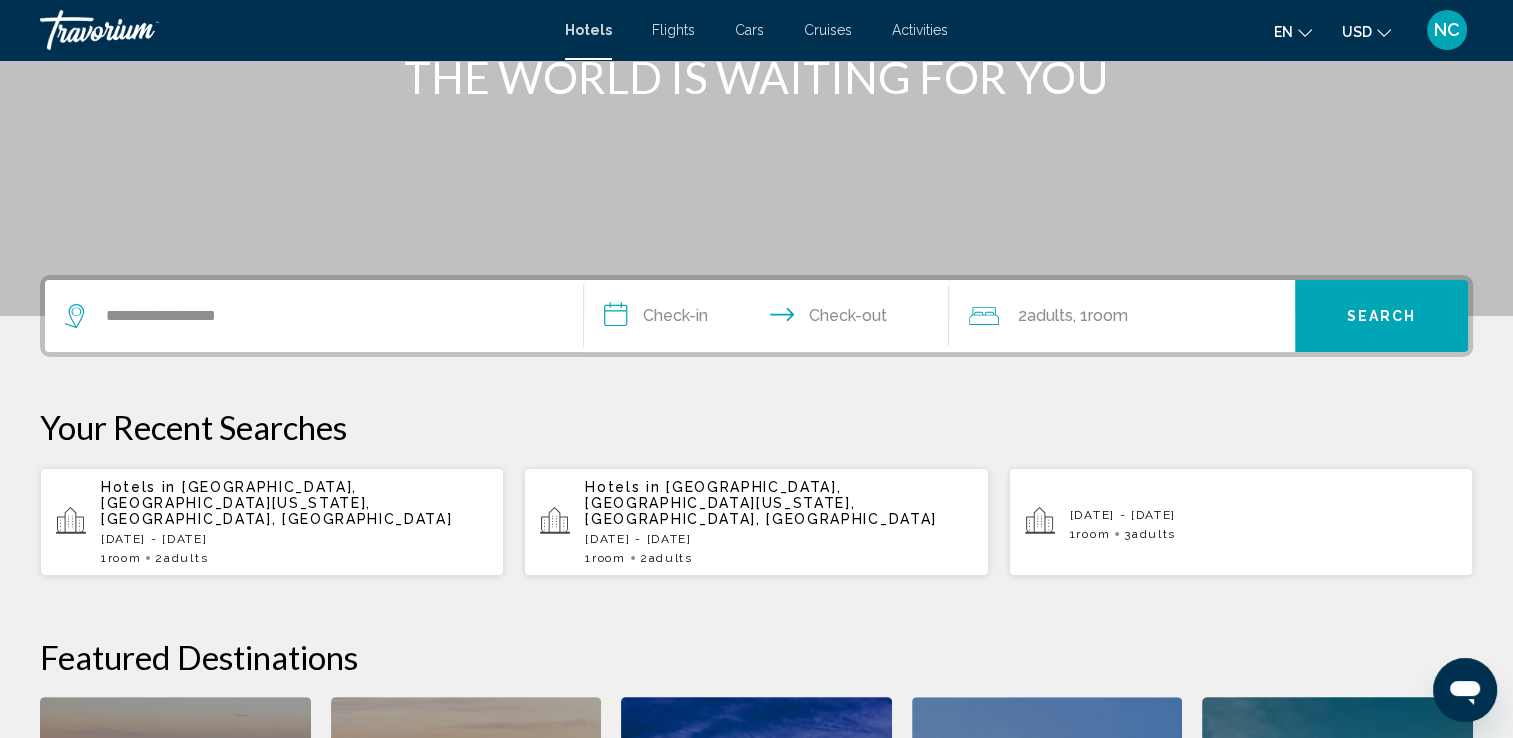 click on "**********" at bounding box center (771, 319) 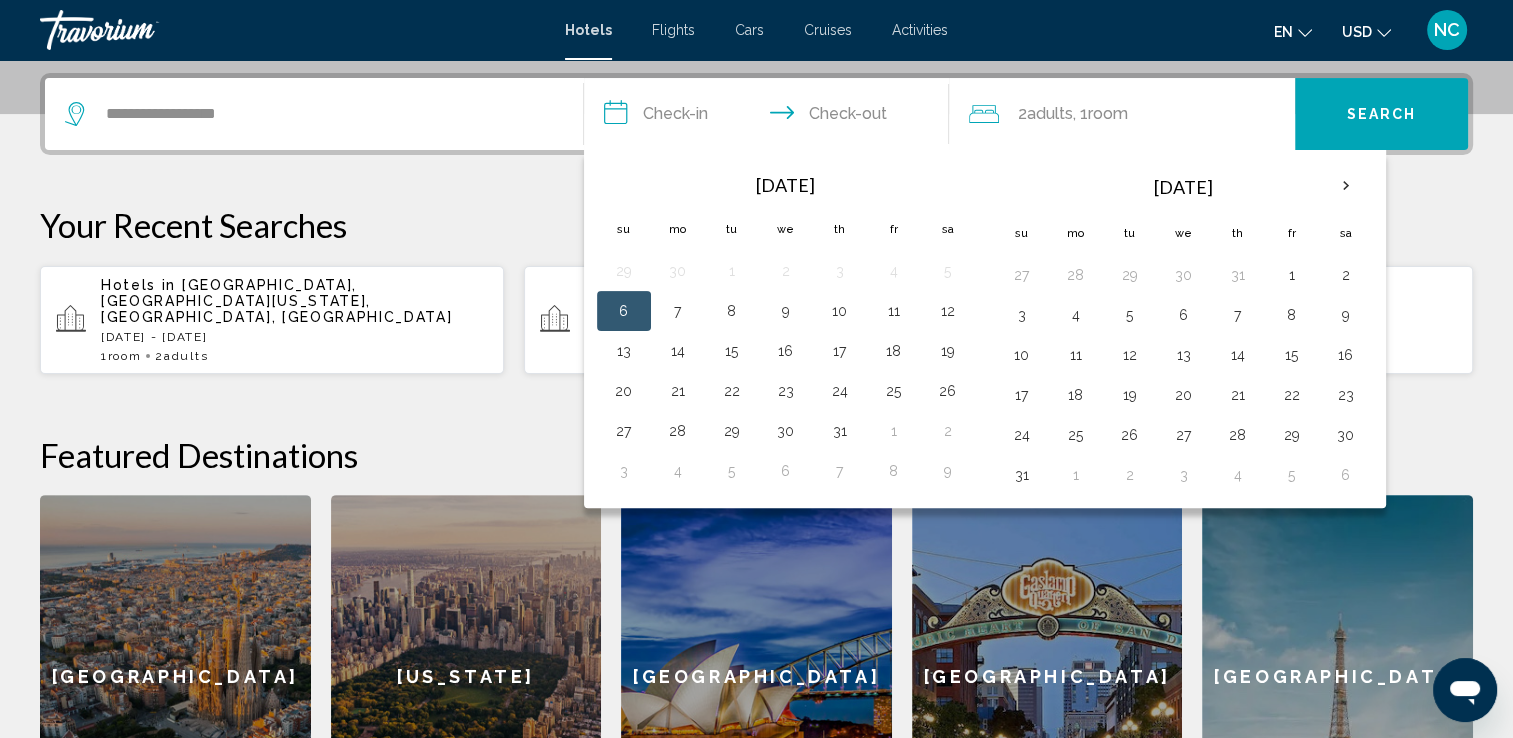 scroll, scrollTop: 493, scrollLeft: 0, axis: vertical 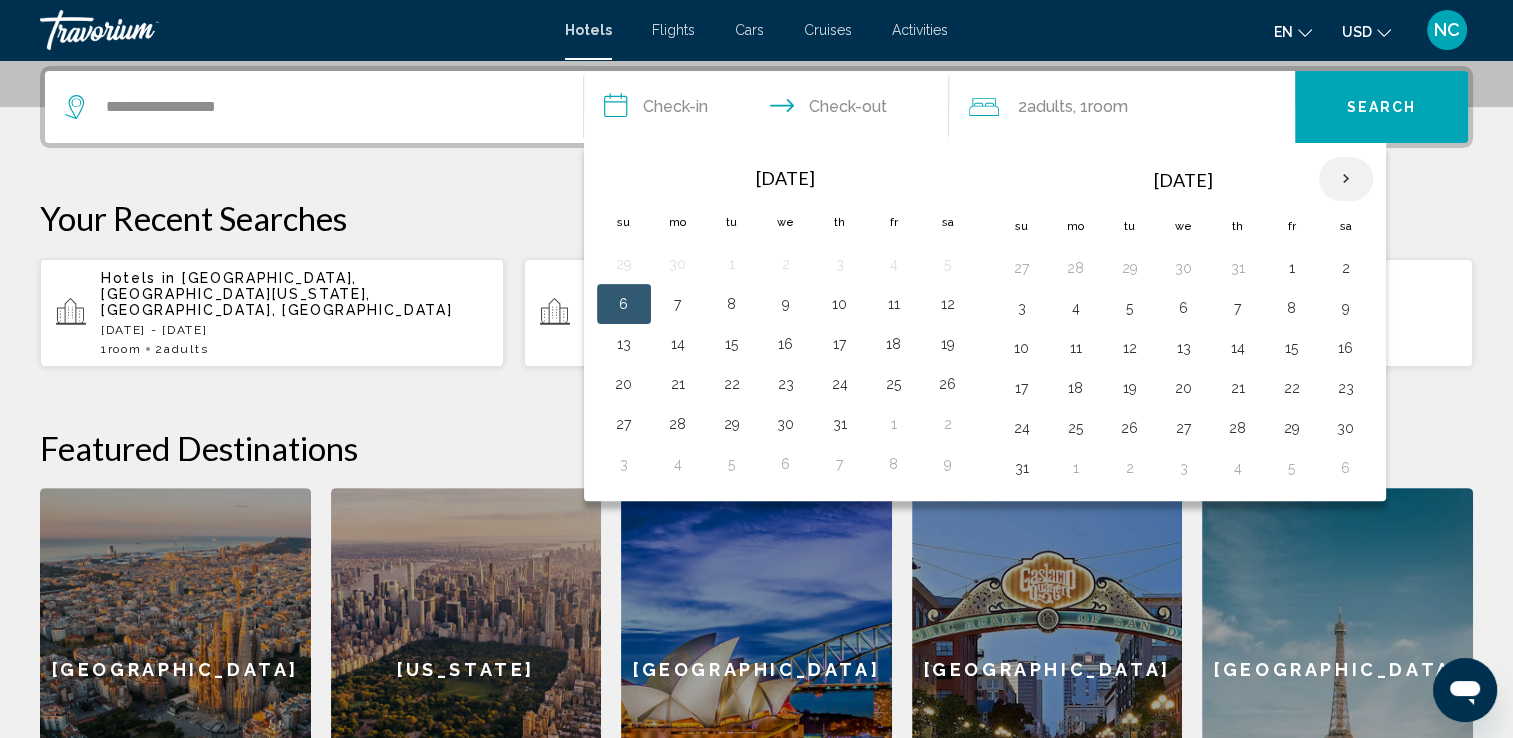 click at bounding box center [1346, 179] 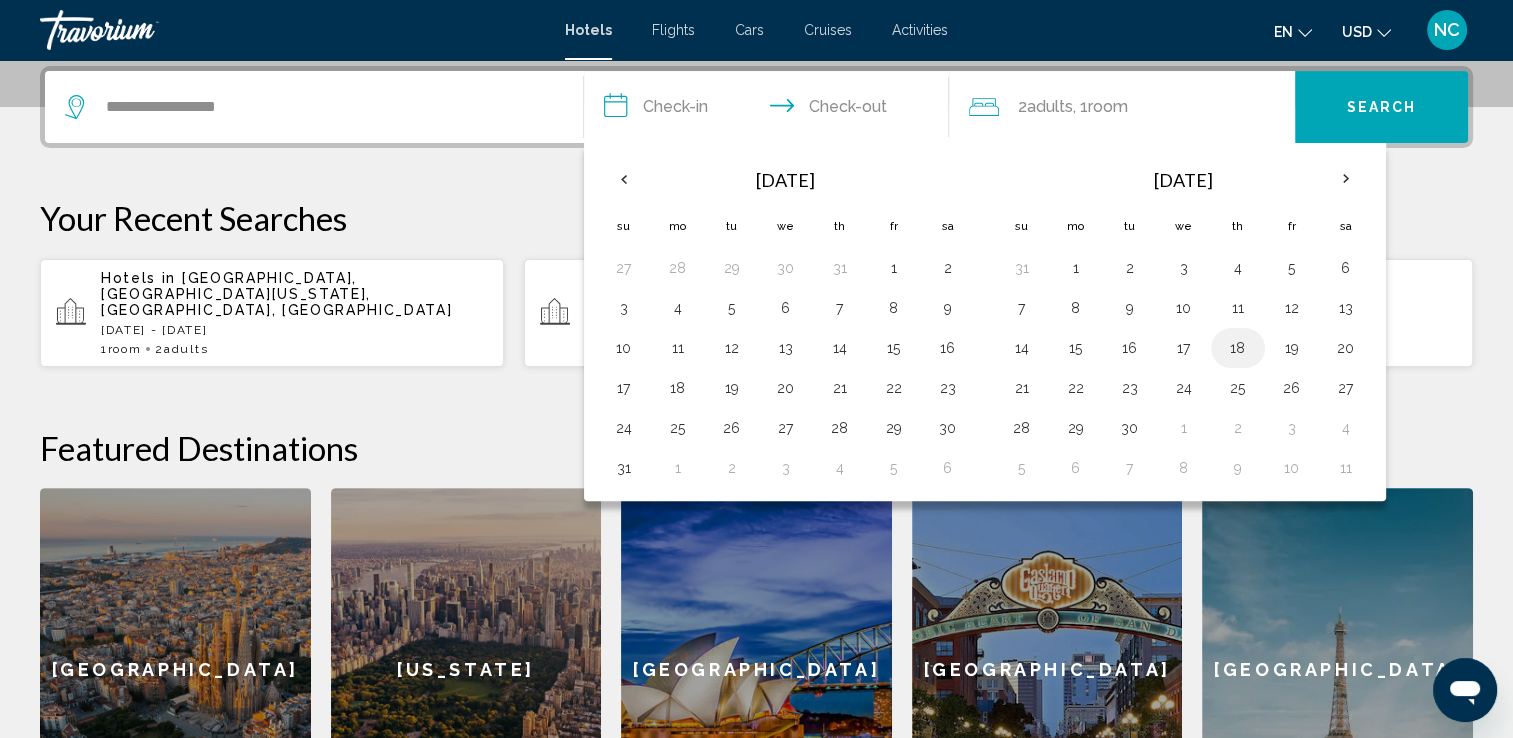 click on "18" at bounding box center [1238, 348] 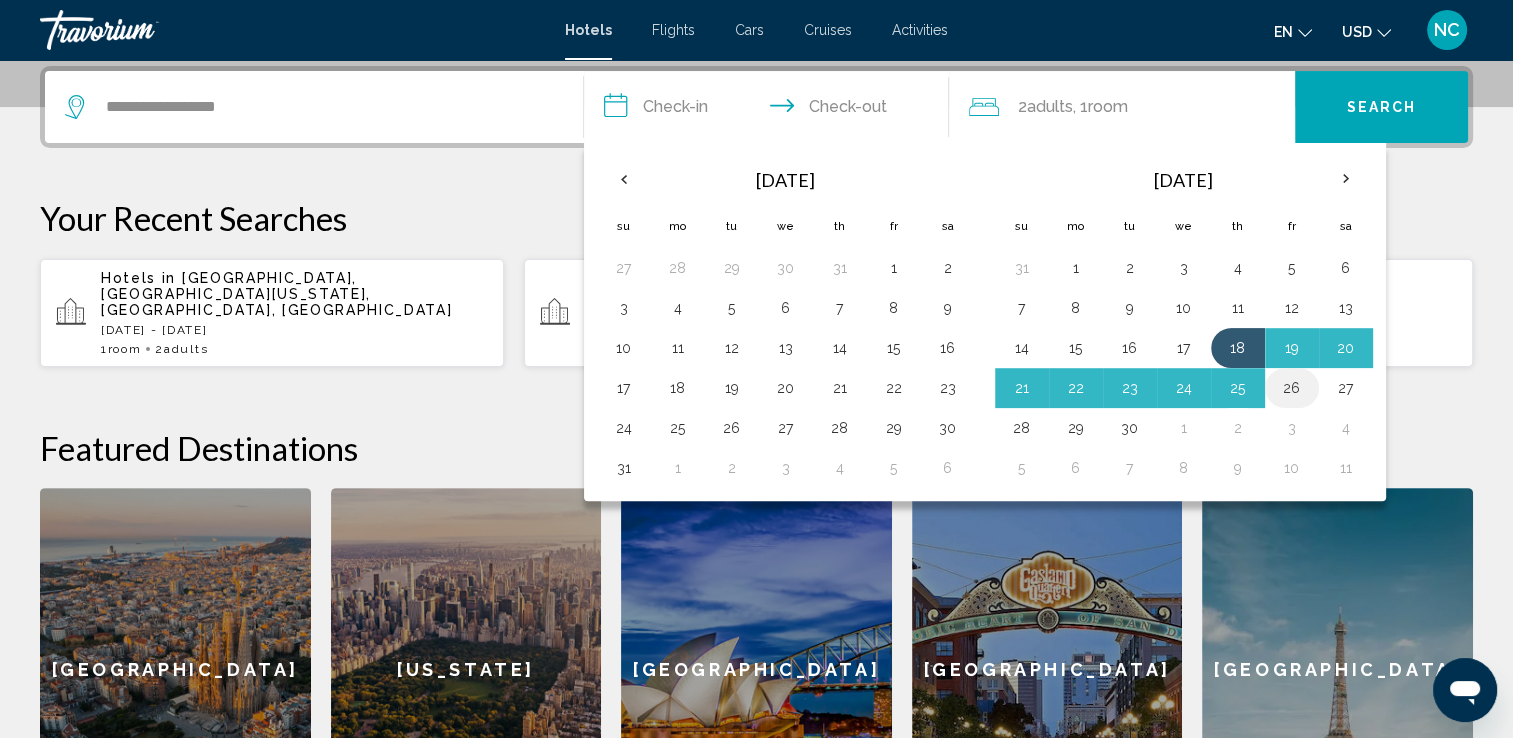 click on "26" at bounding box center [1292, 388] 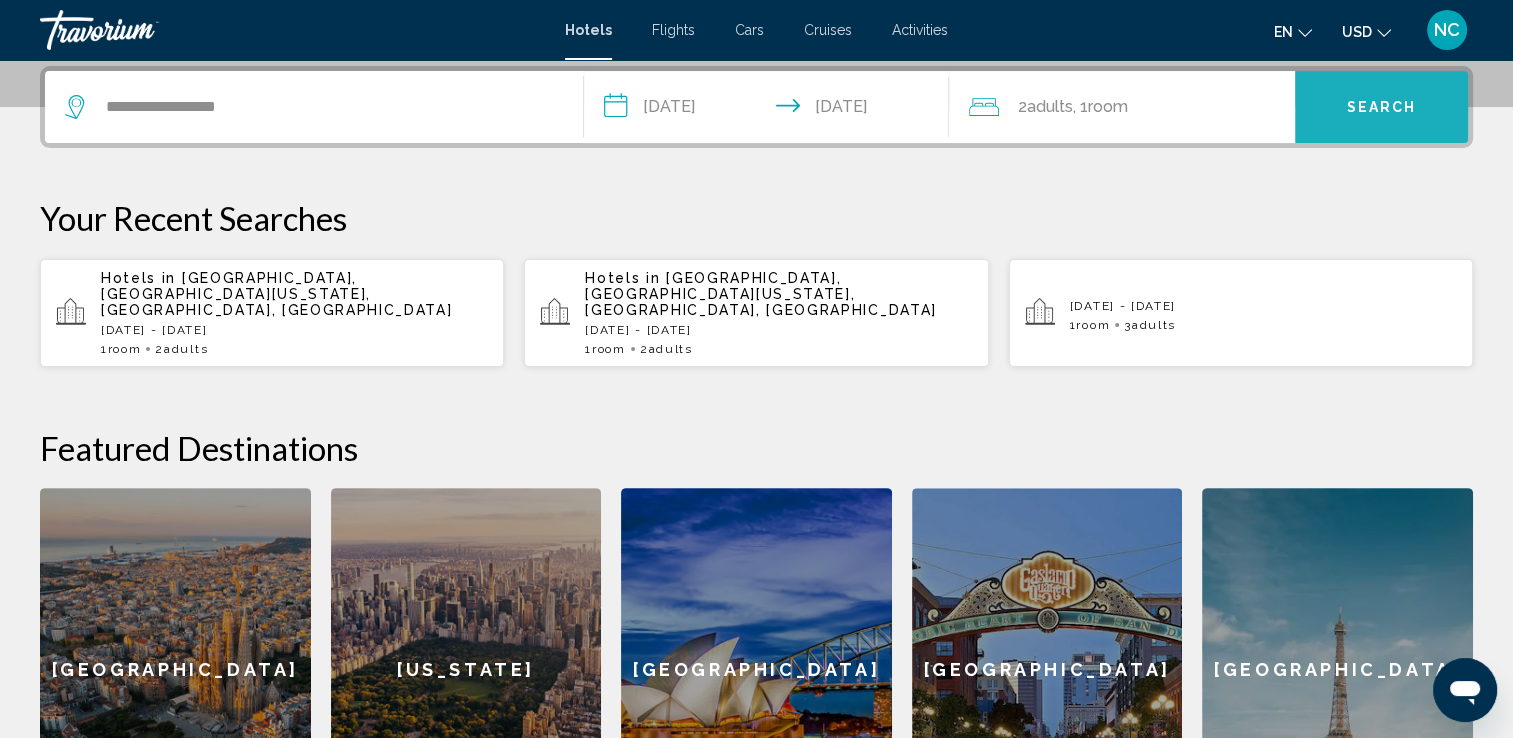 click on "Search" at bounding box center (1381, 107) 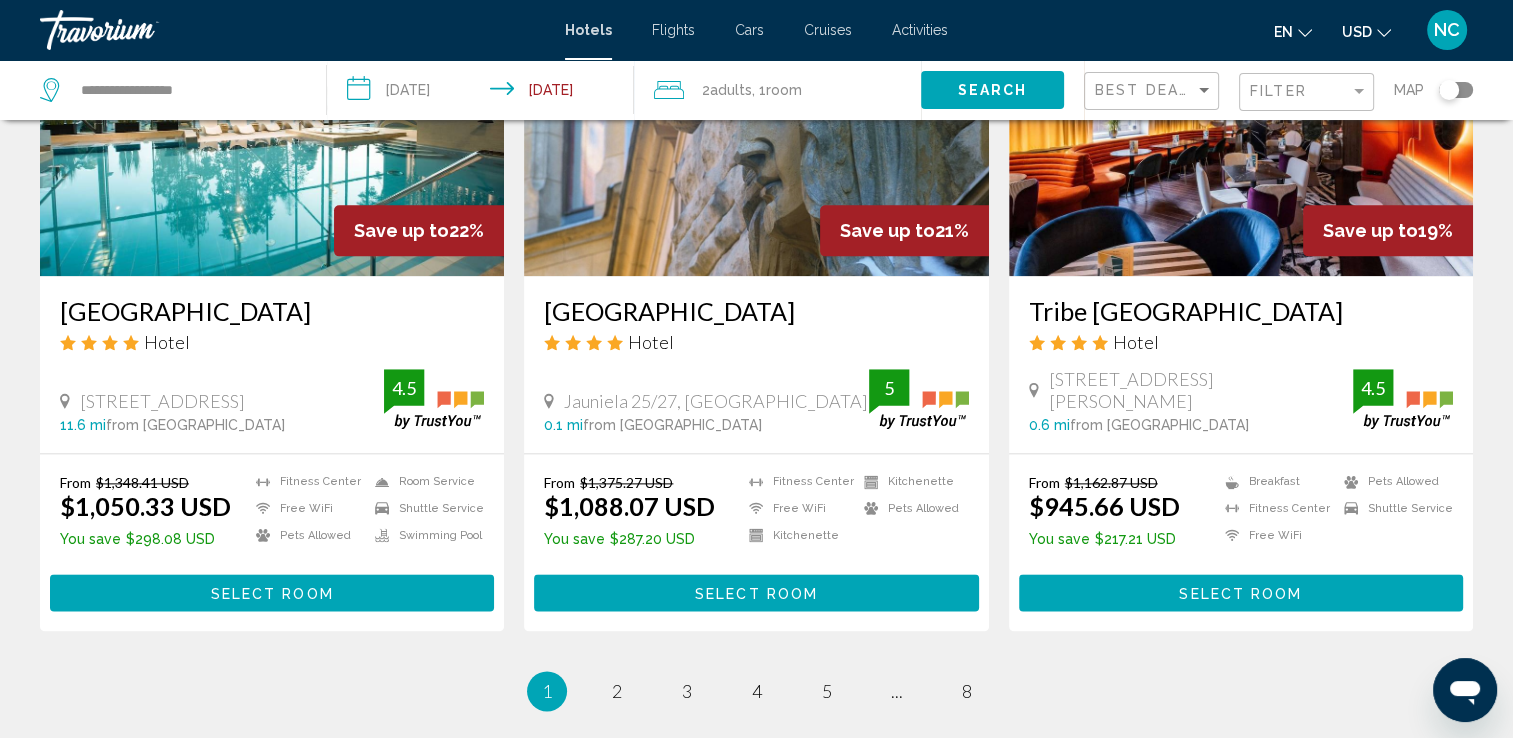 scroll, scrollTop: 2440, scrollLeft: 0, axis: vertical 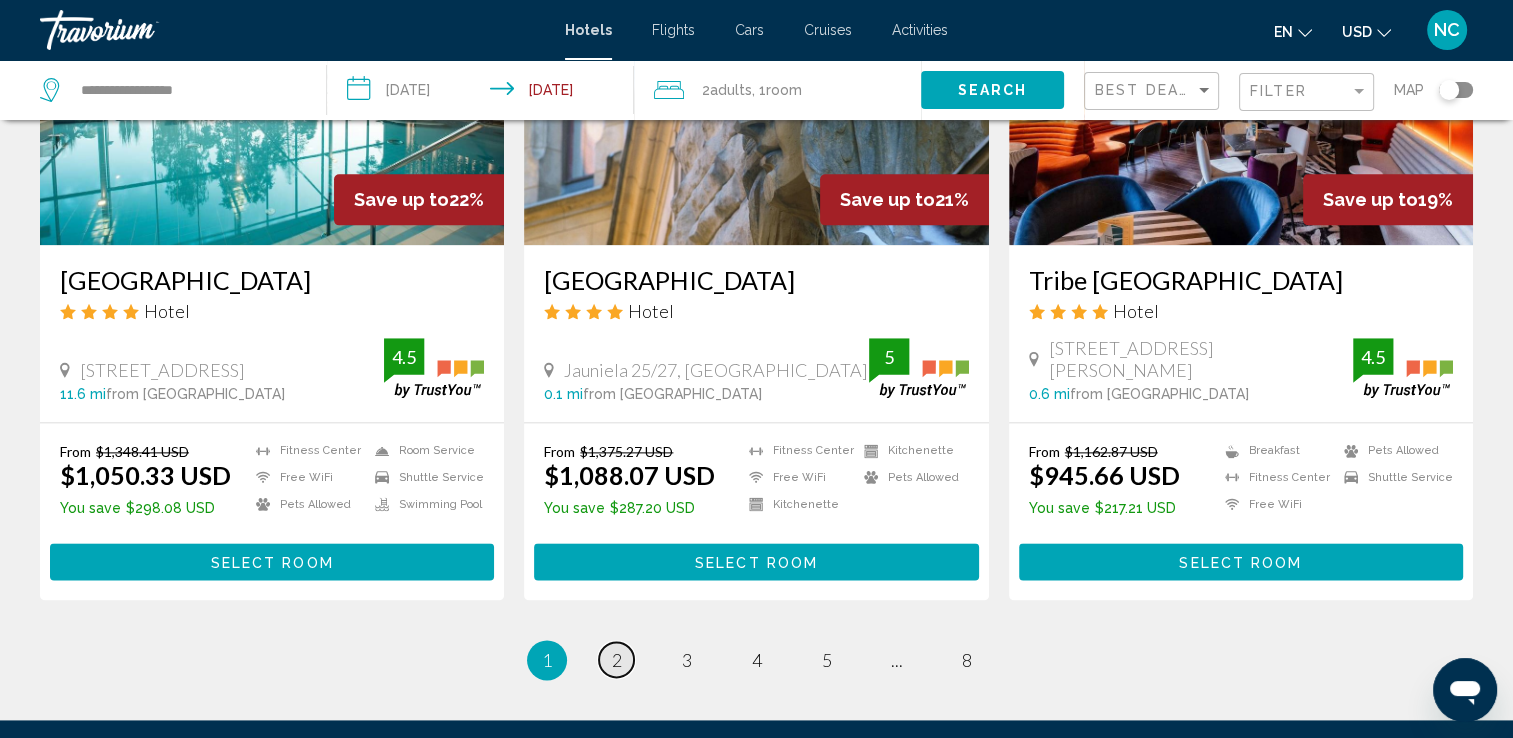 click on "2" at bounding box center [617, 660] 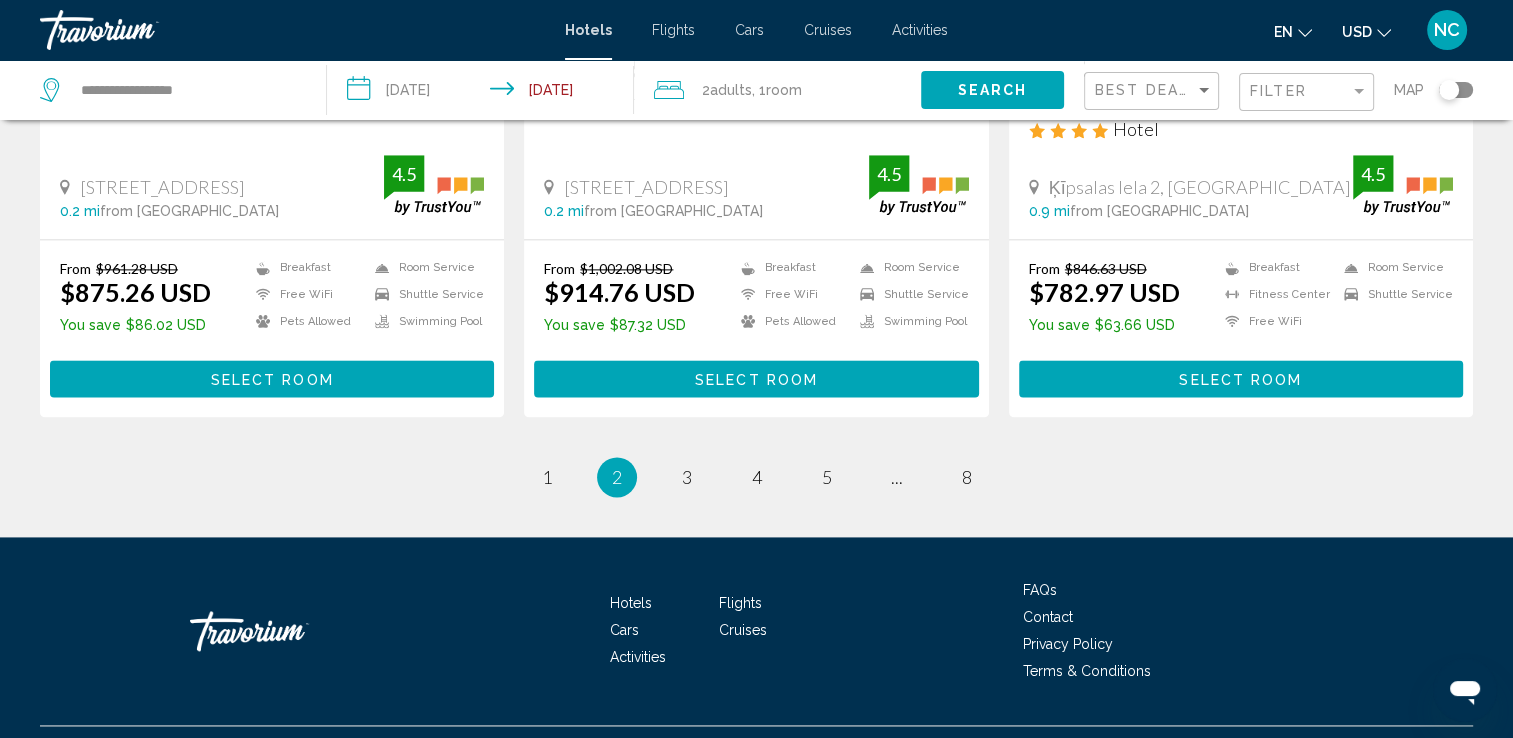 scroll, scrollTop: 2648, scrollLeft: 0, axis: vertical 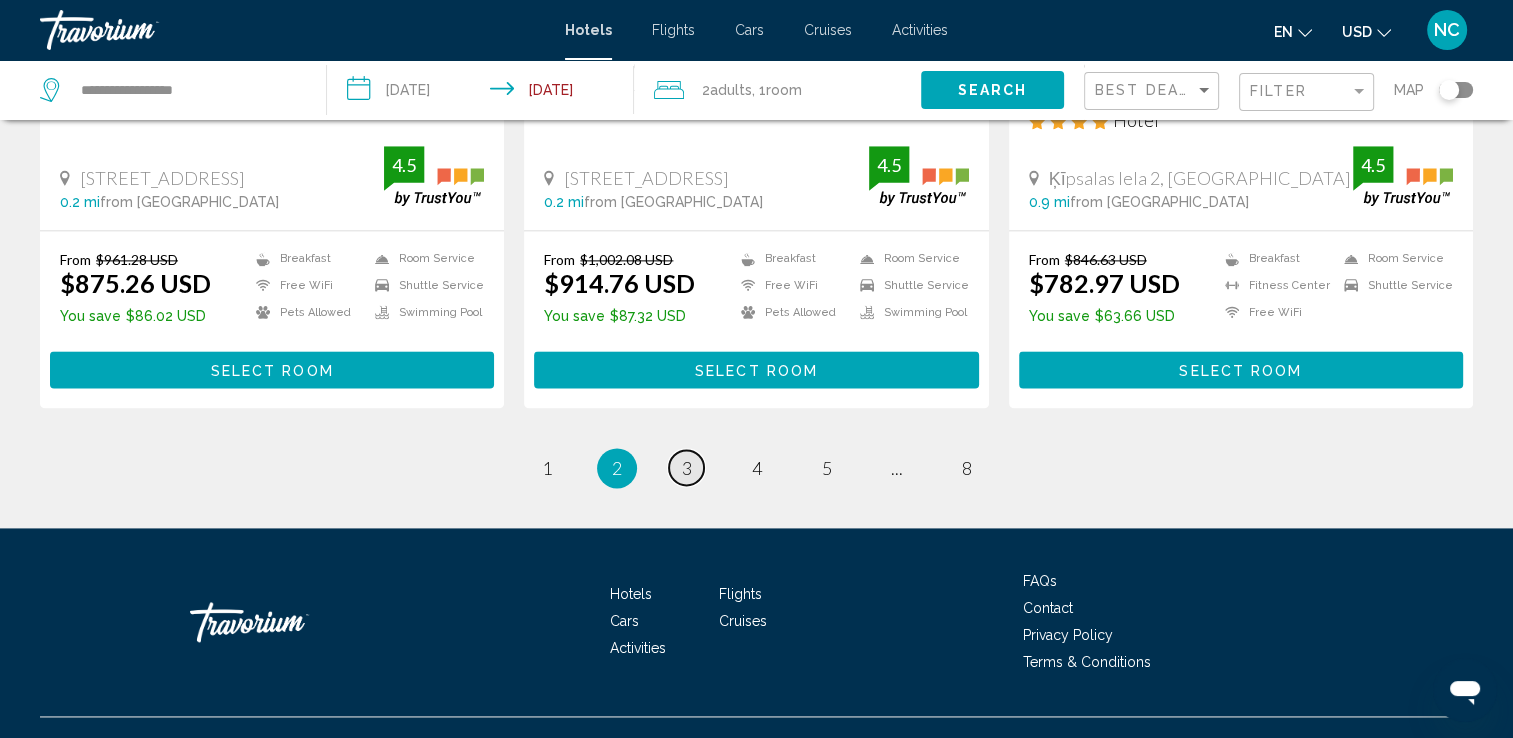 click on "3" at bounding box center [687, 468] 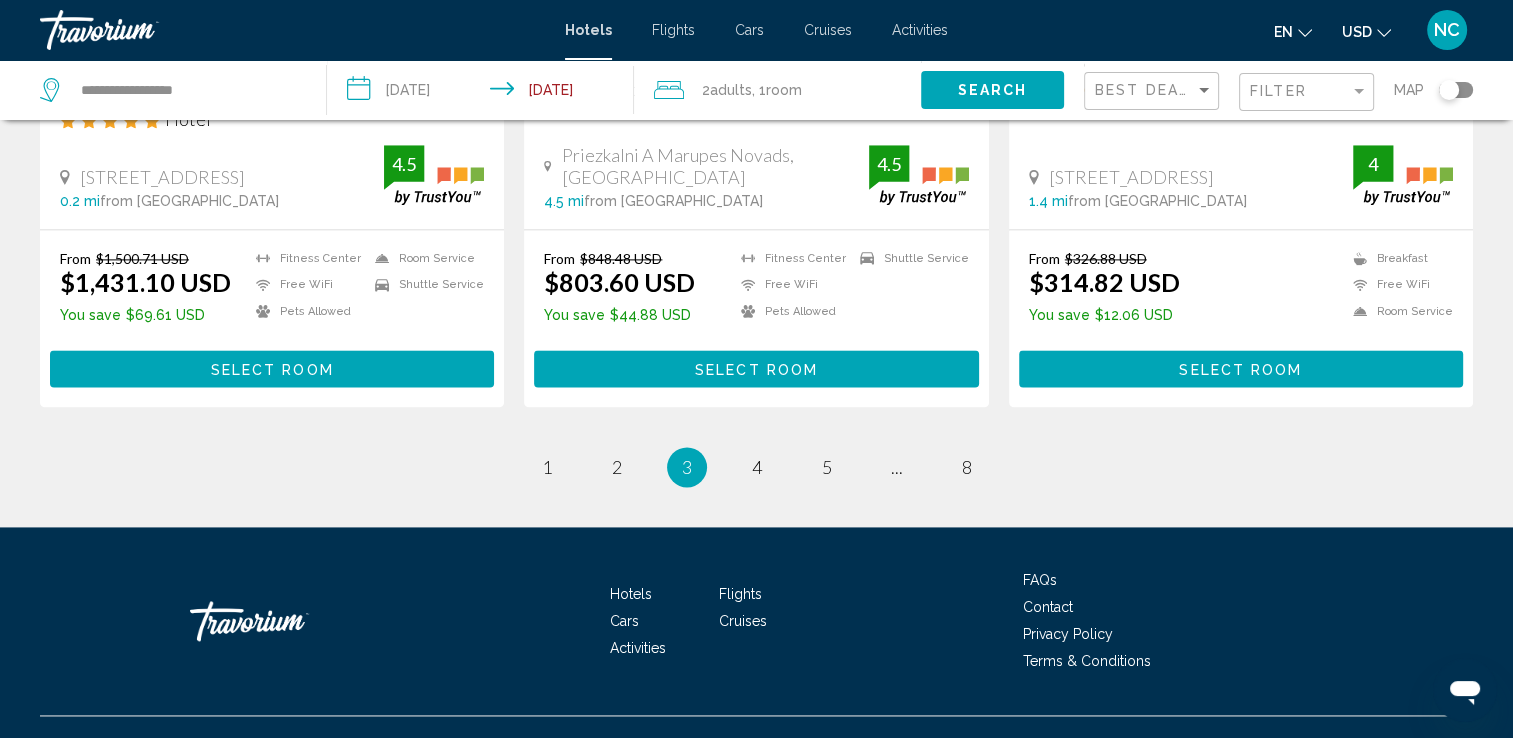 scroll, scrollTop: 2689, scrollLeft: 0, axis: vertical 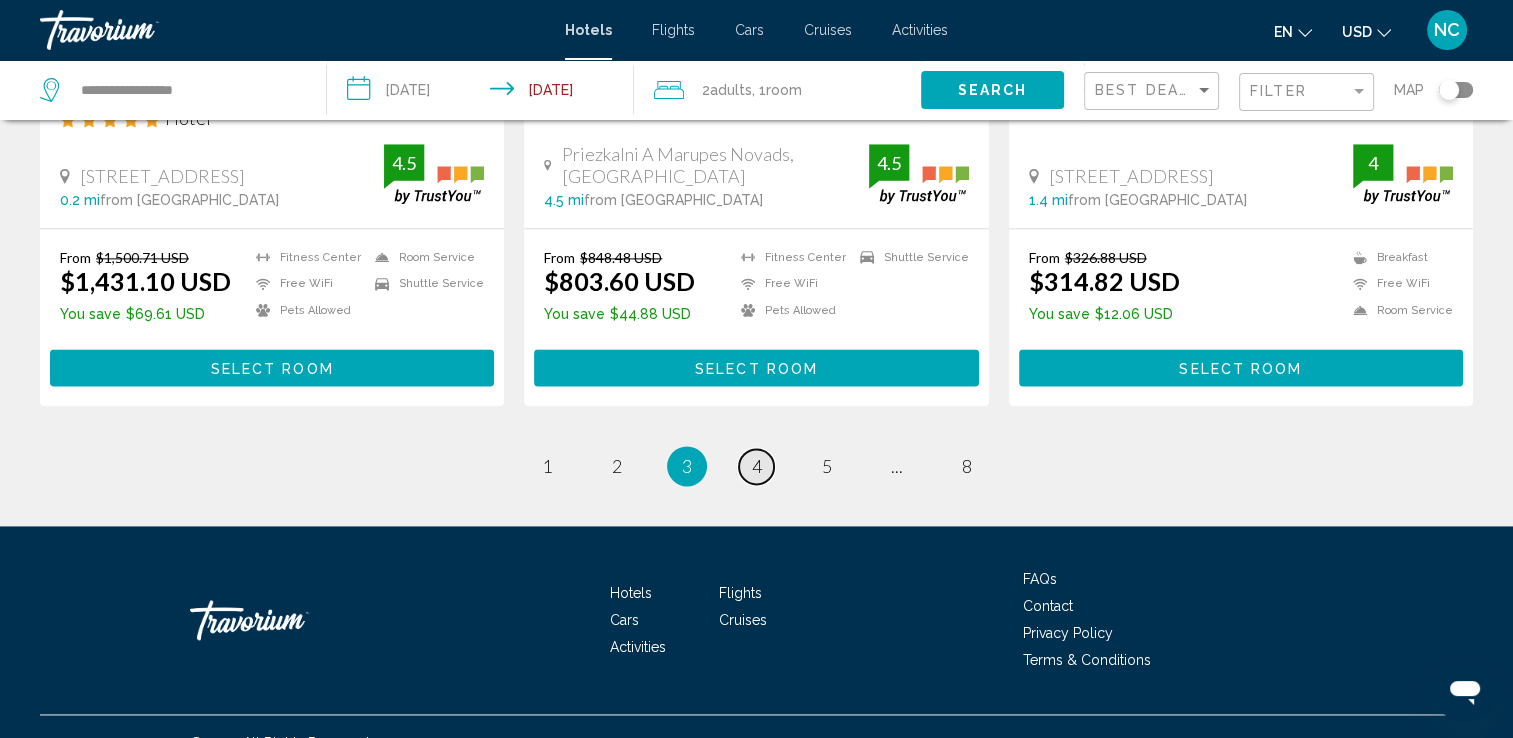 click on "4" at bounding box center [757, 466] 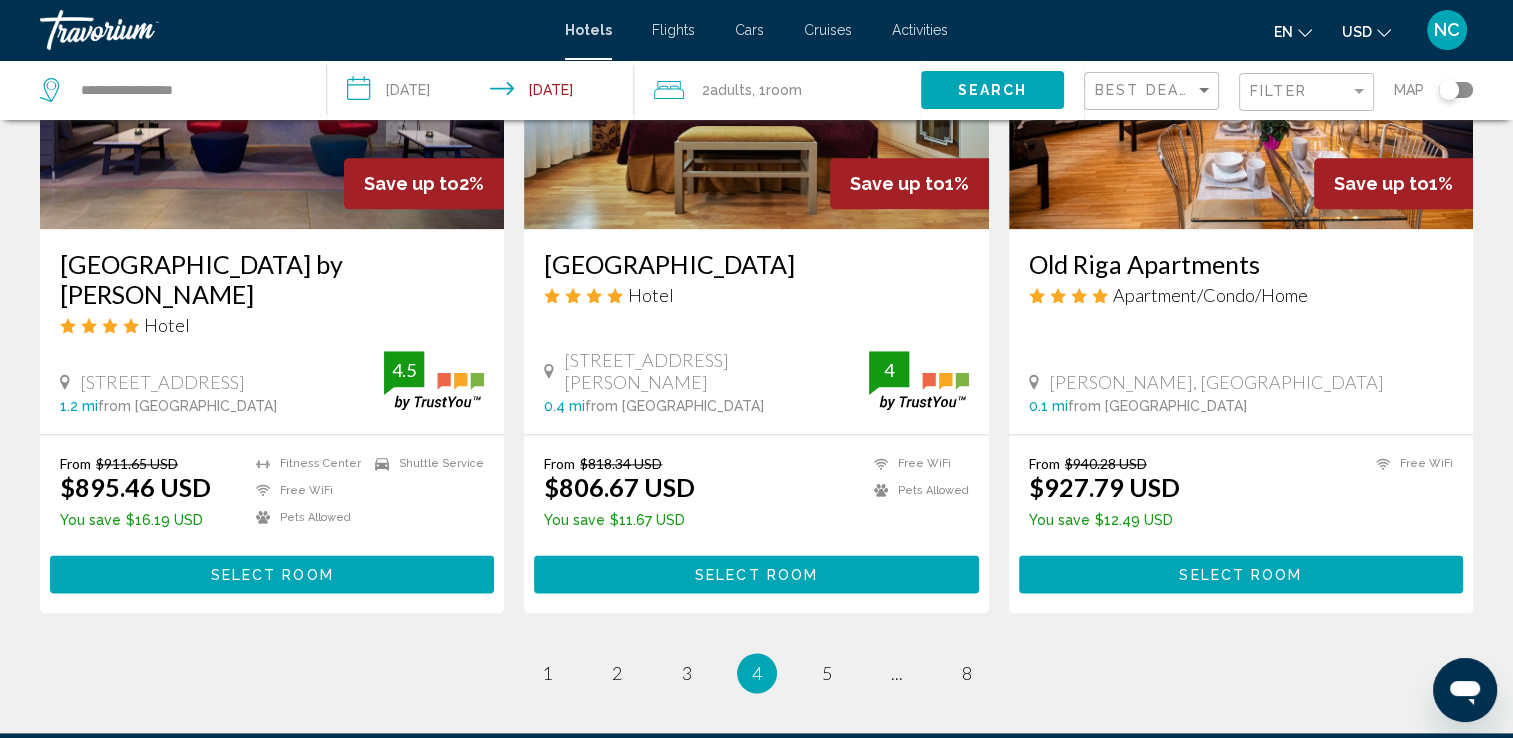 scroll, scrollTop: 2660, scrollLeft: 0, axis: vertical 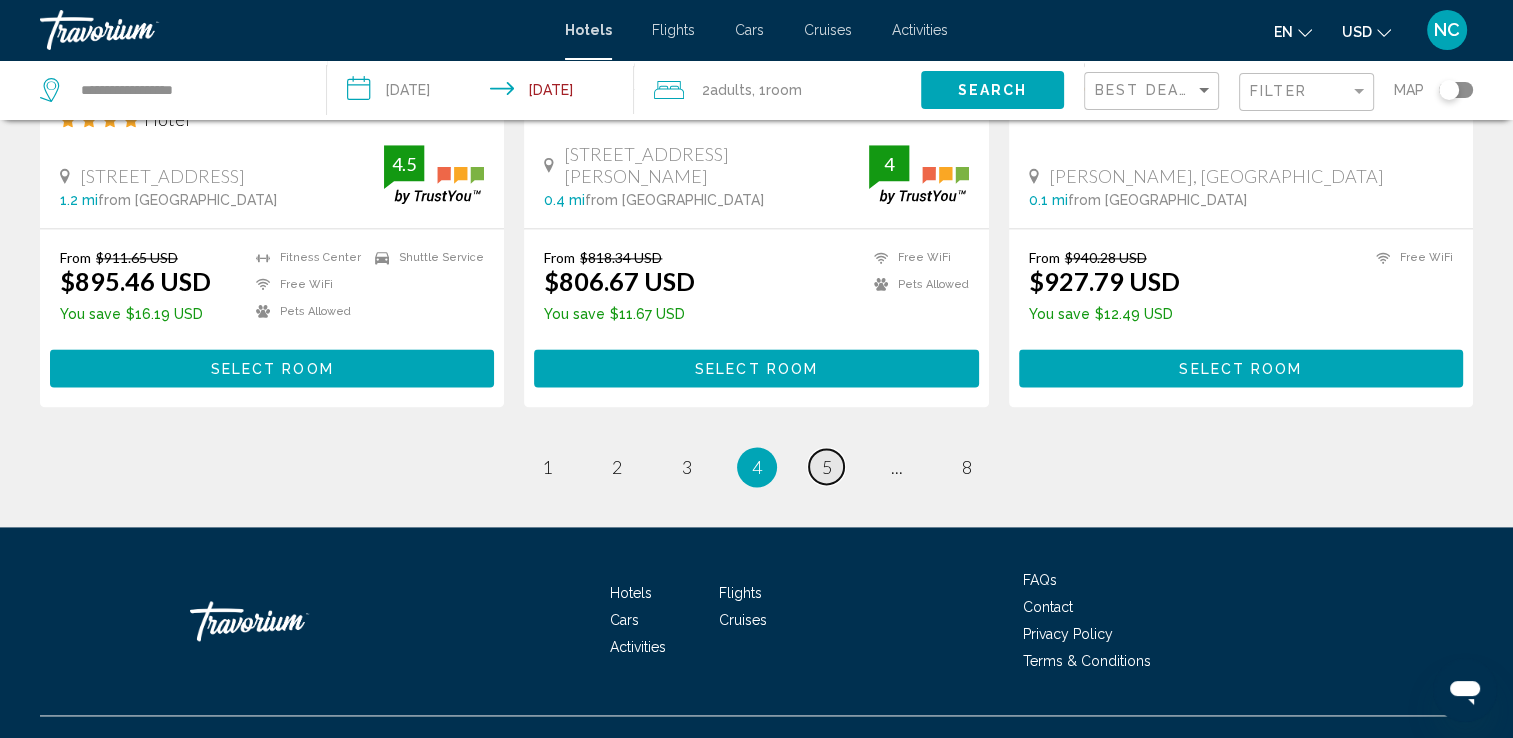 click on "page  5" at bounding box center [826, 466] 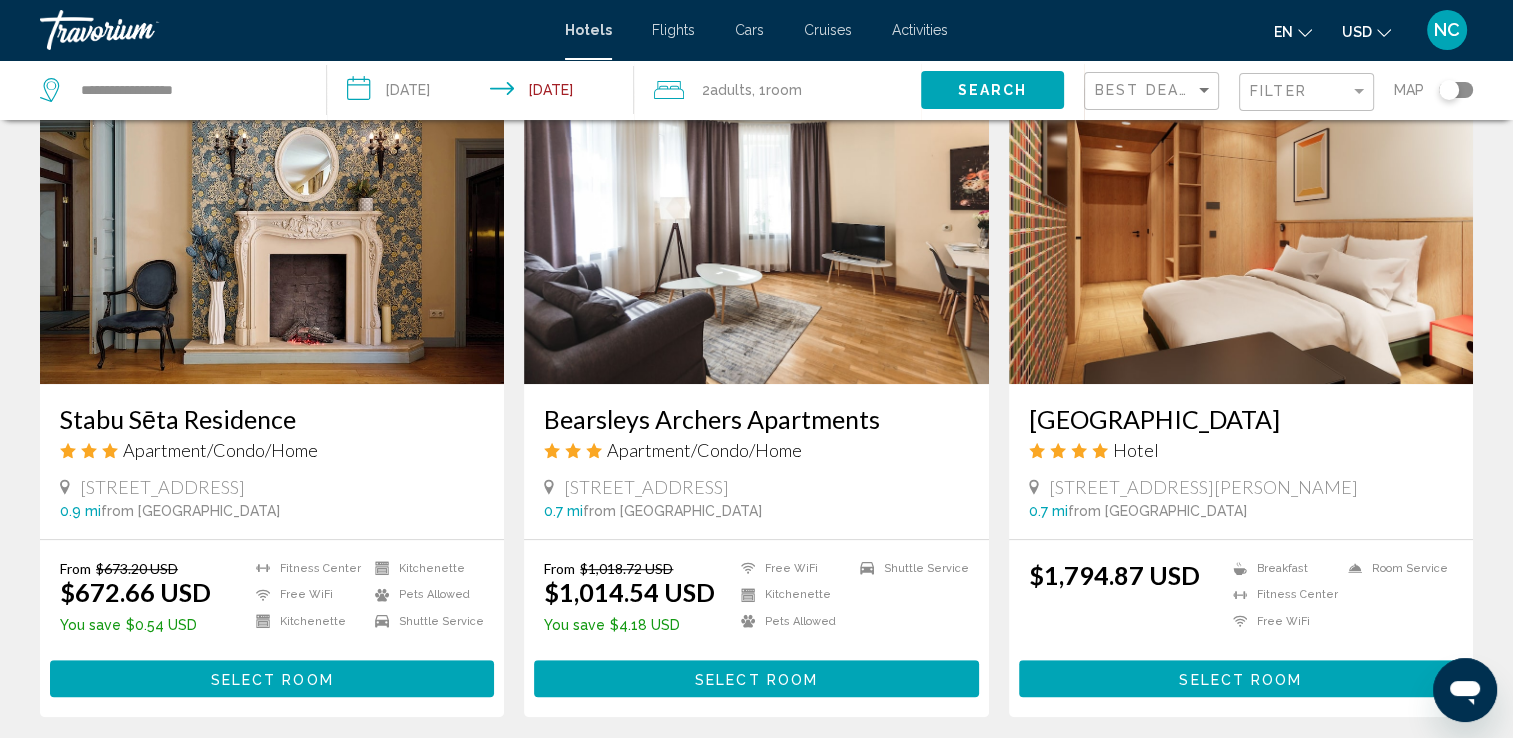 scroll, scrollTop: 800, scrollLeft: 0, axis: vertical 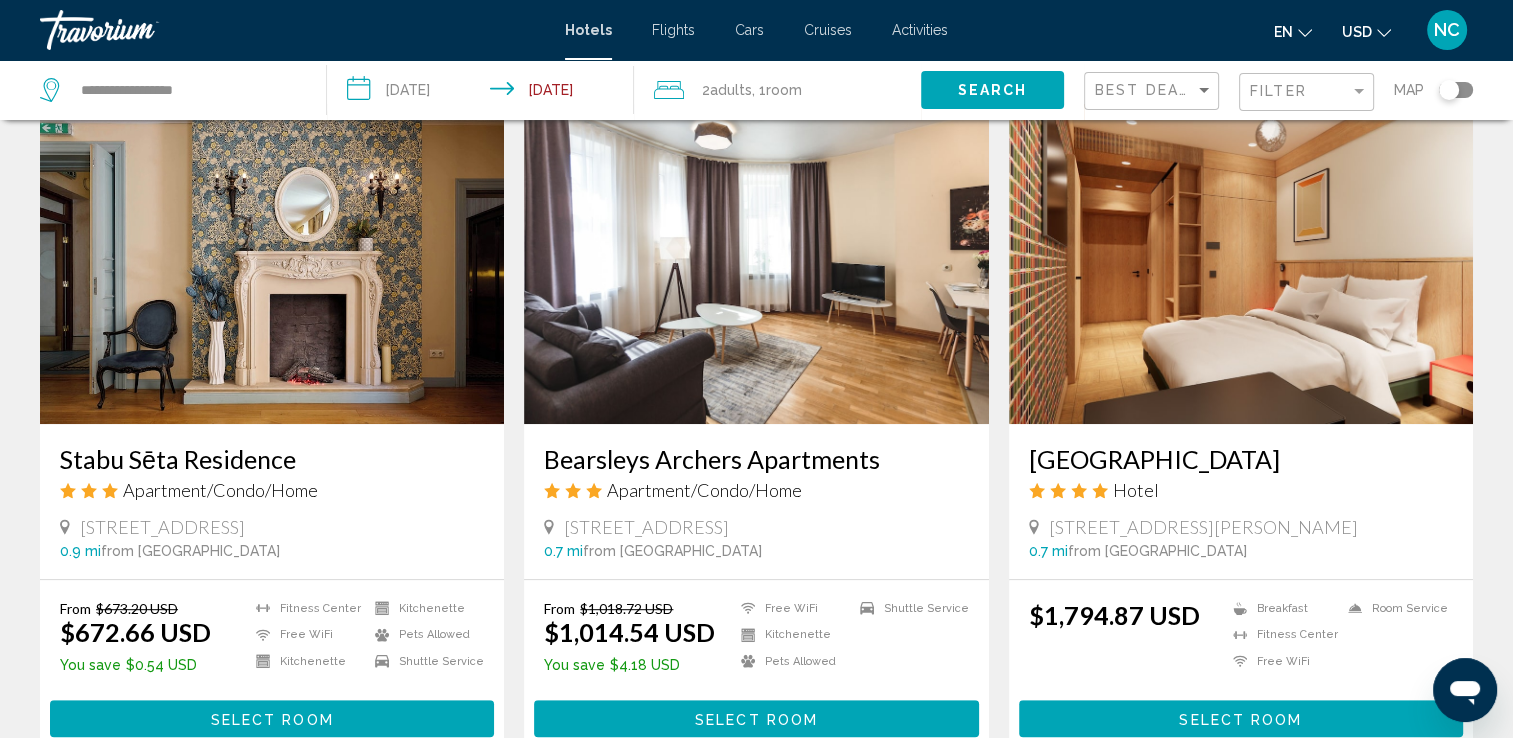 click at bounding box center [272, 264] 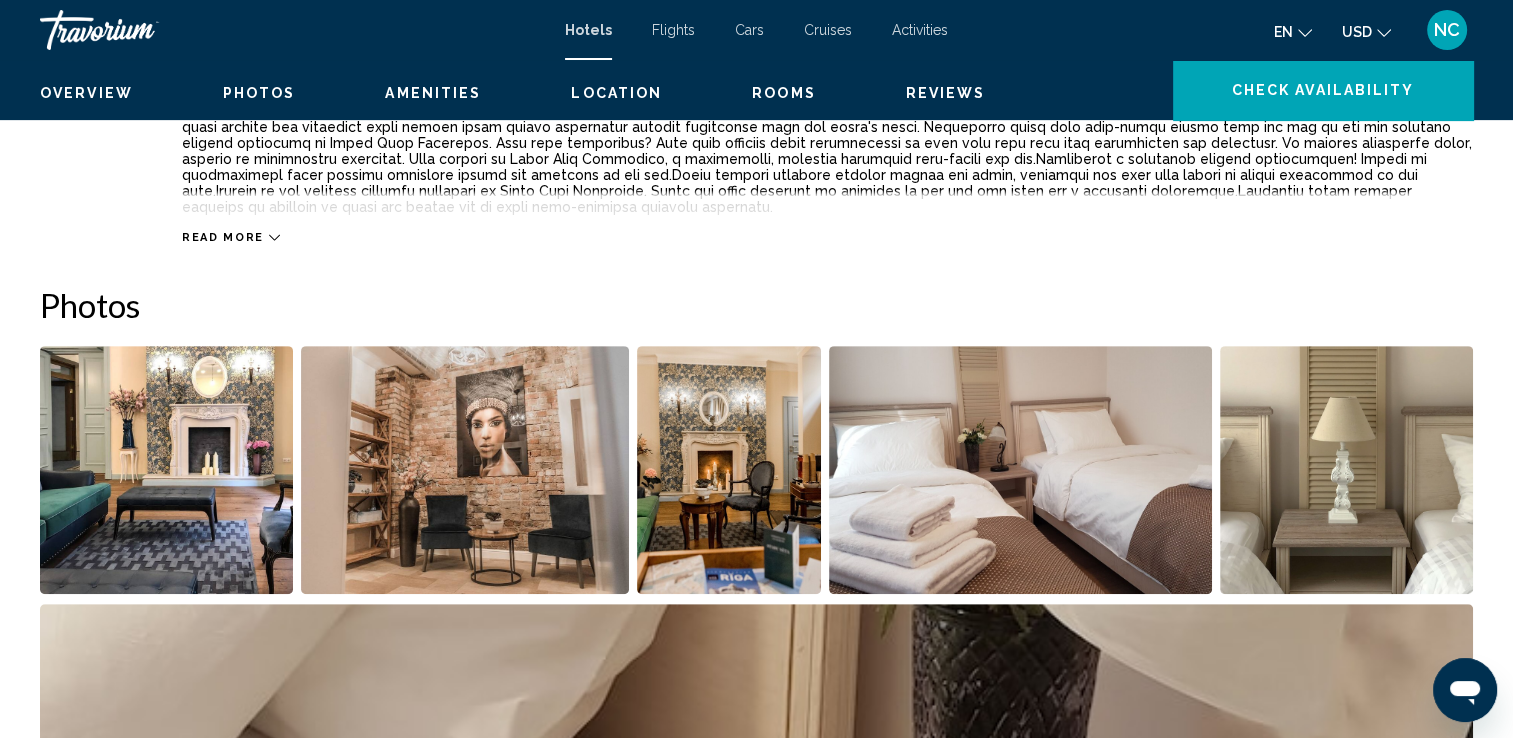 scroll, scrollTop: 0, scrollLeft: 0, axis: both 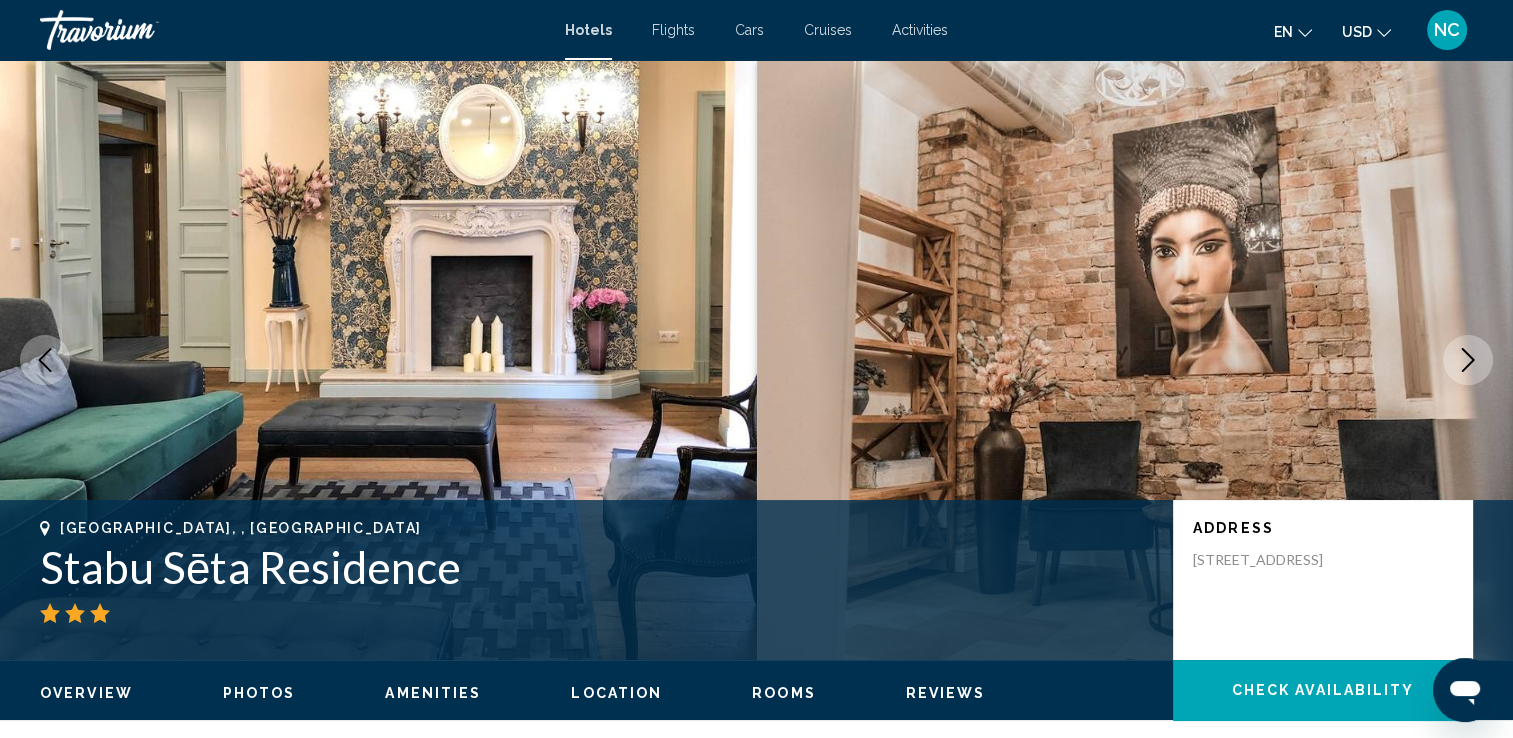 click 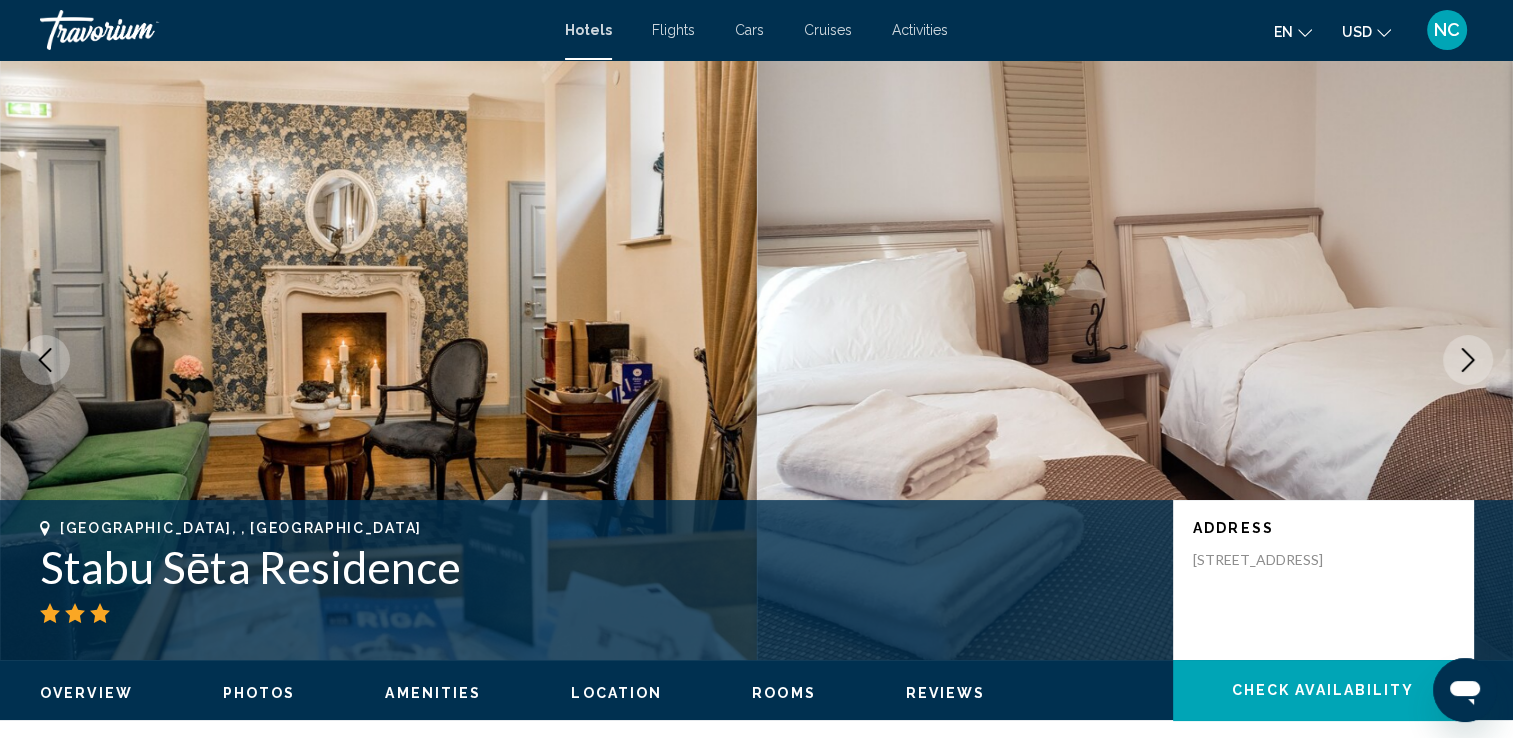 click 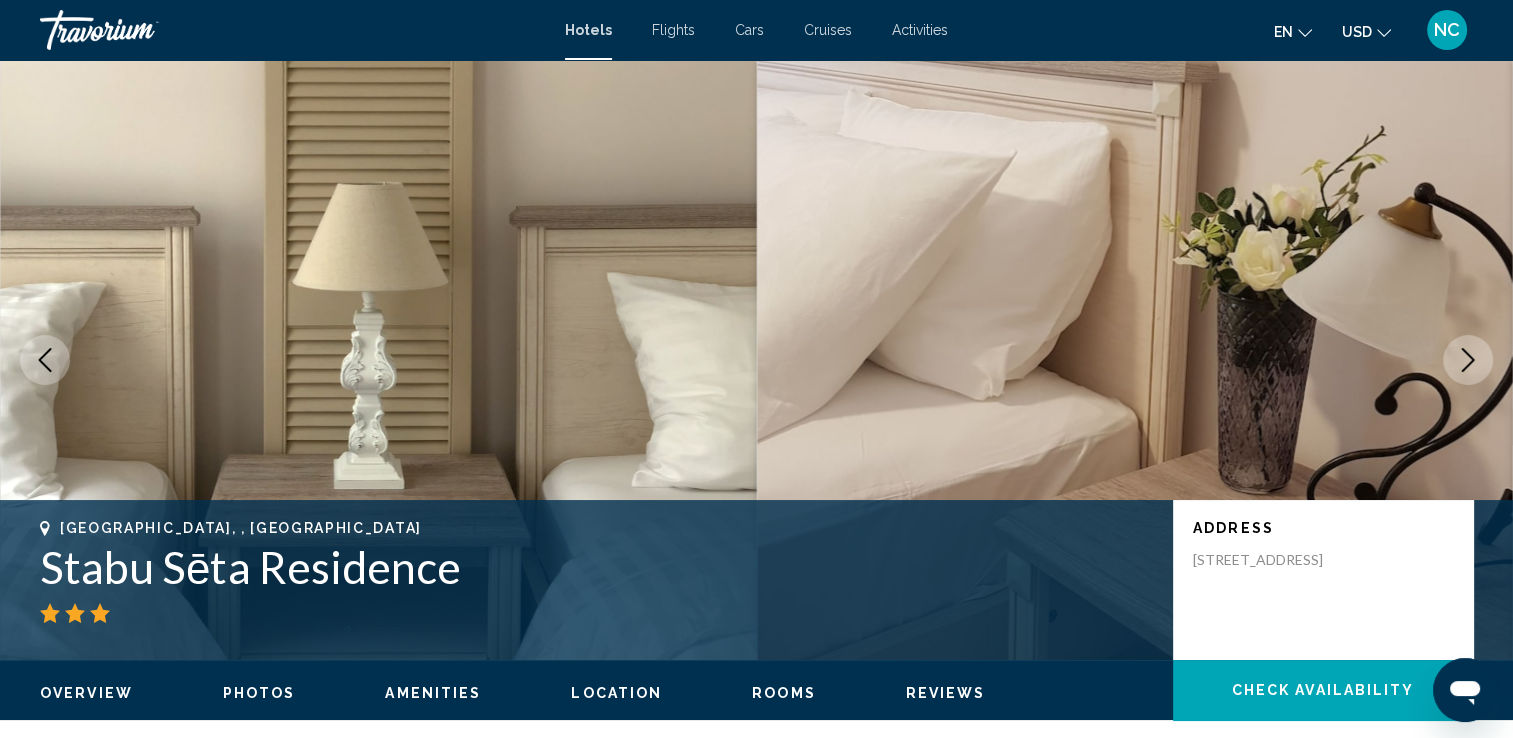 click on "Photos" at bounding box center [259, 693] 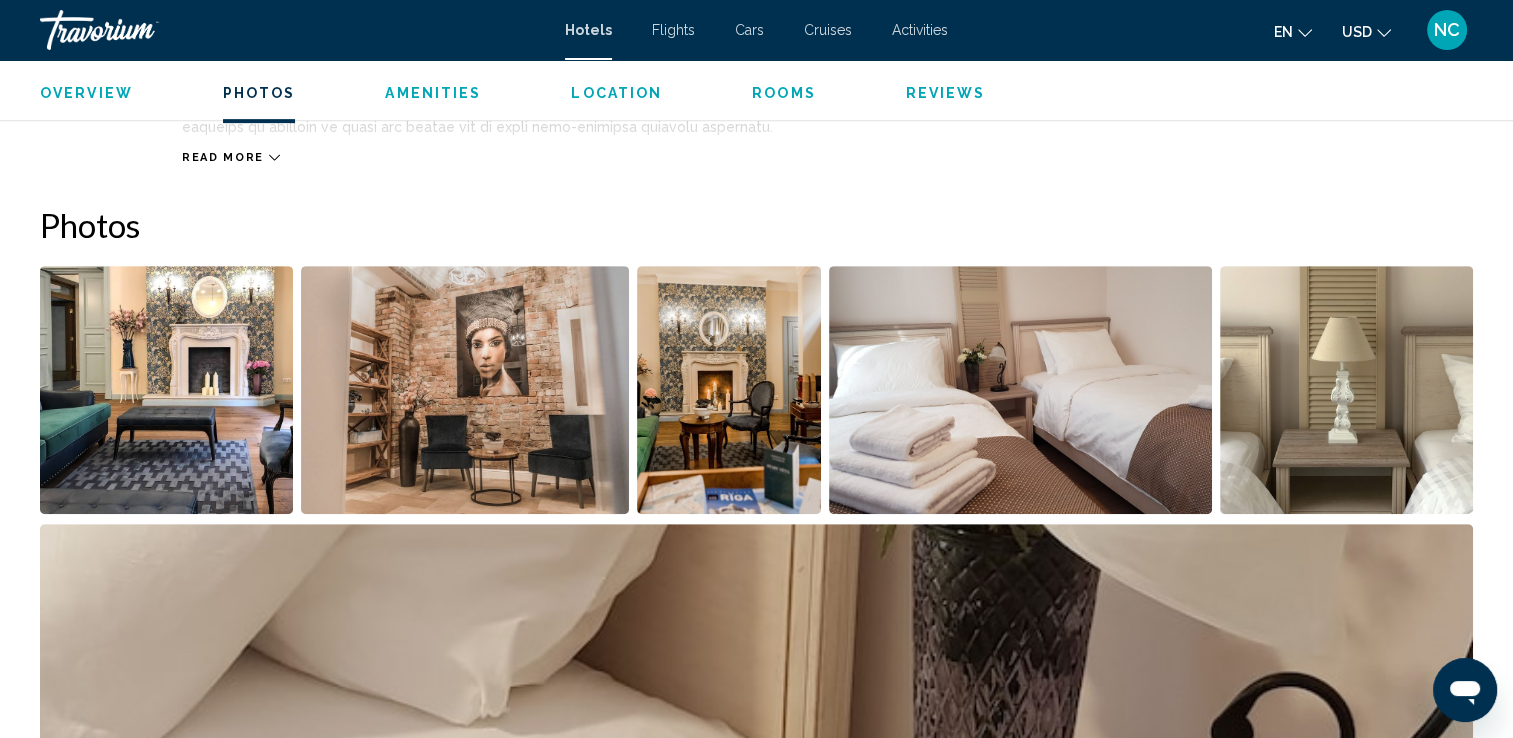 scroll, scrollTop: 948, scrollLeft: 0, axis: vertical 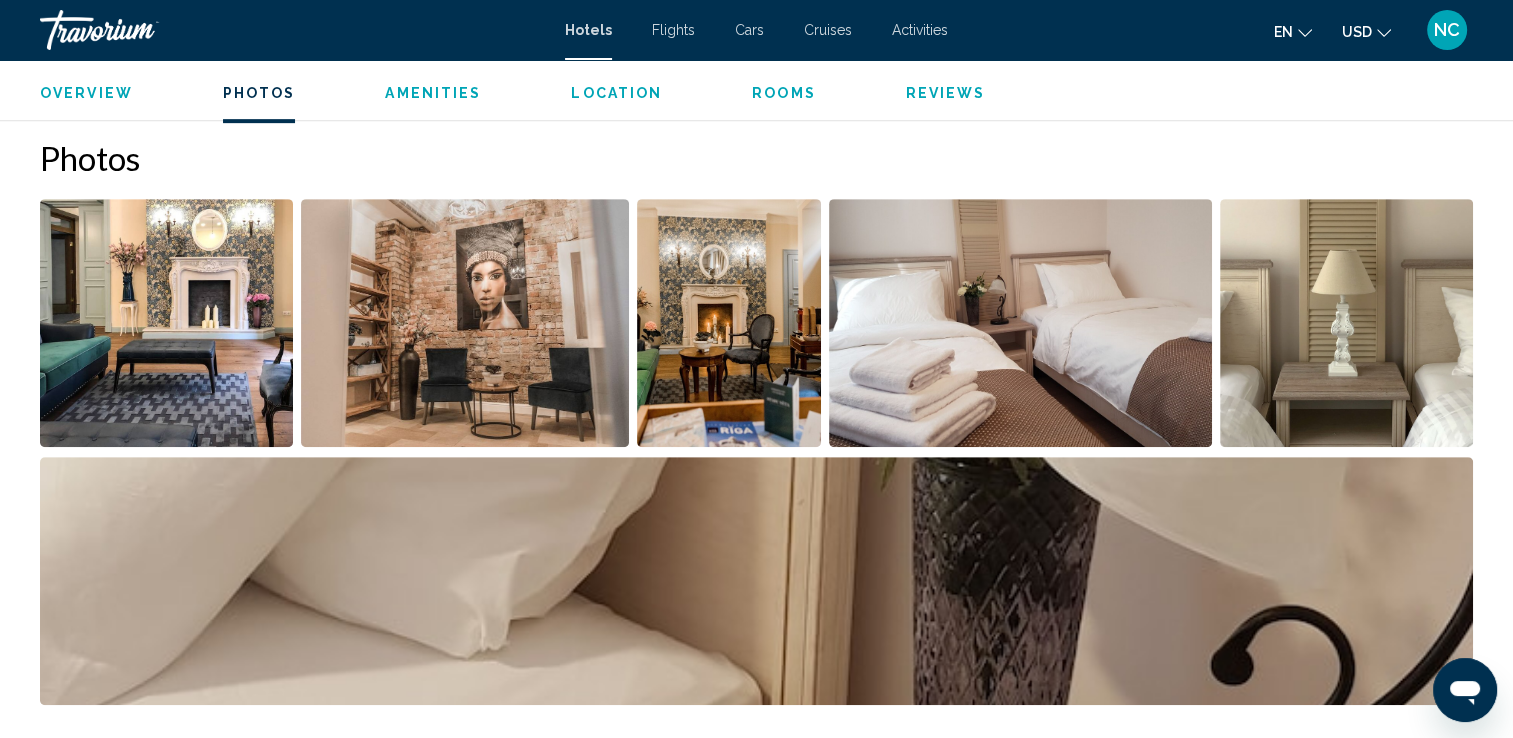 click at bounding box center [166, 323] 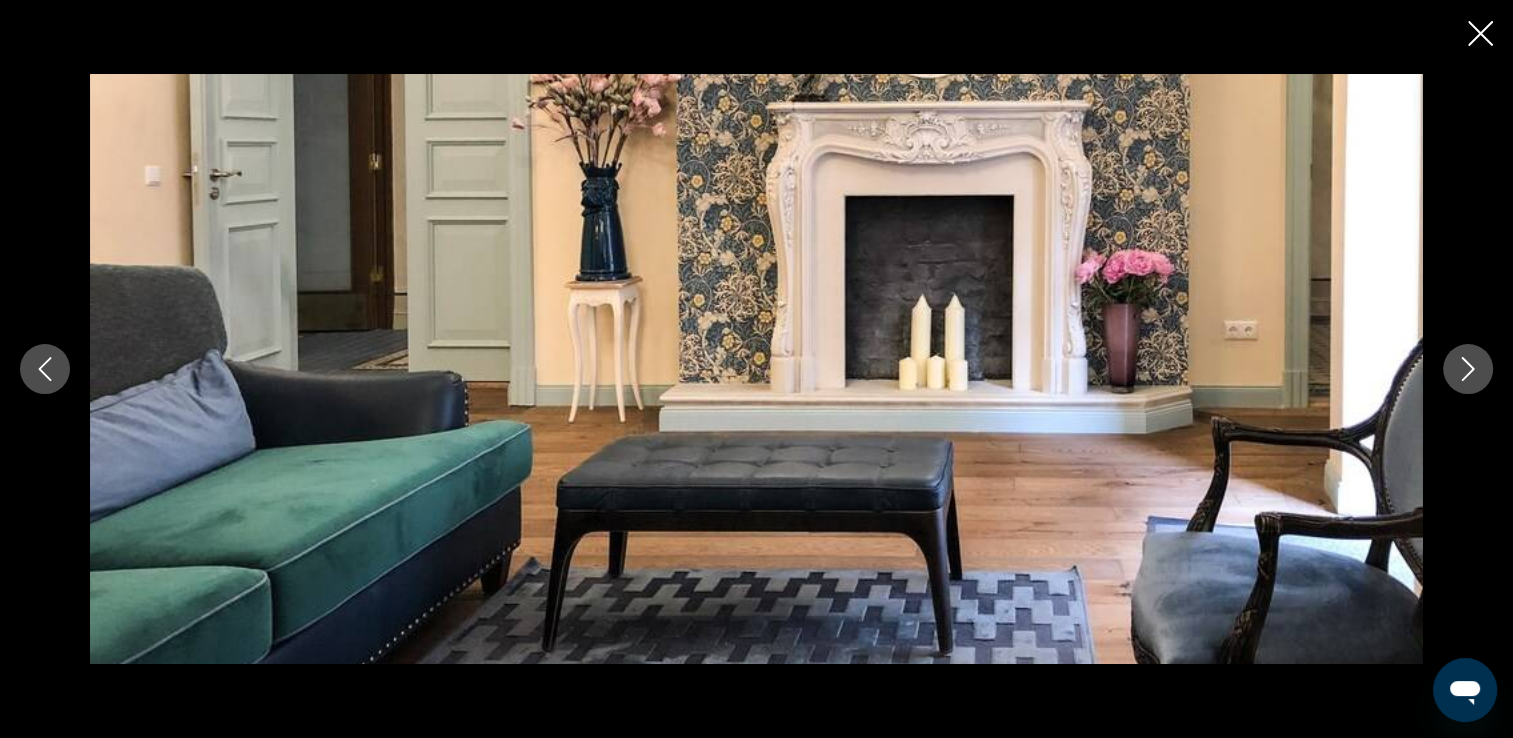click 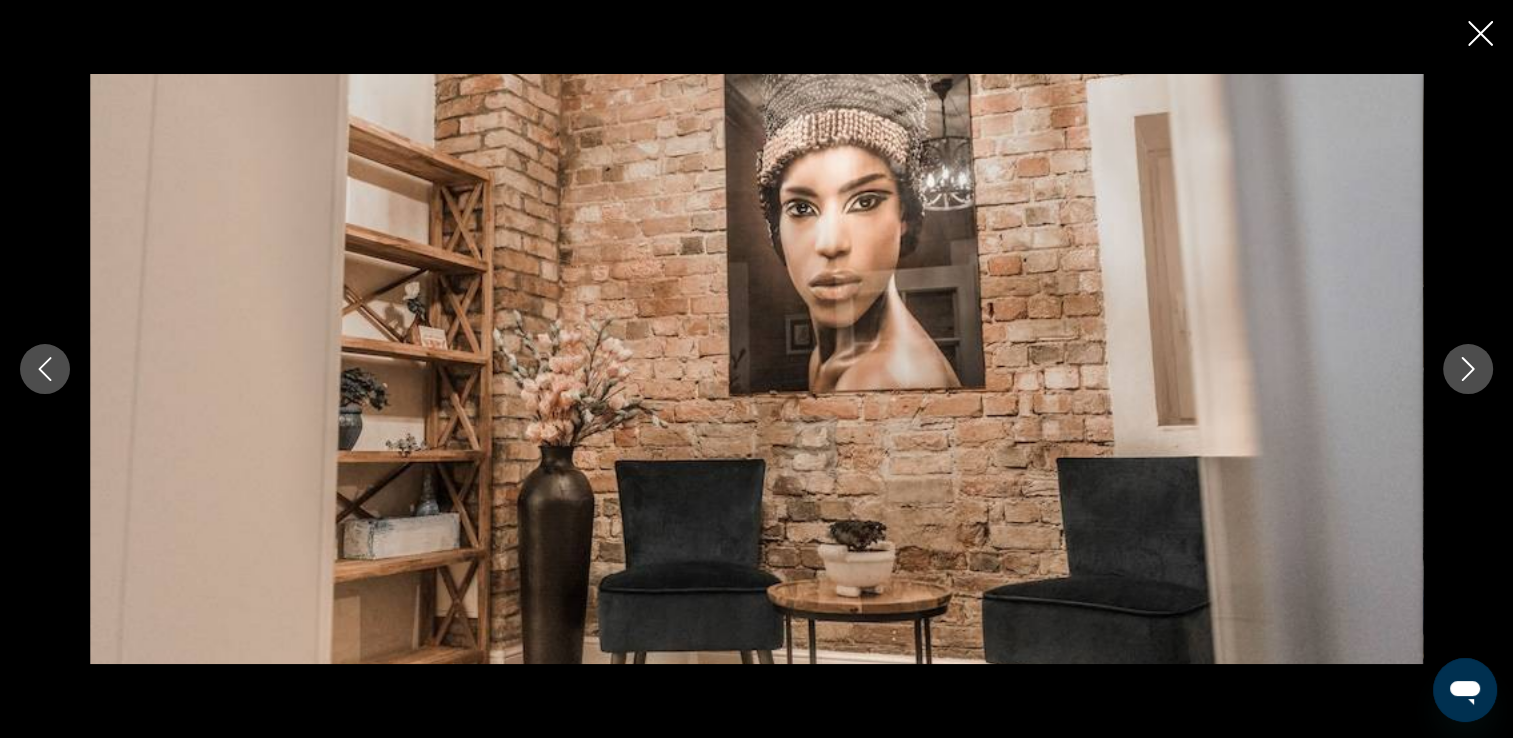 click 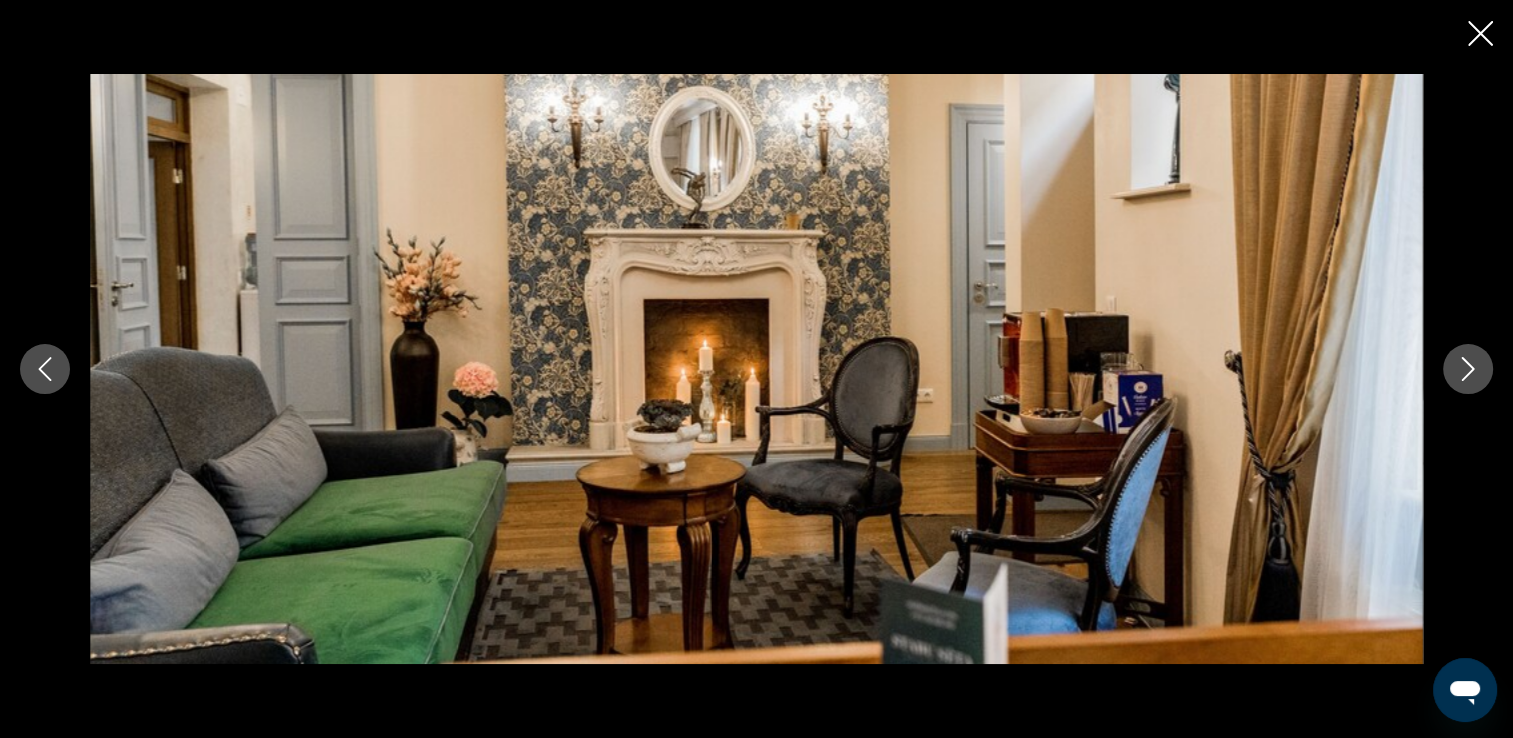 click 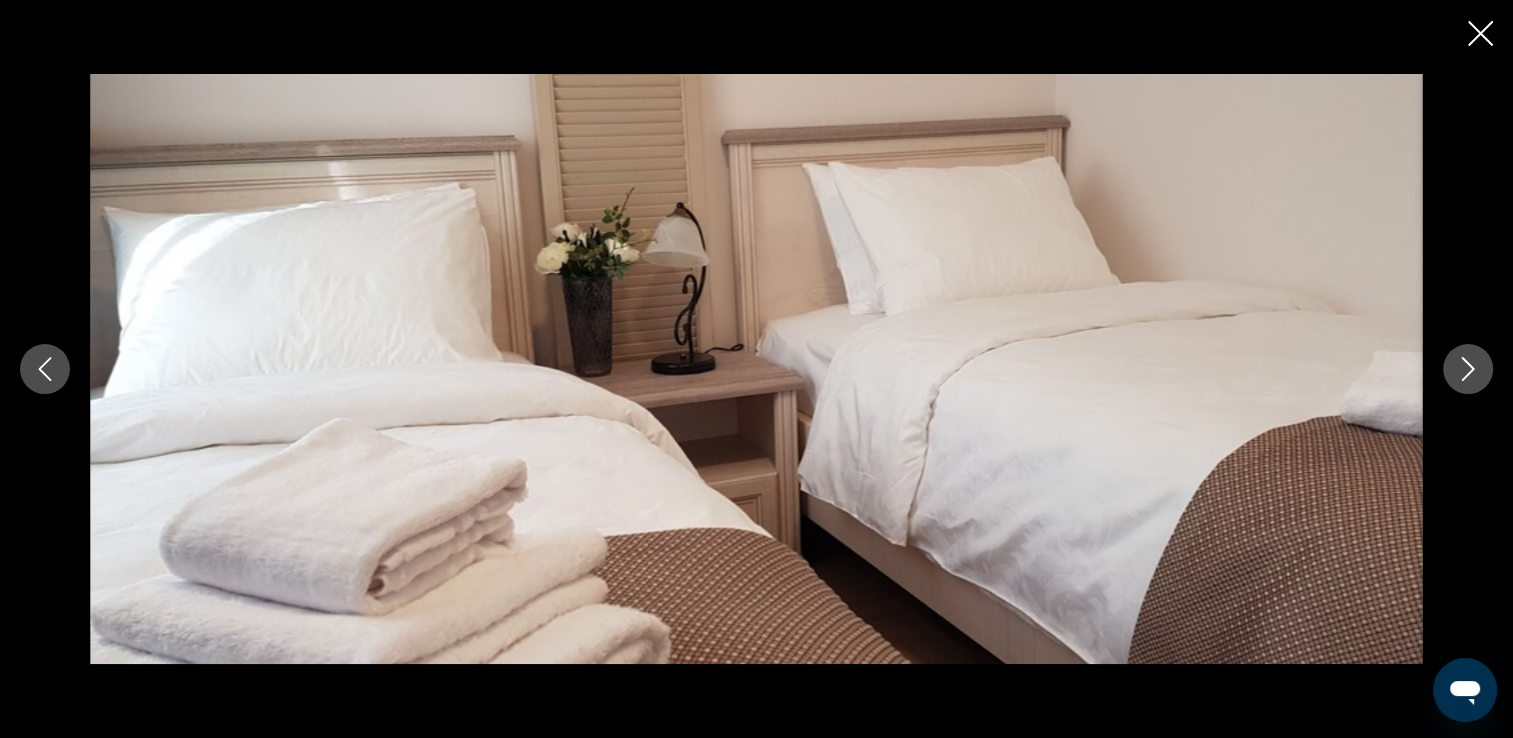 click 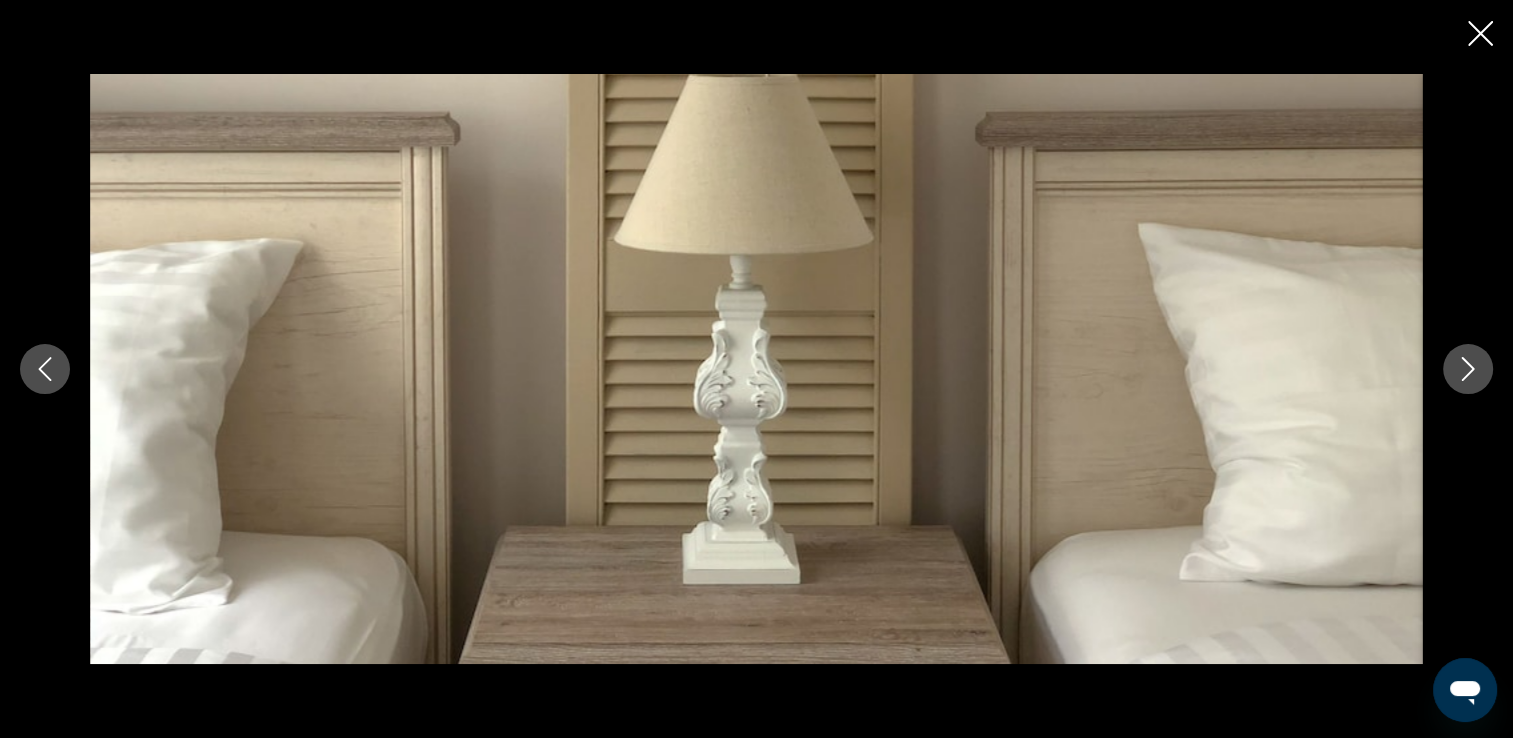 click 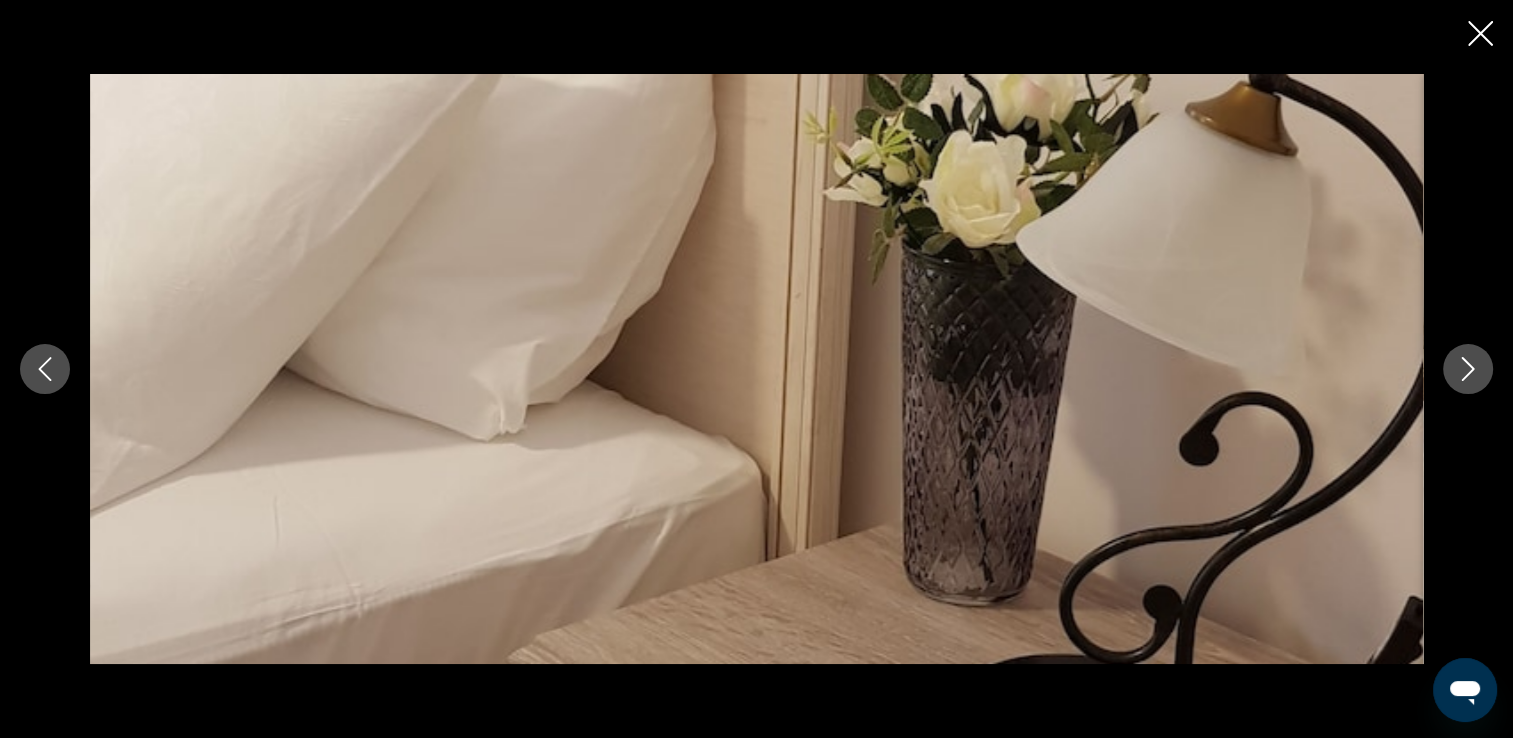 click 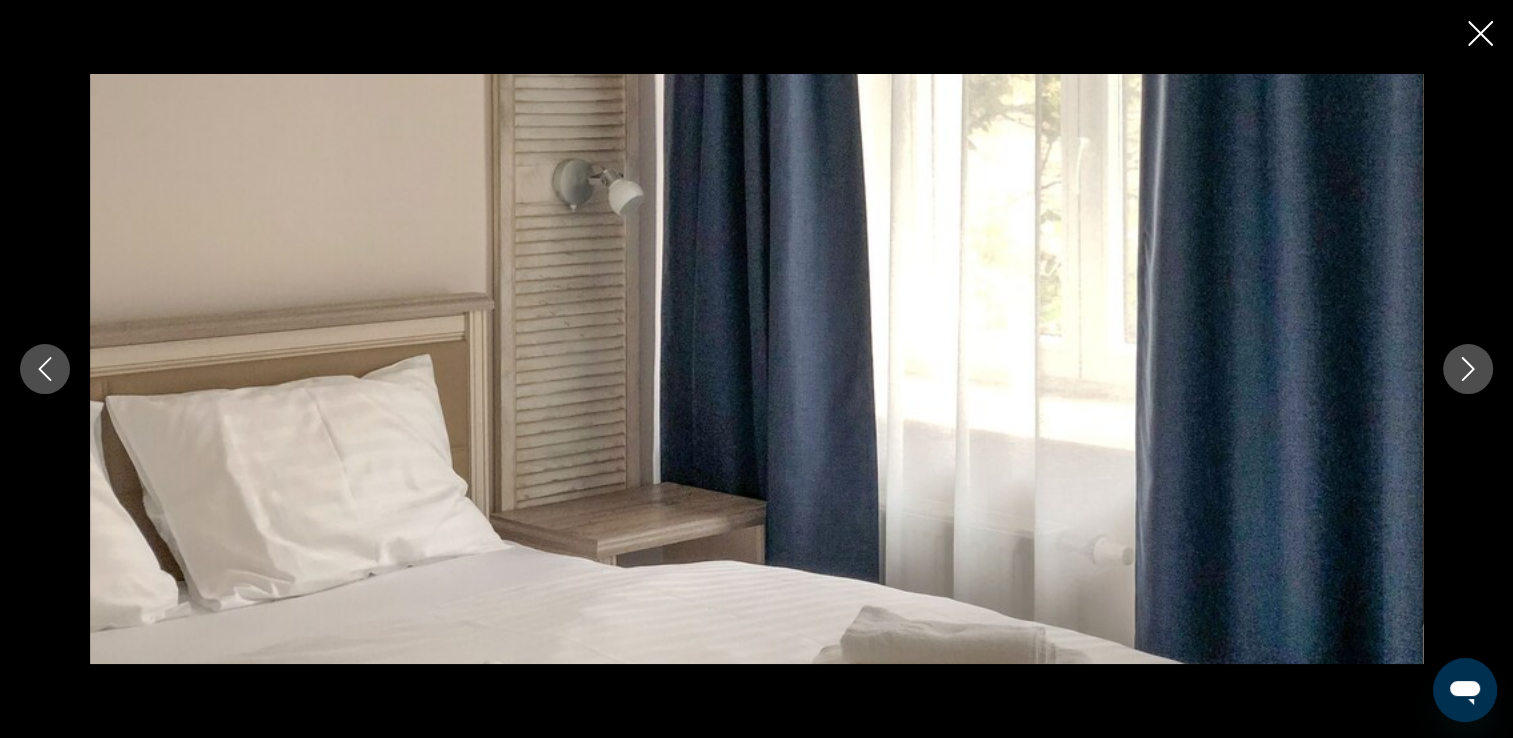 click 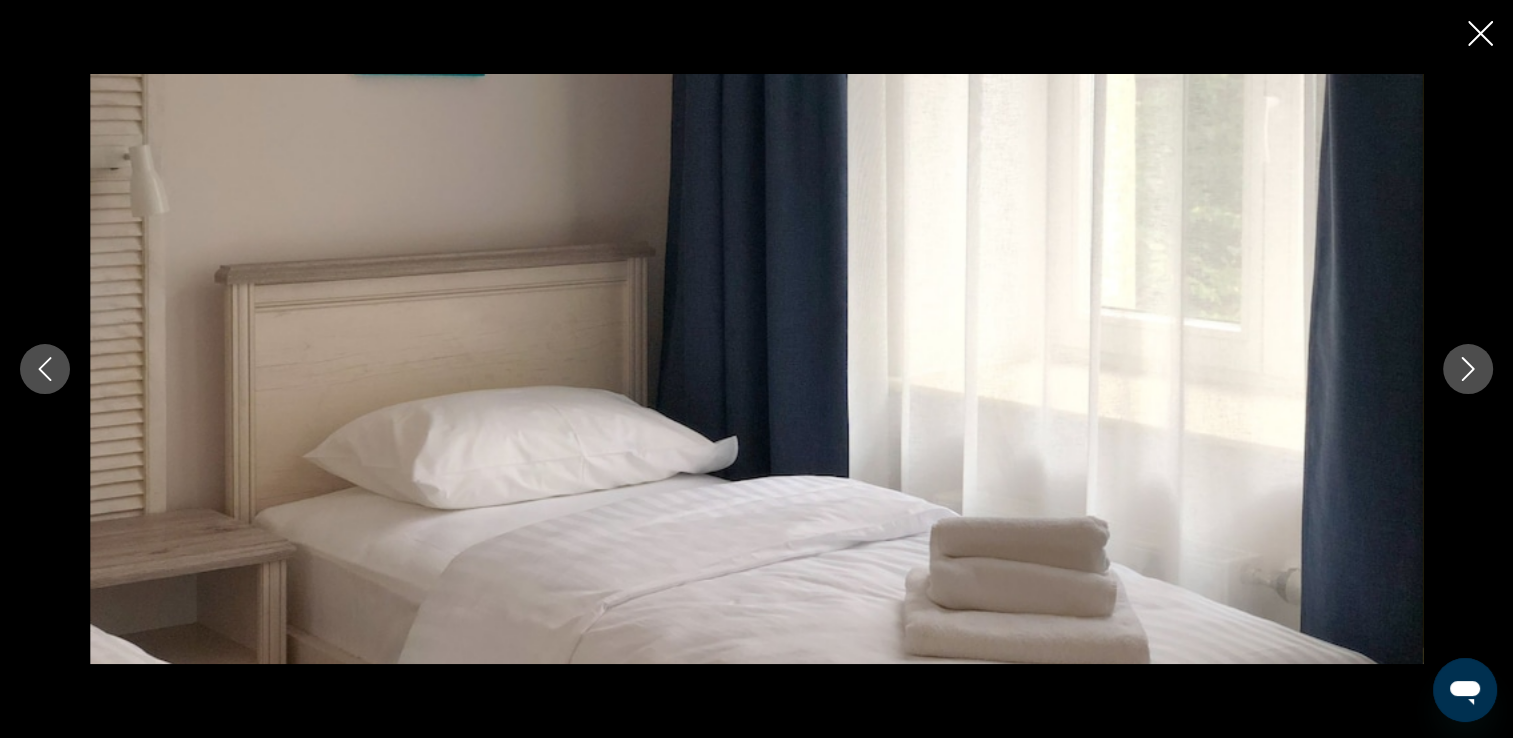 click 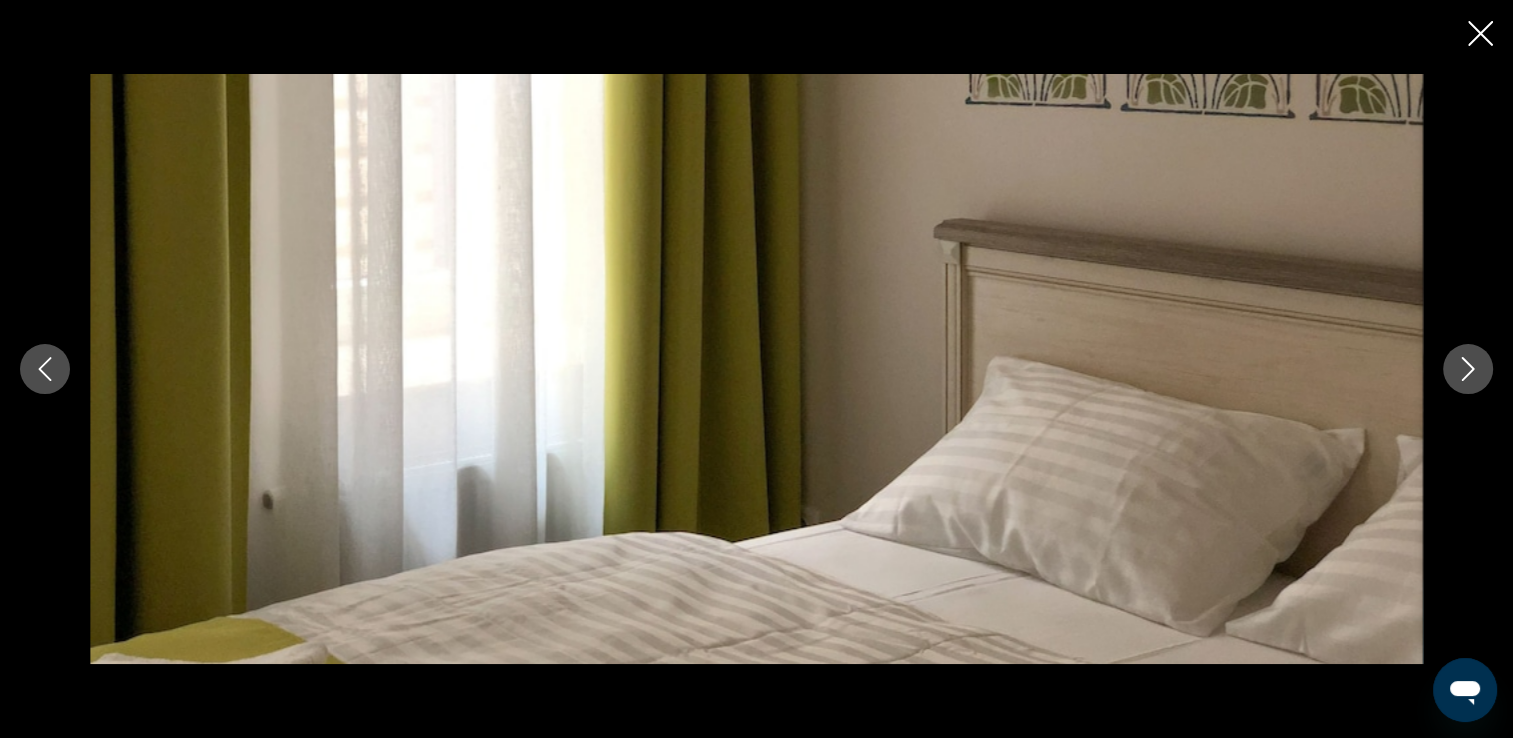 click 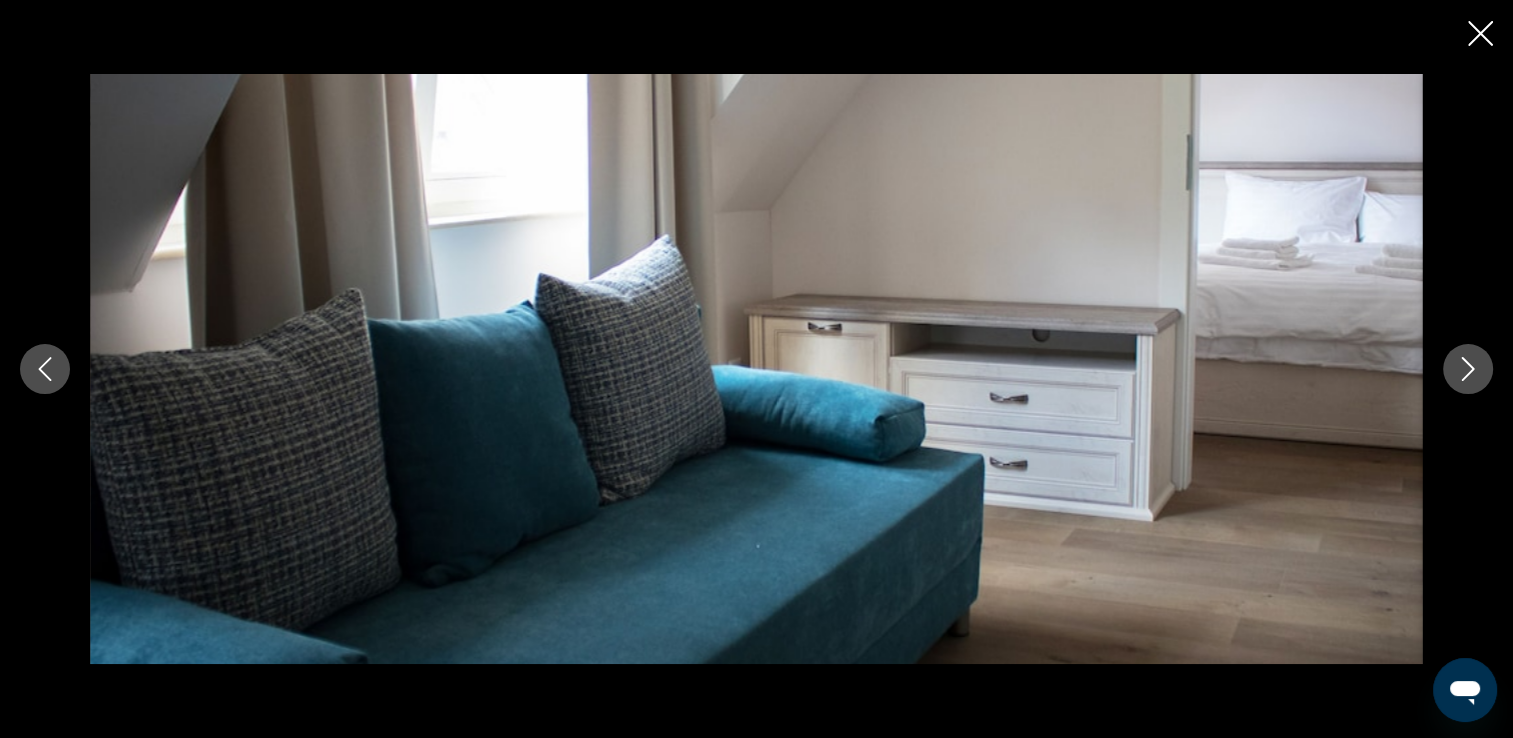 click at bounding box center [1468, 369] 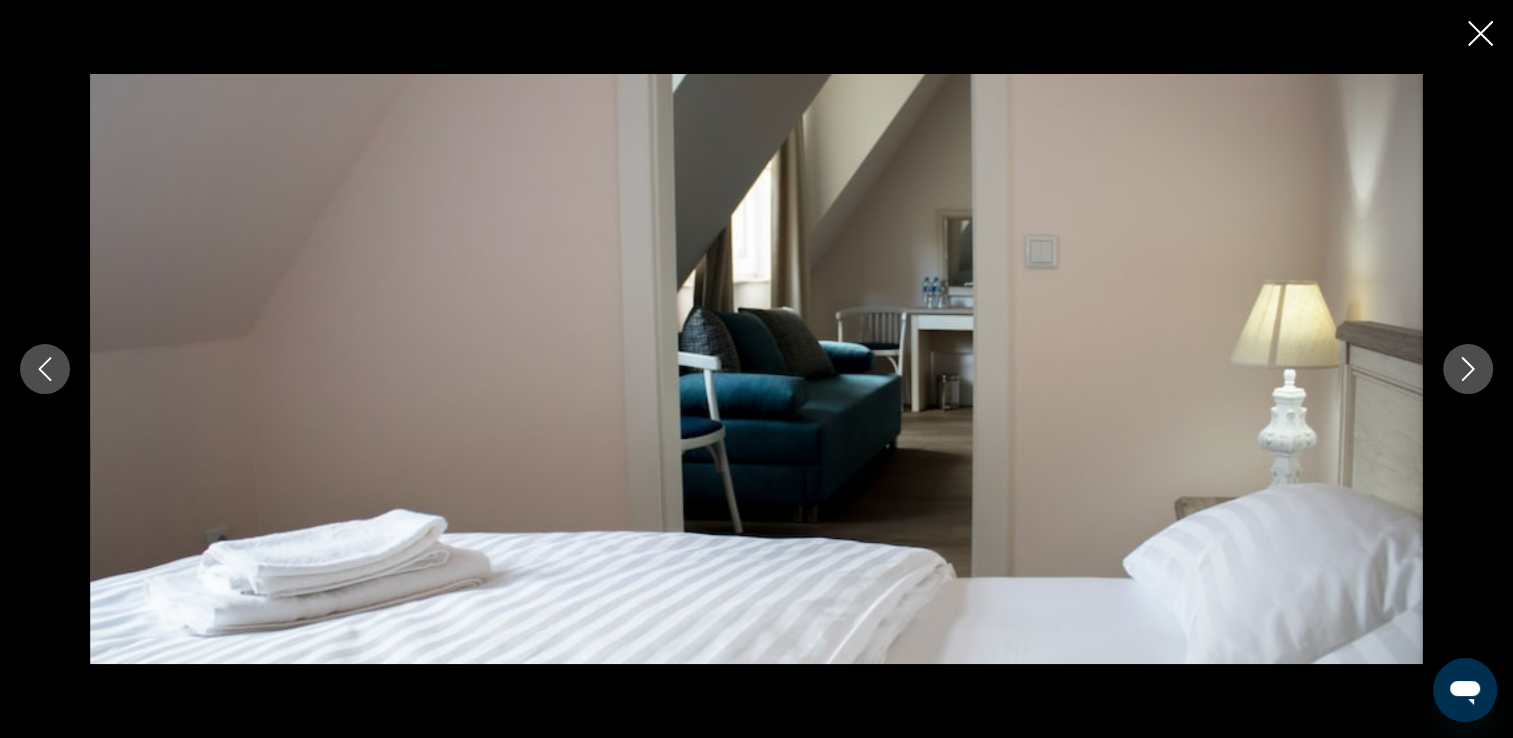 click at bounding box center (1468, 369) 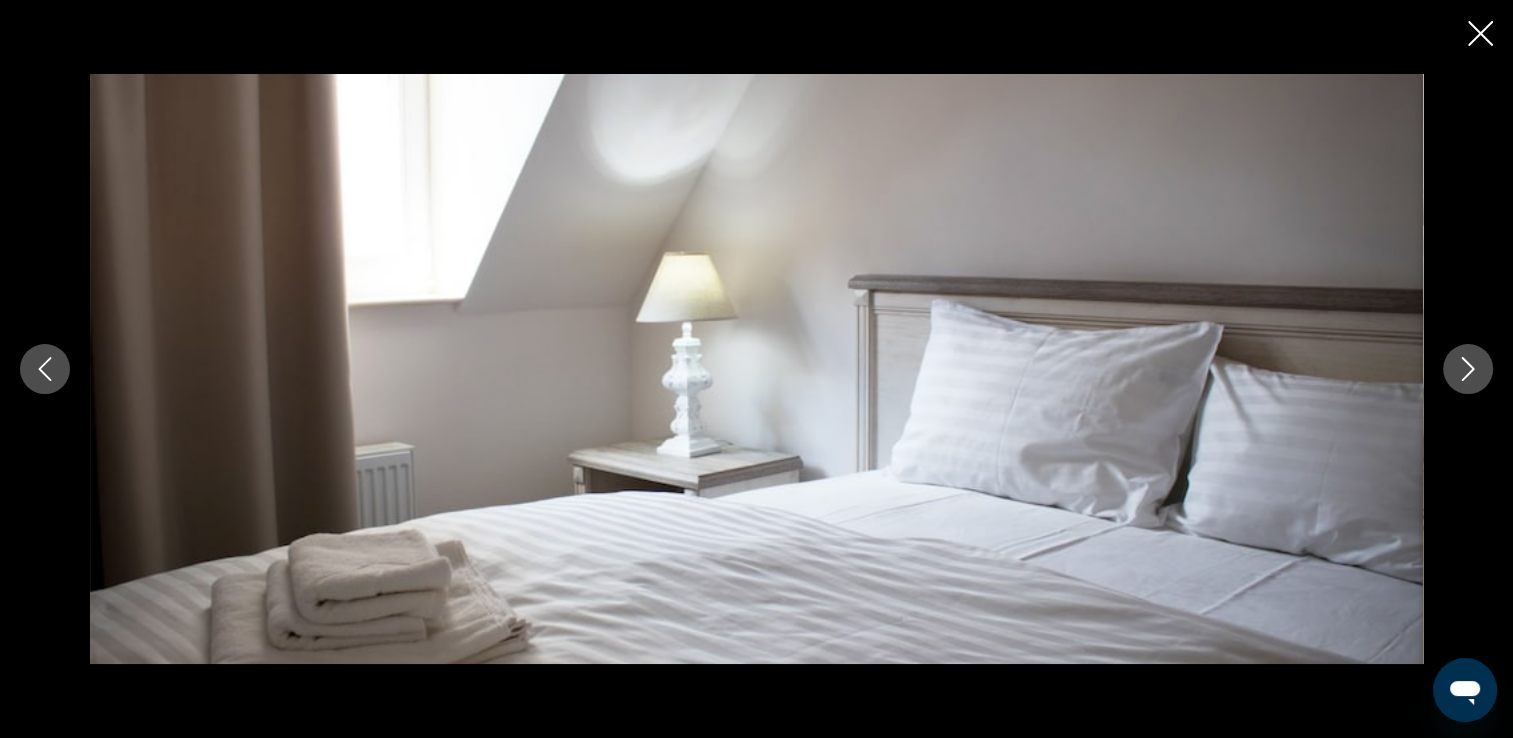 click at bounding box center [1468, 369] 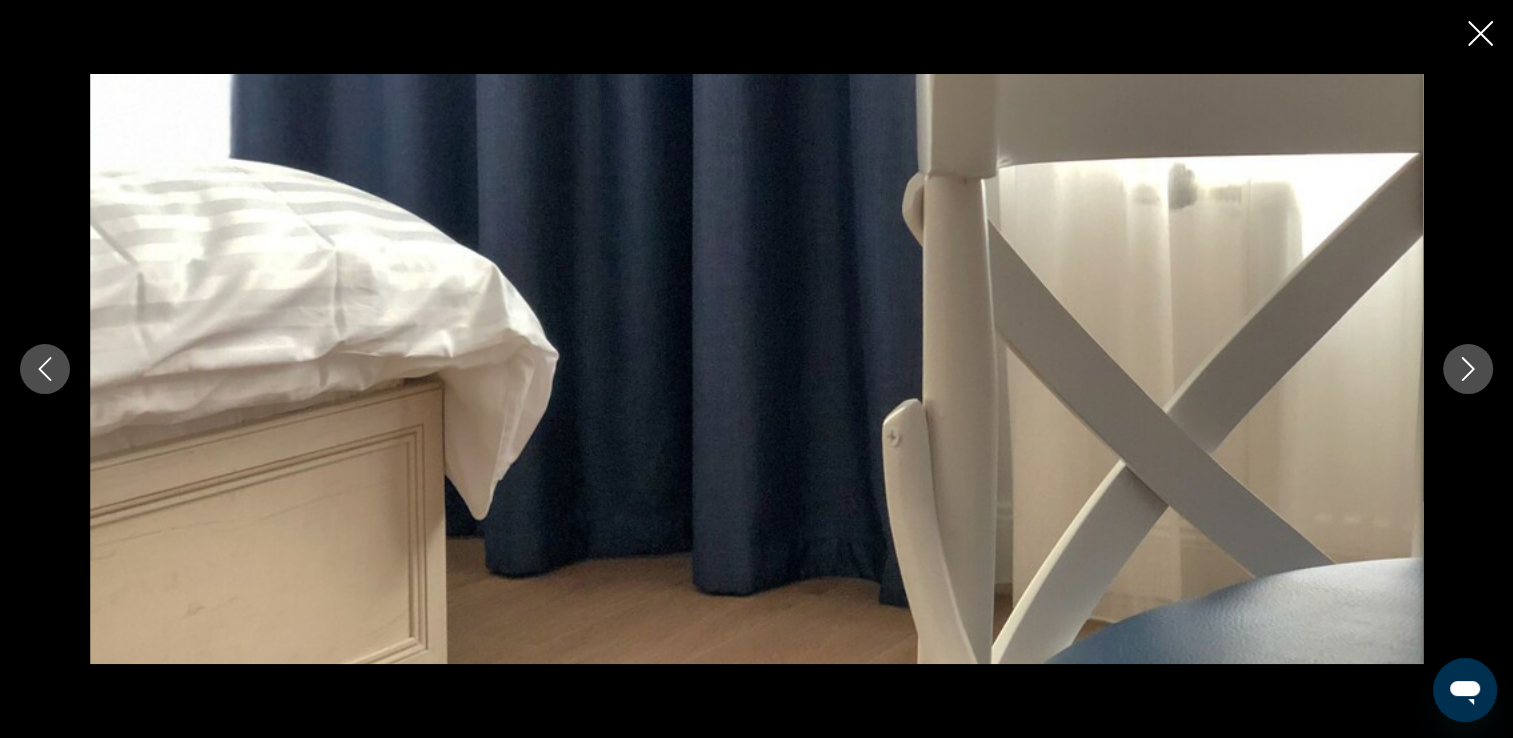 click at bounding box center (1468, 369) 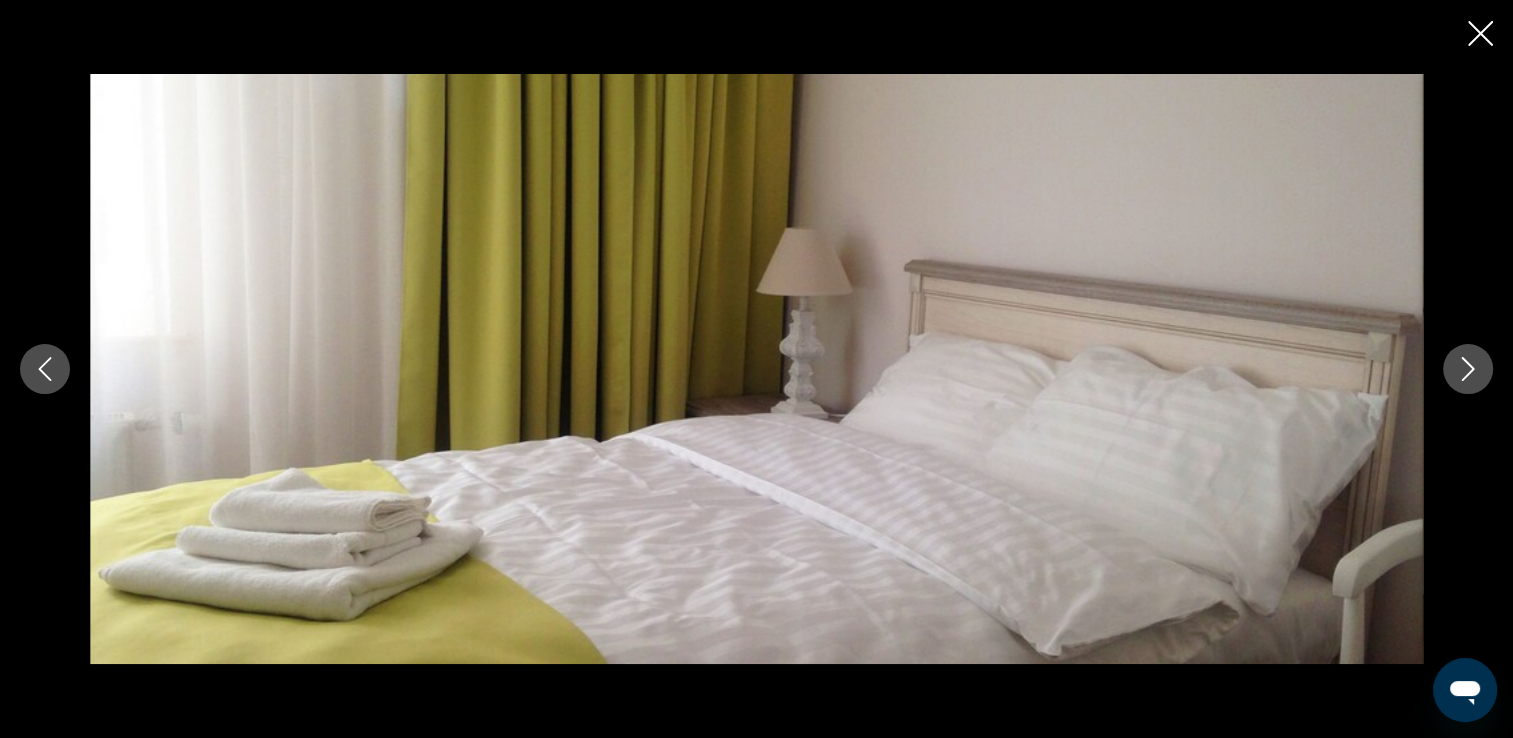 click at bounding box center [1468, 369] 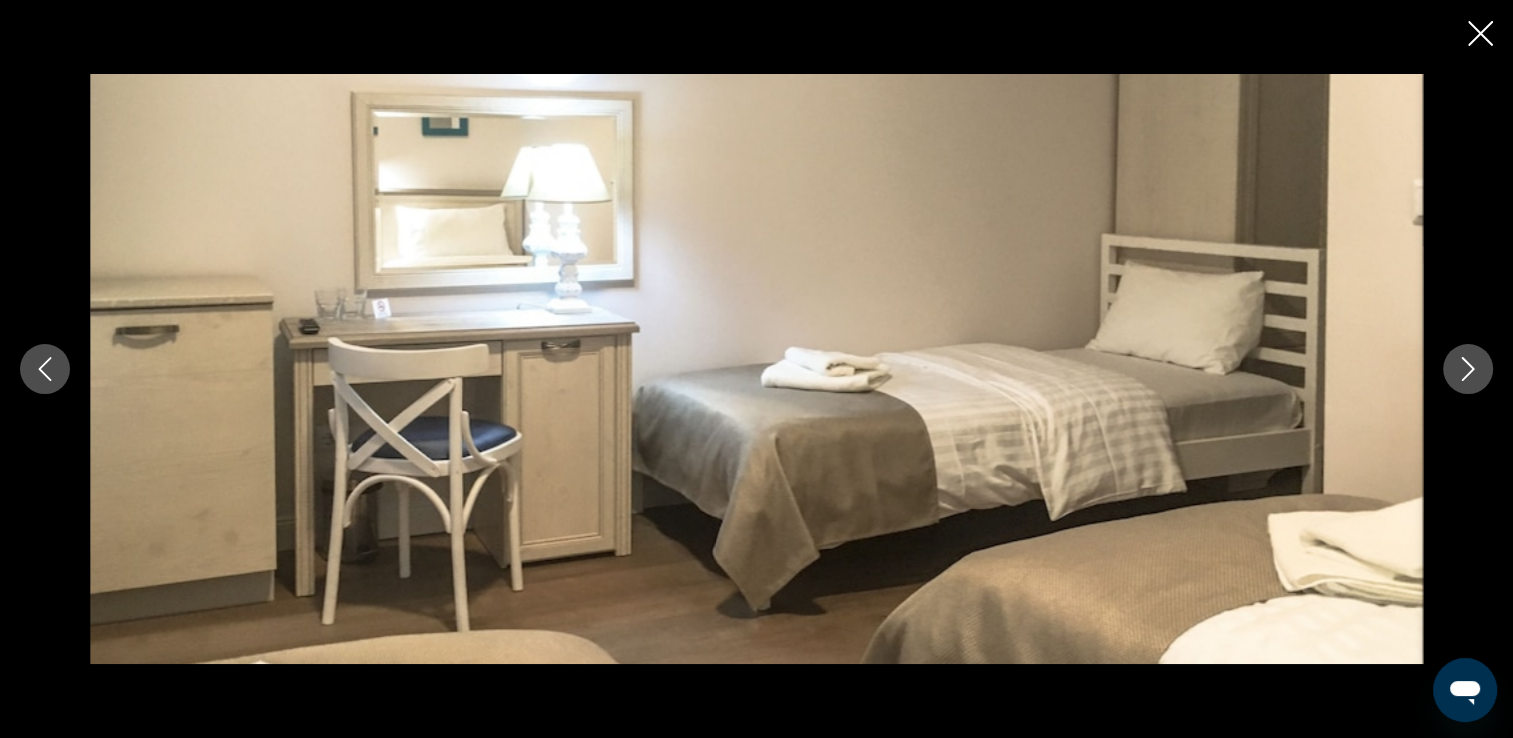 click at bounding box center [1468, 369] 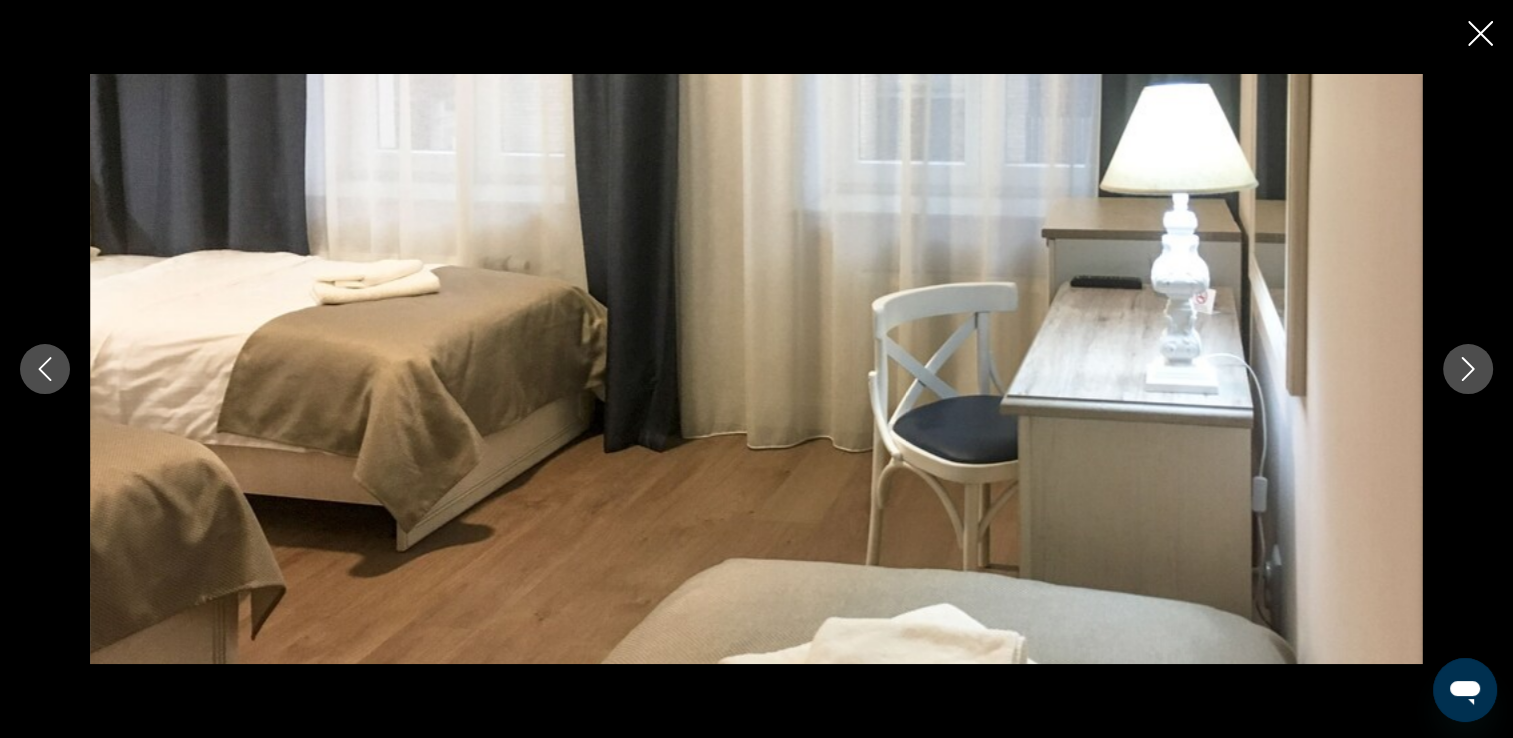 click at bounding box center (1468, 369) 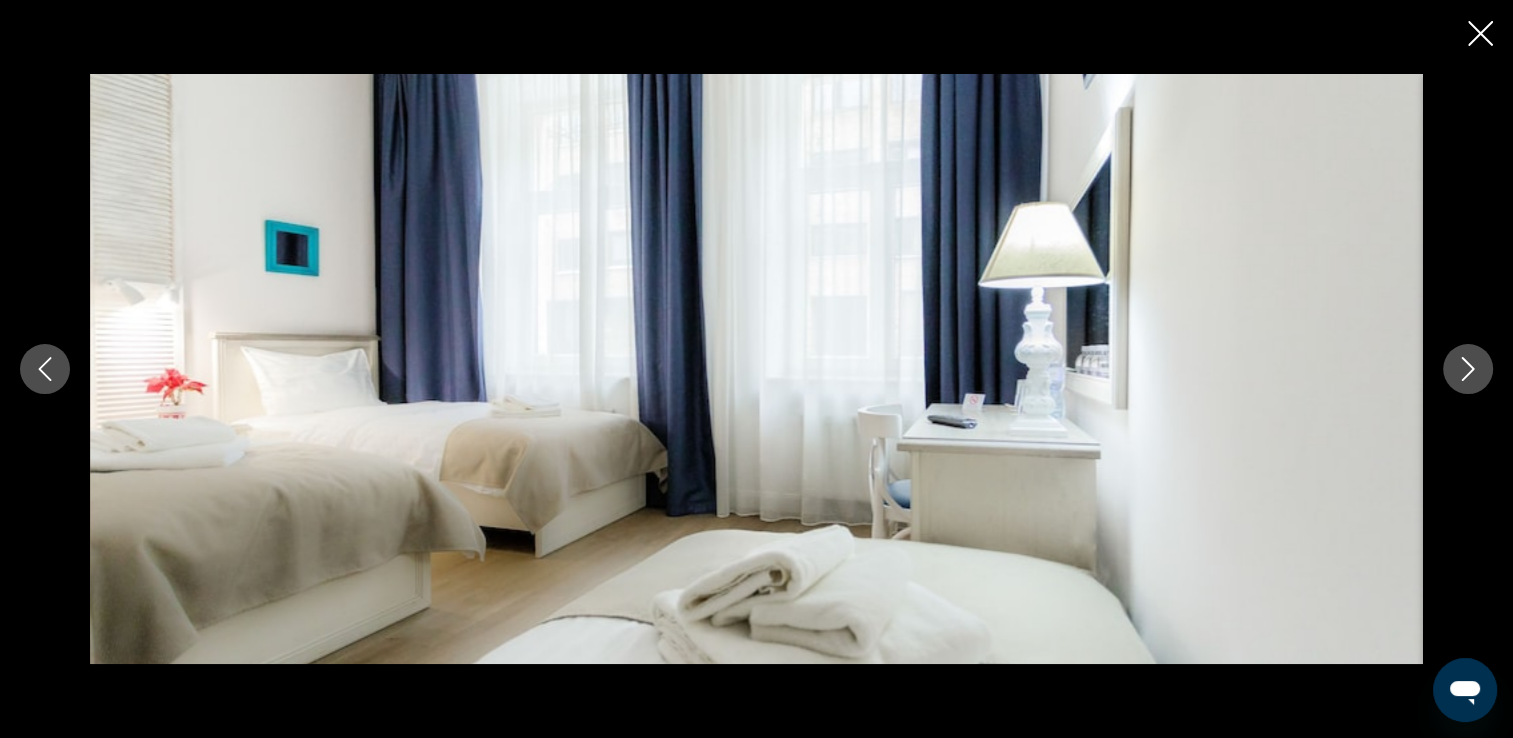 click at bounding box center (1468, 369) 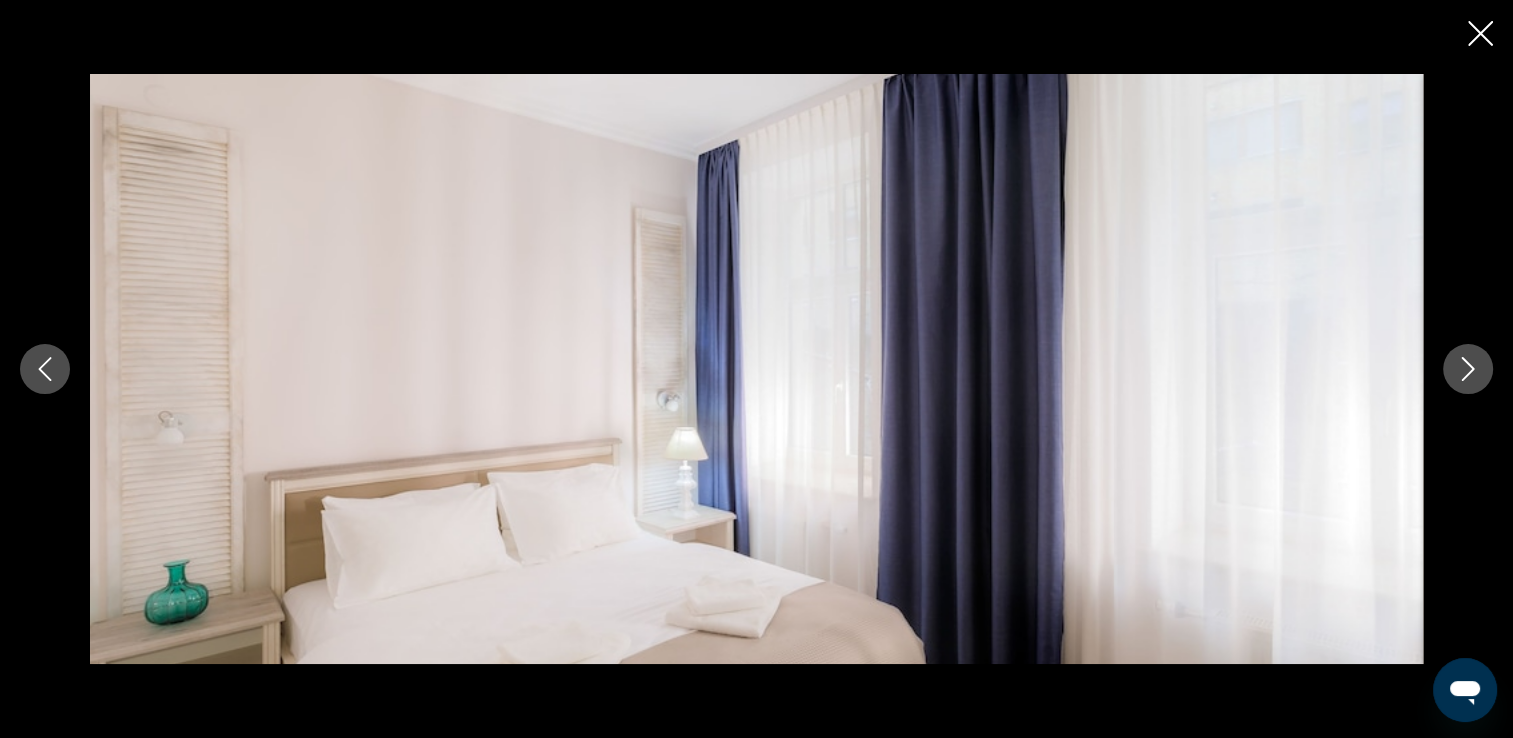 click at bounding box center [1468, 369] 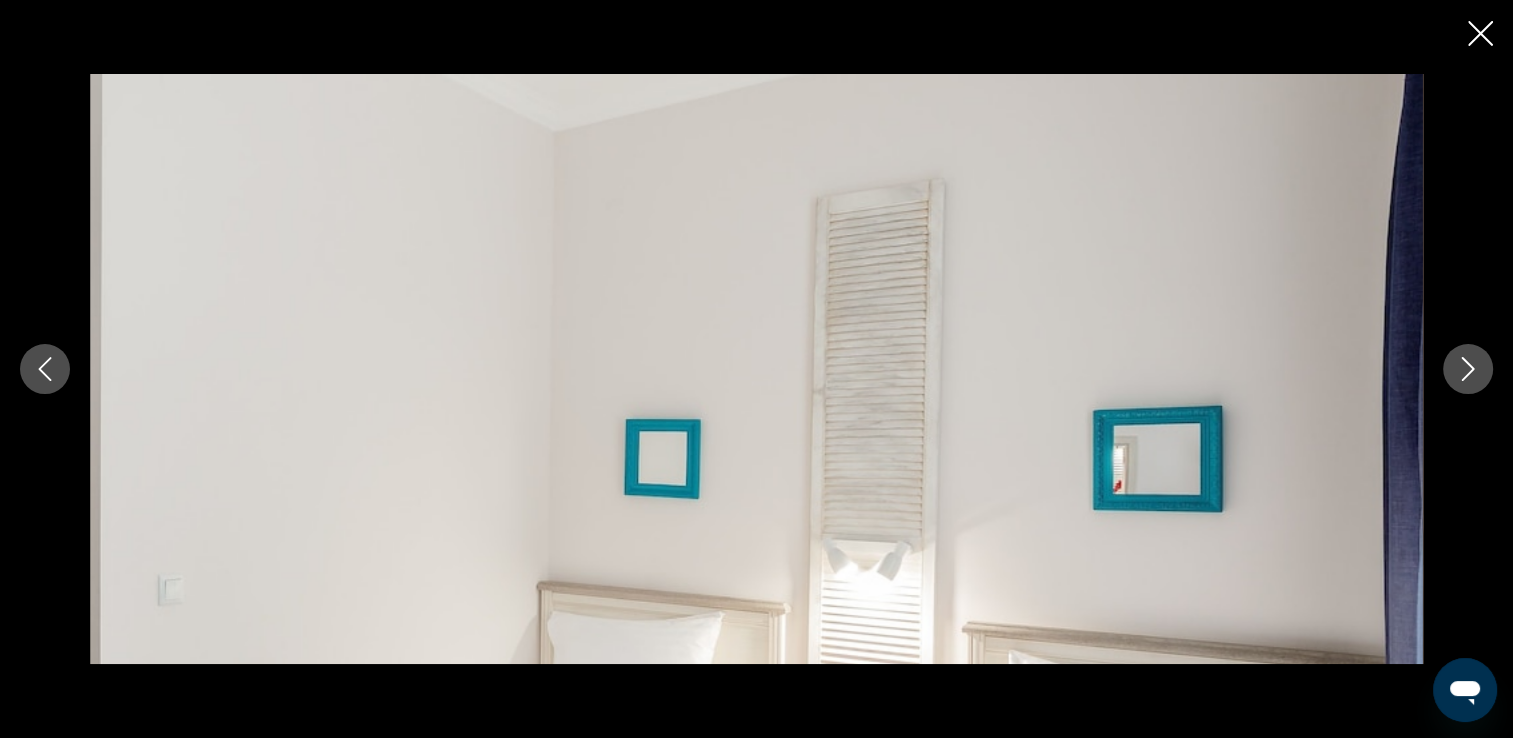 click at bounding box center (1468, 369) 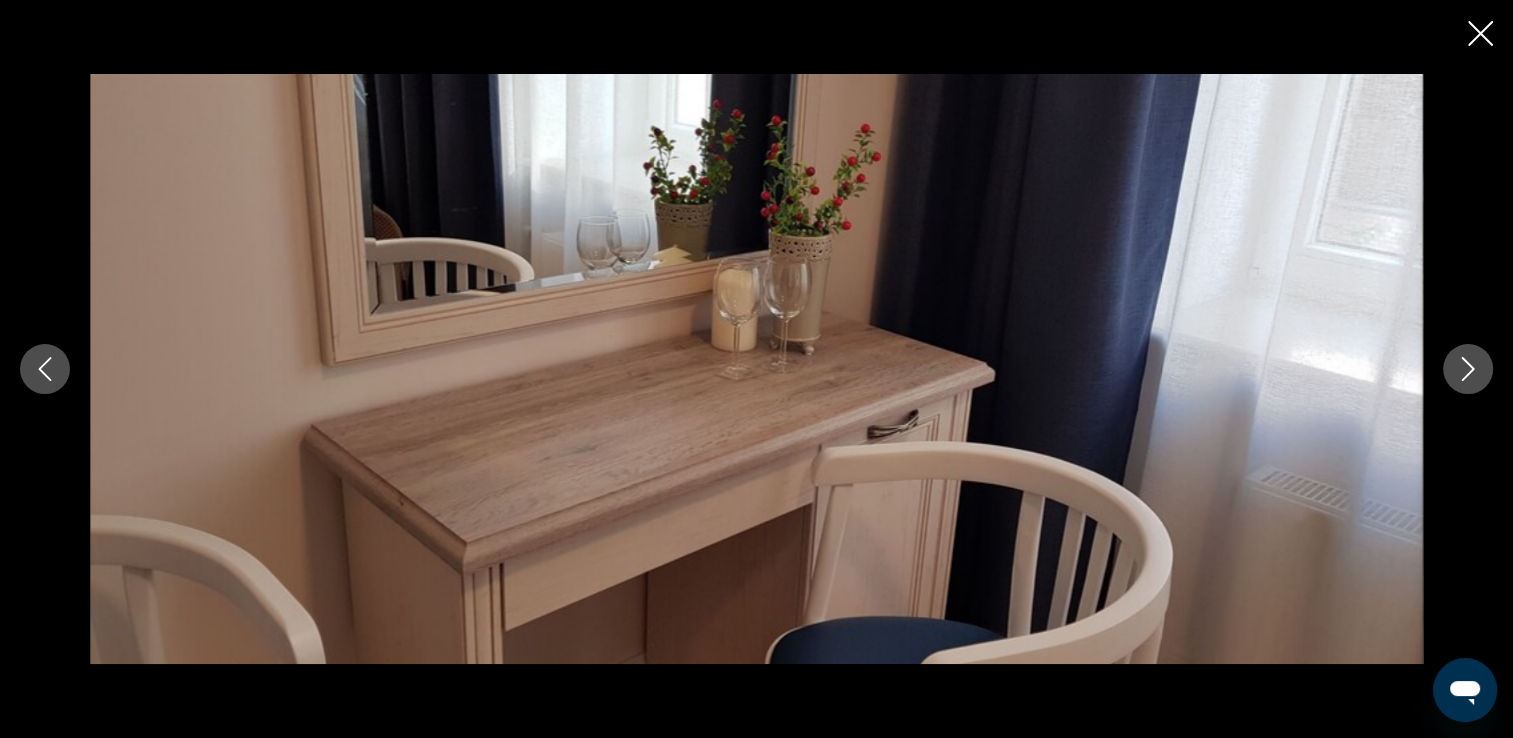 click at bounding box center (1468, 369) 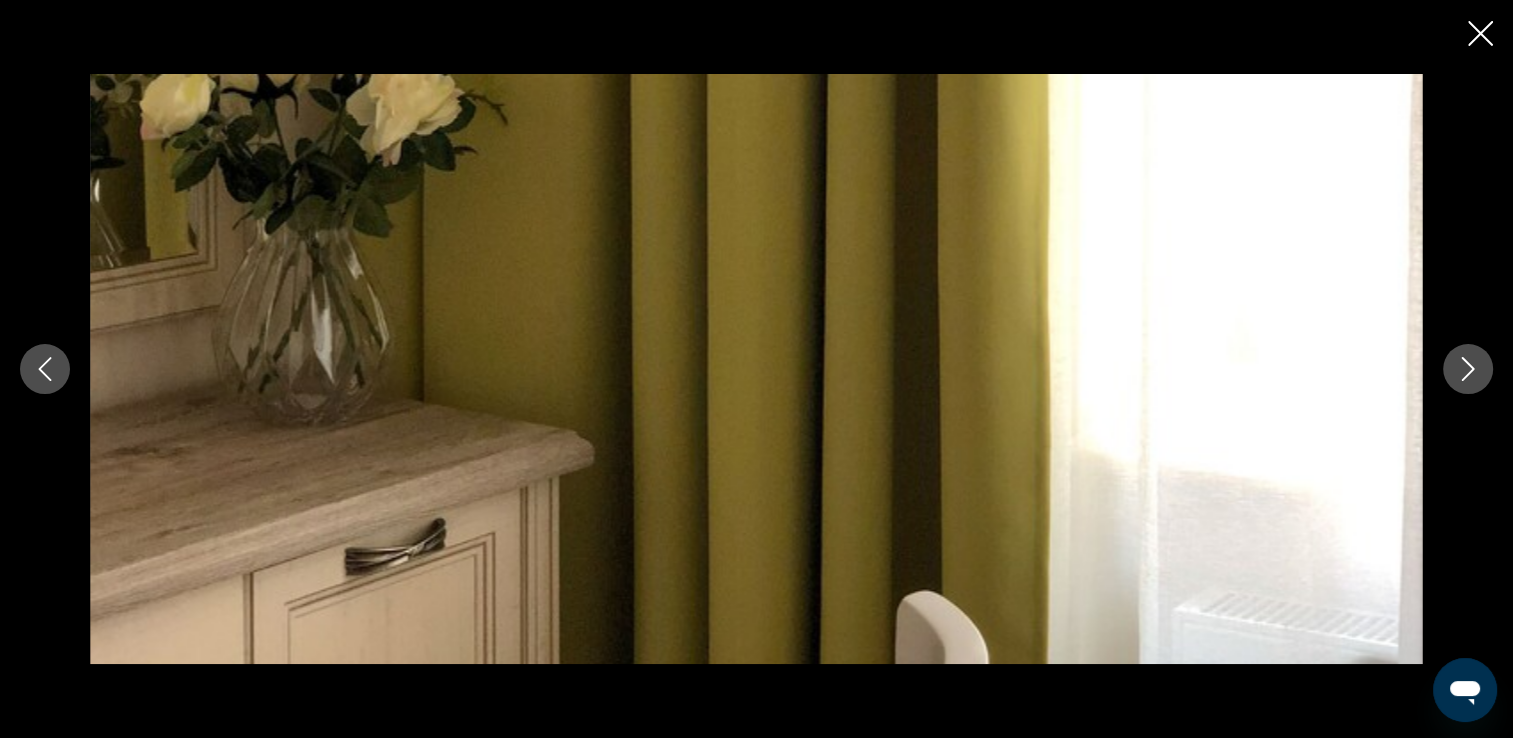 click at bounding box center (1468, 369) 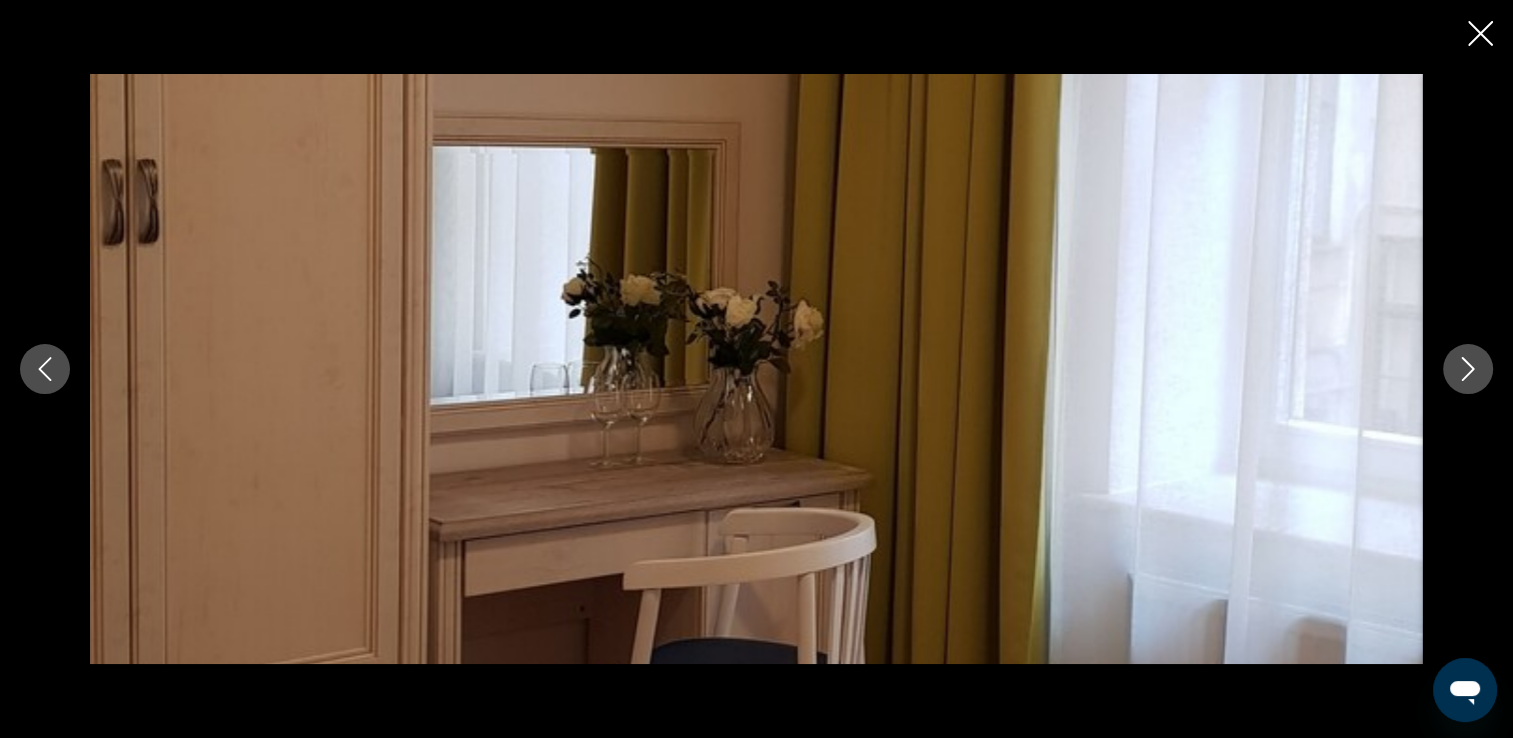 click at bounding box center [1468, 369] 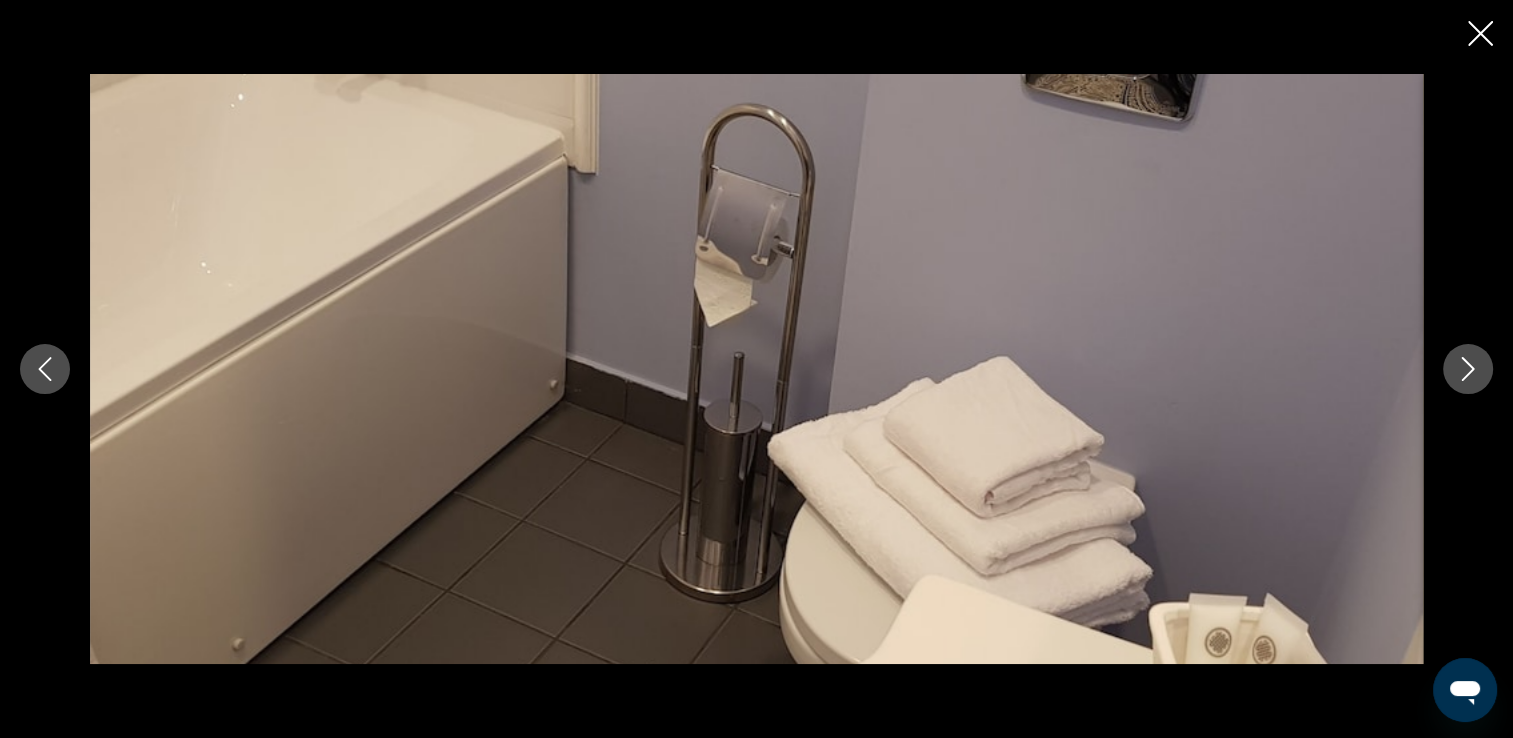 click at bounding box center (1468, 369) 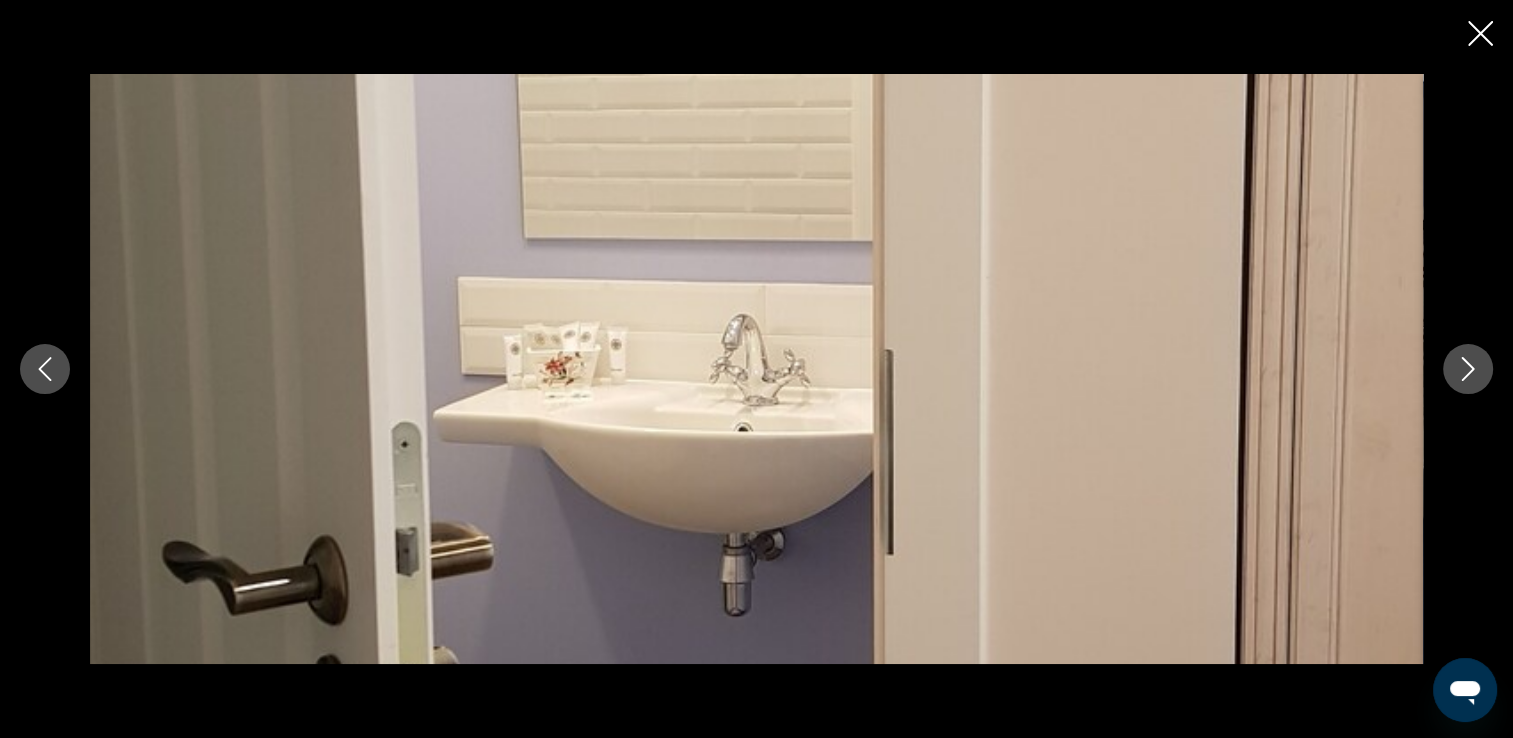click at bounding box center [1468, 369] 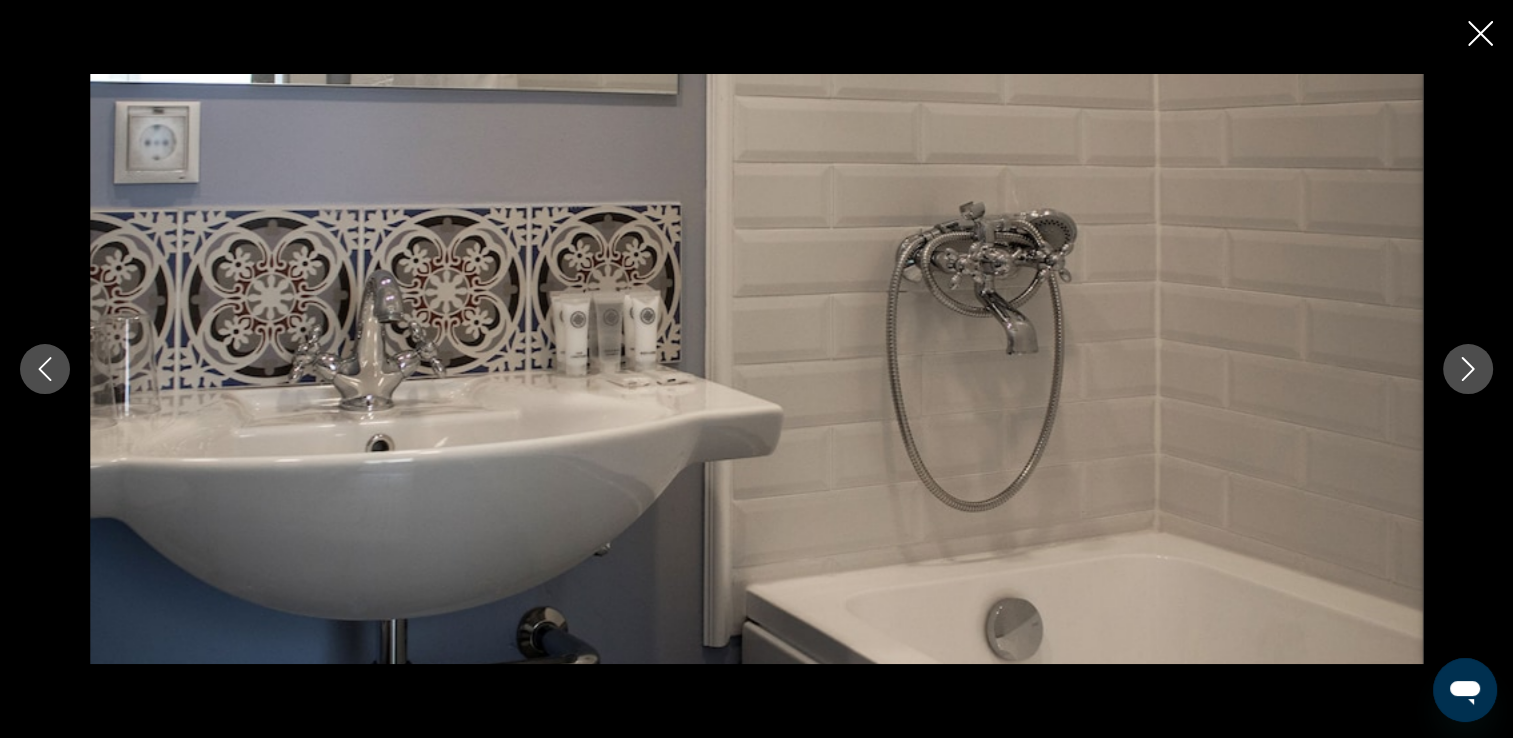 click at bounding box center [1468, 369] 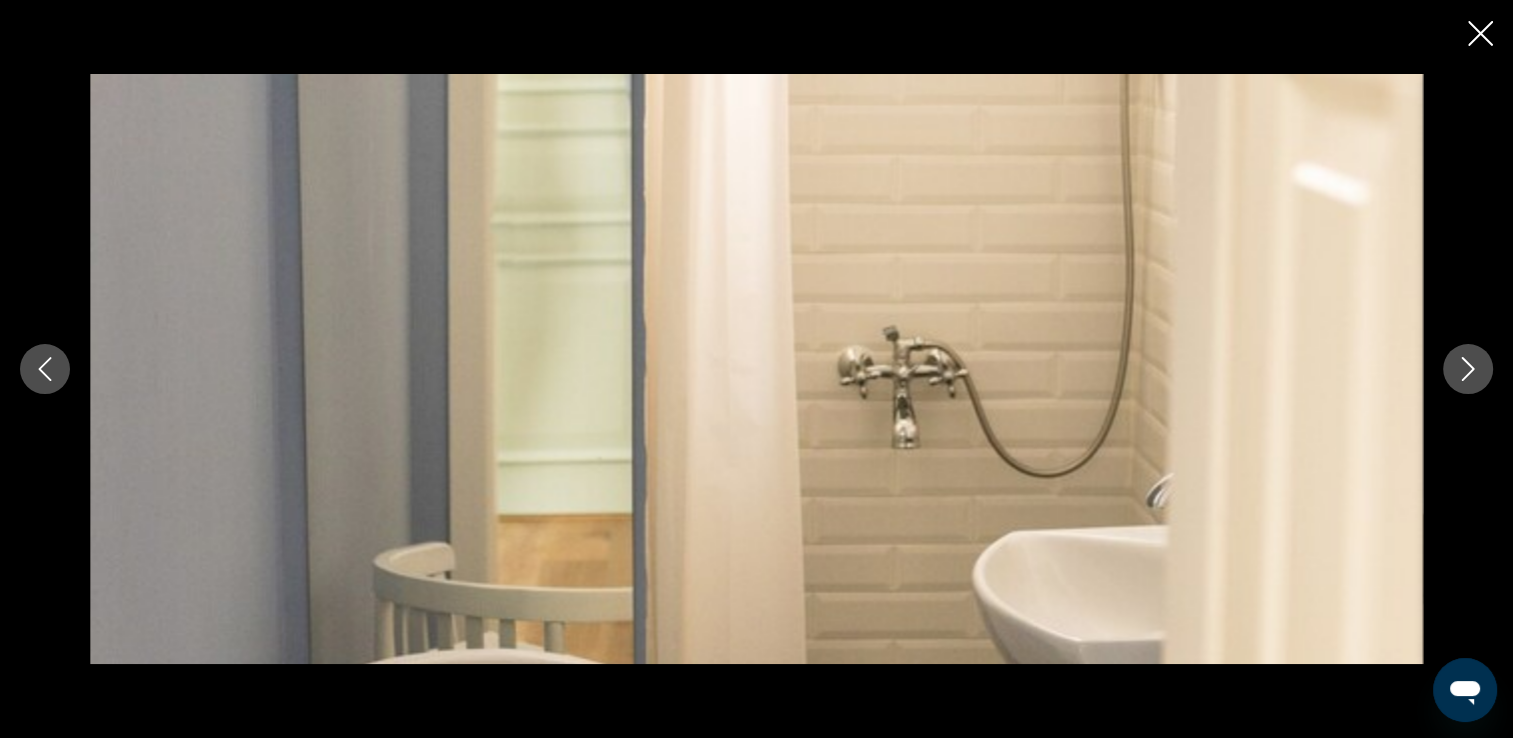 click at bounding box center (1468, 369) 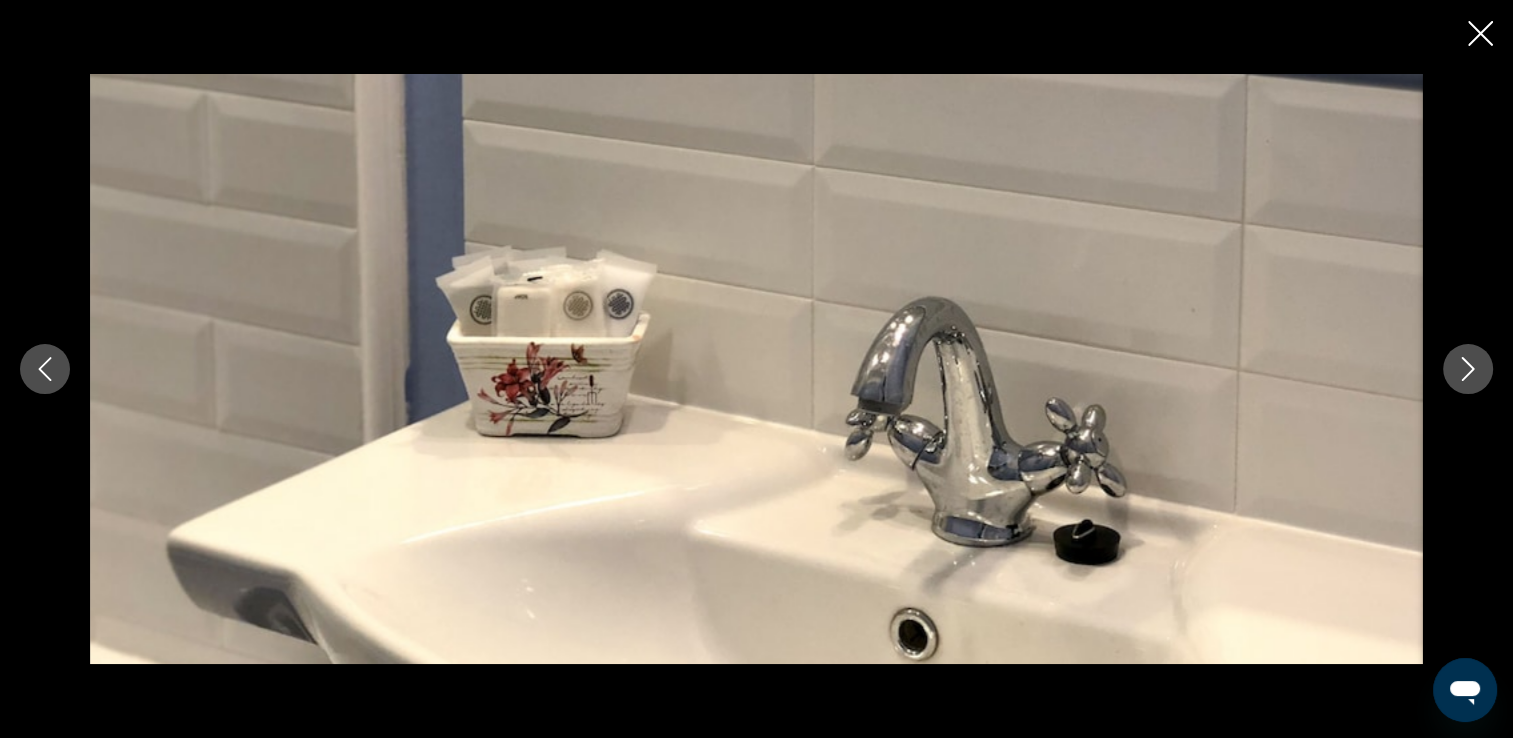 click 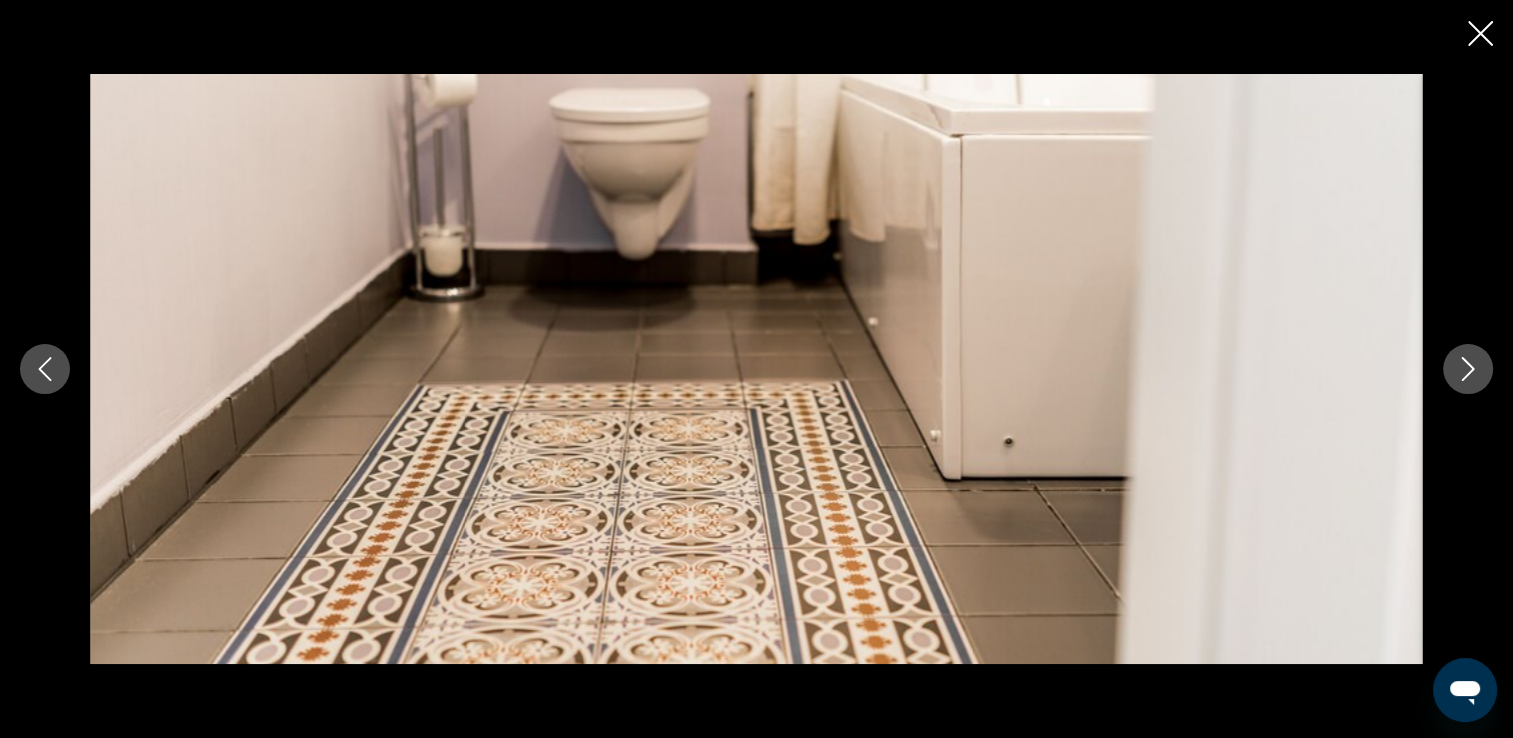 click 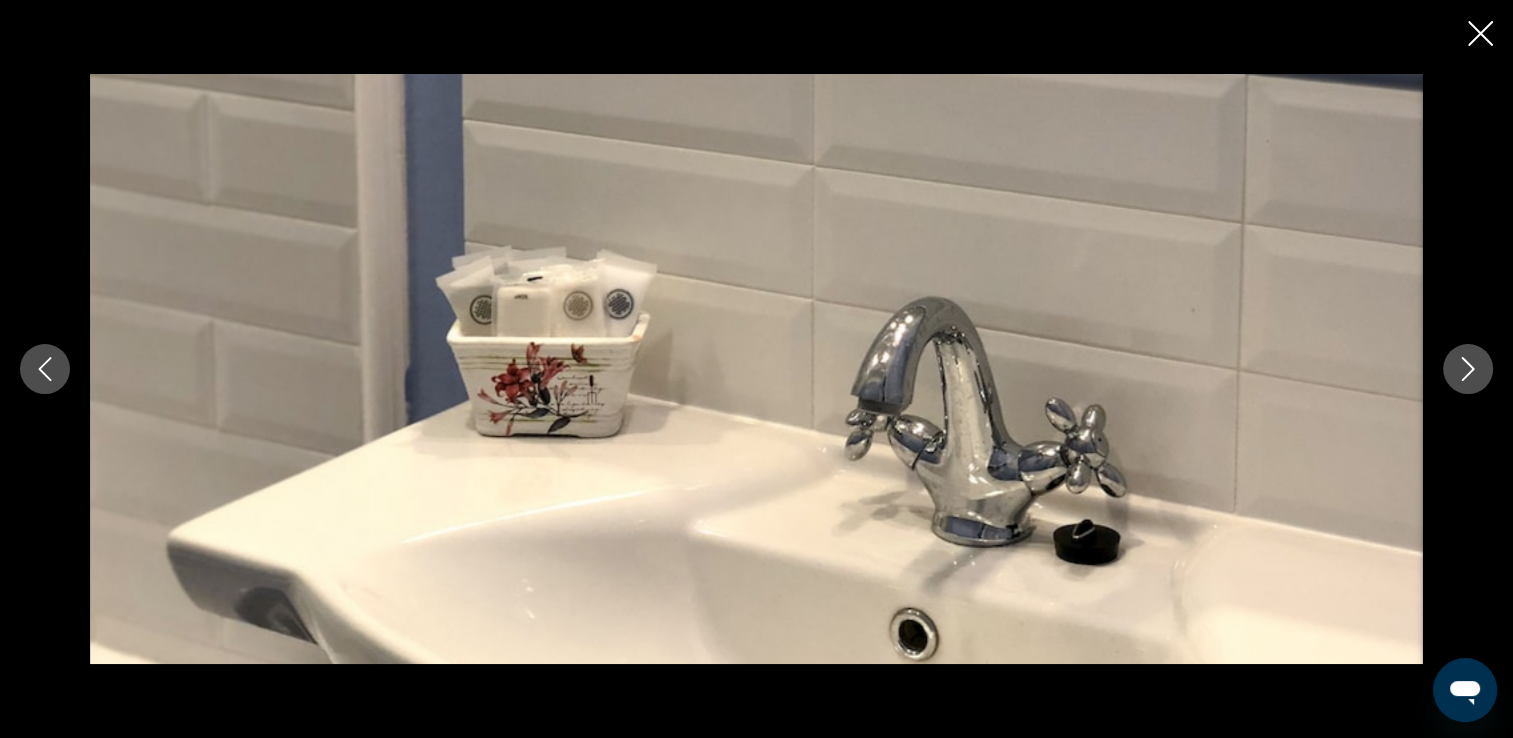 click 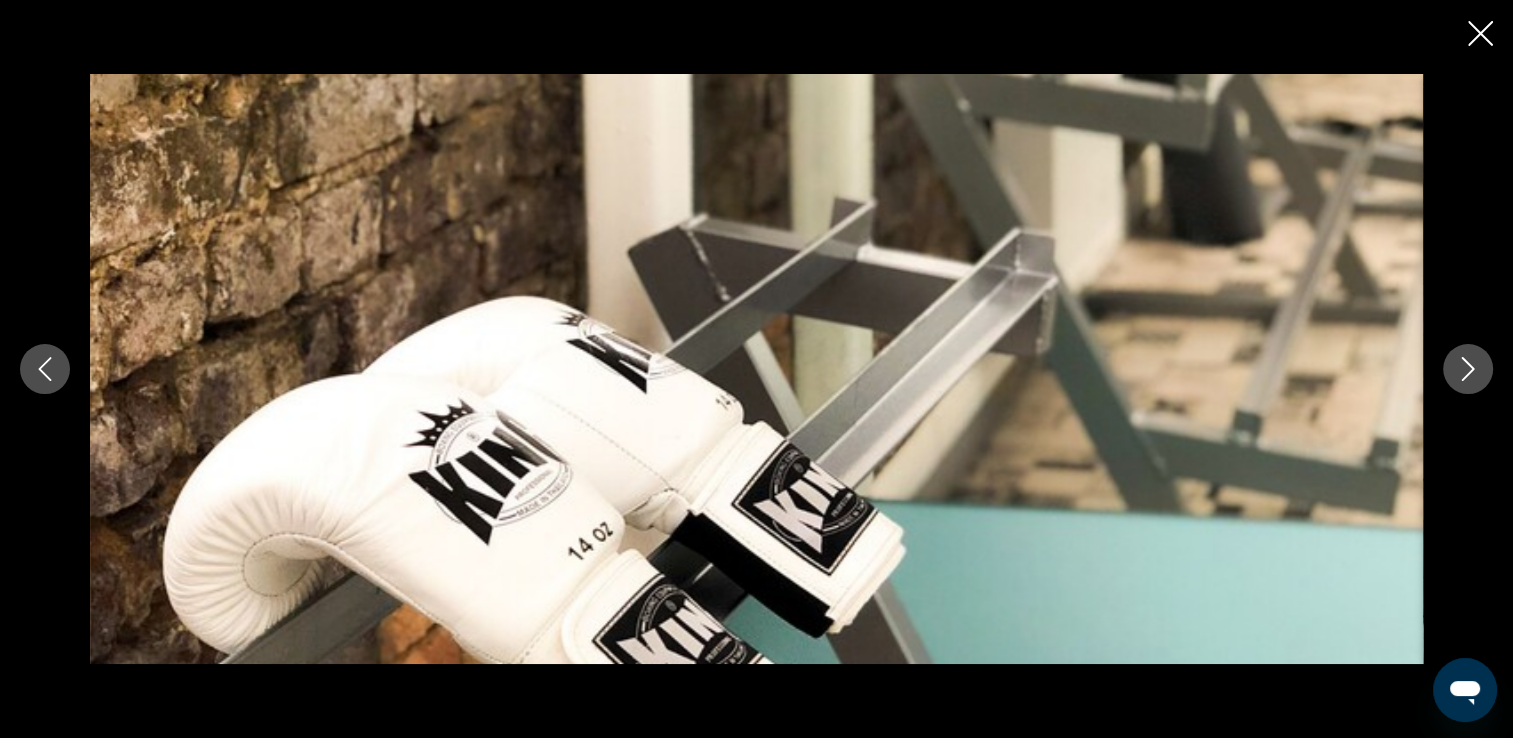 click 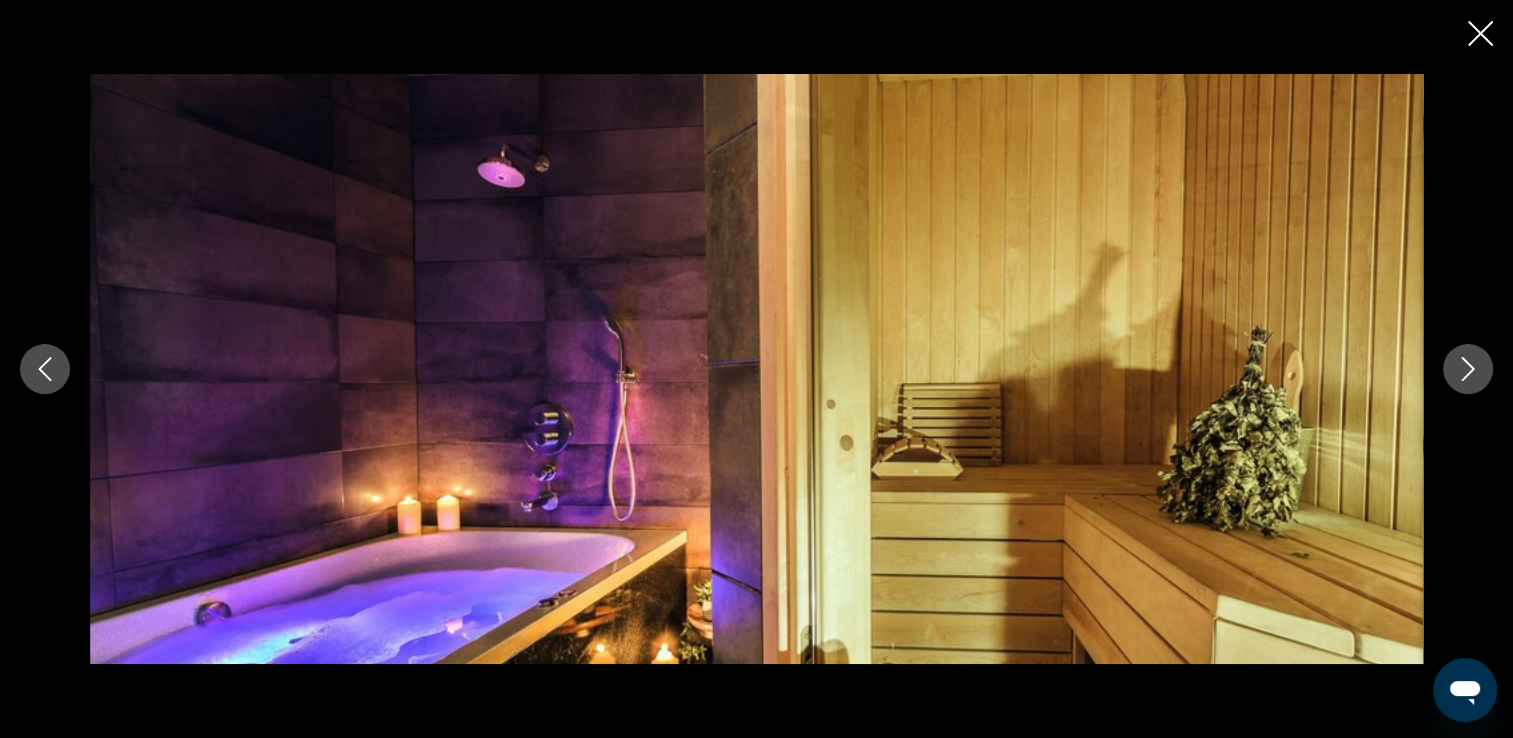 click 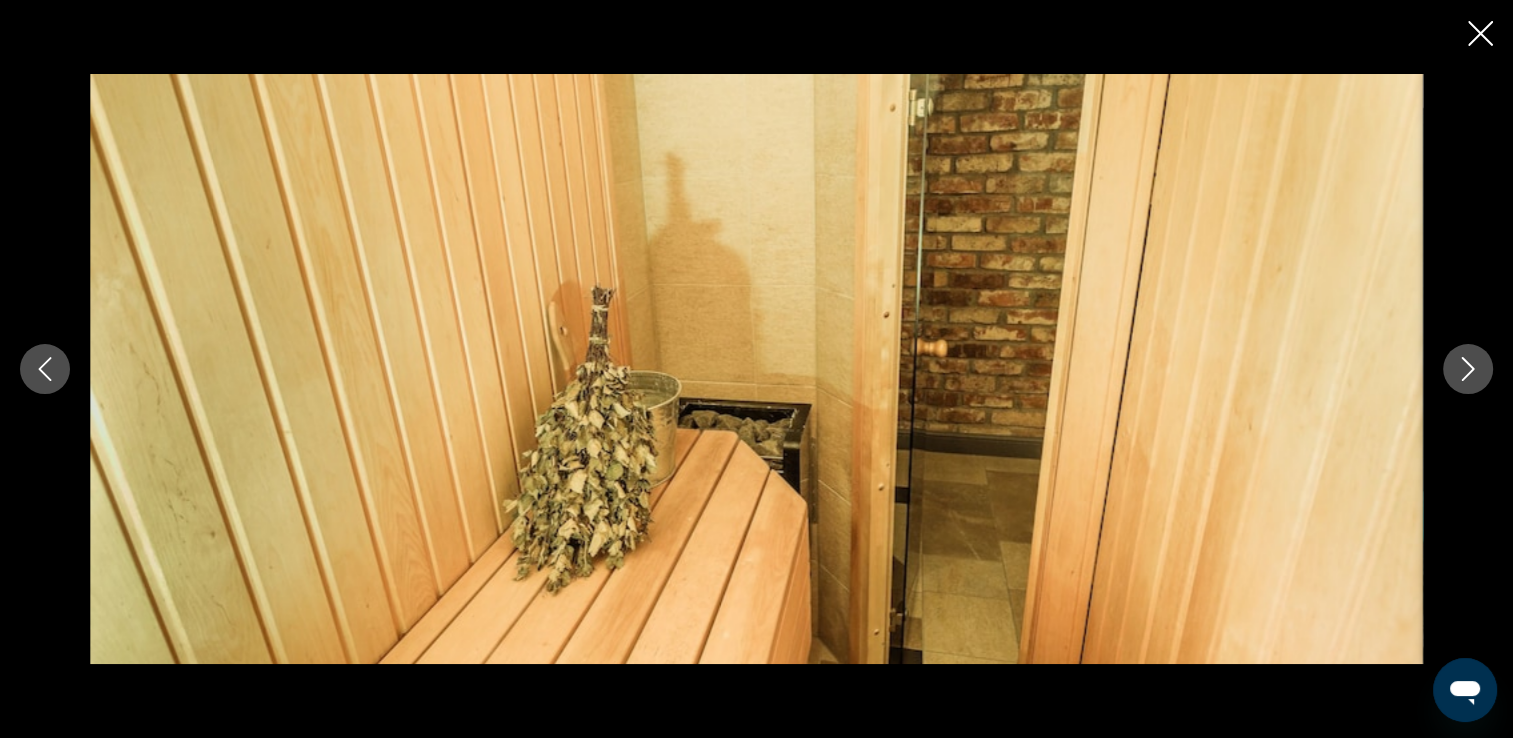 click 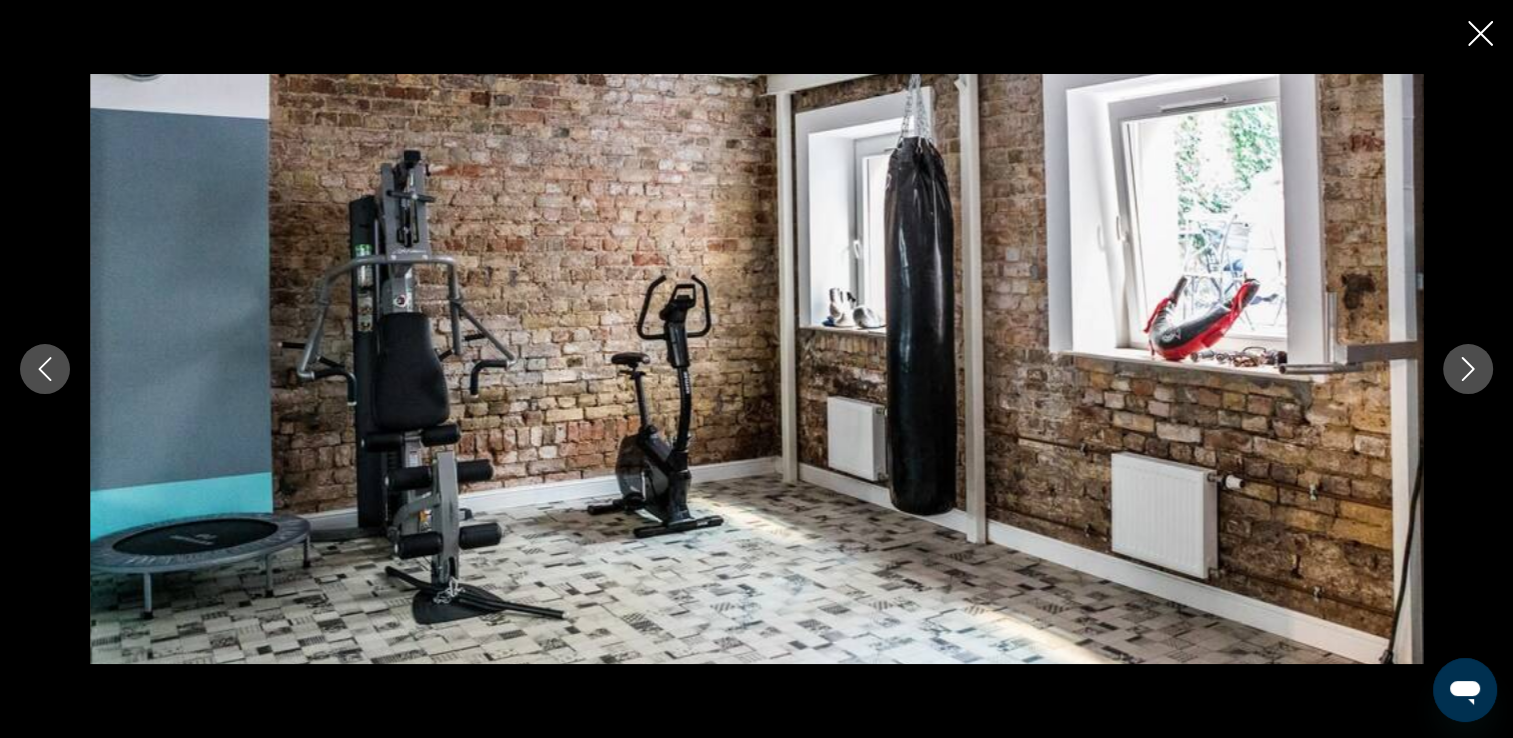 click 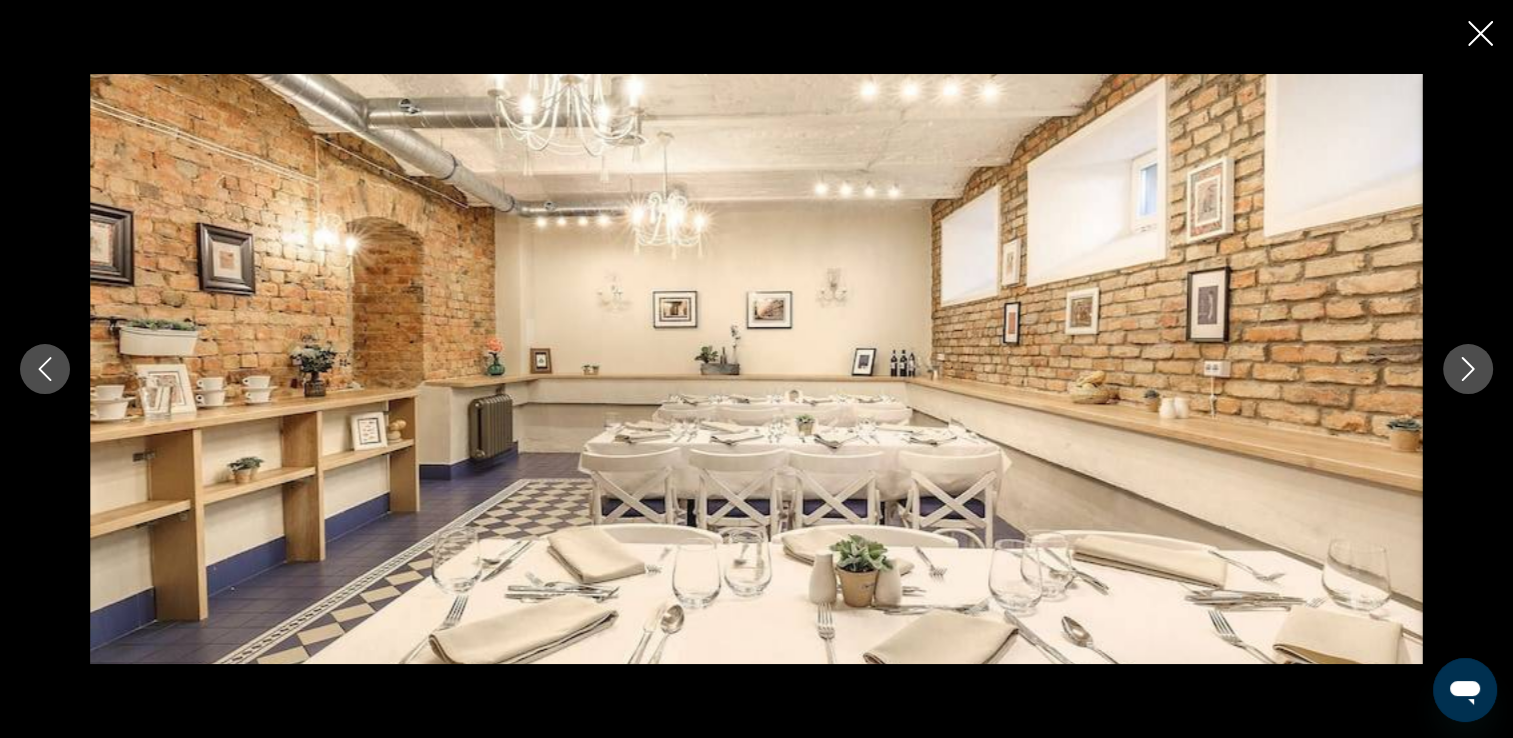 click 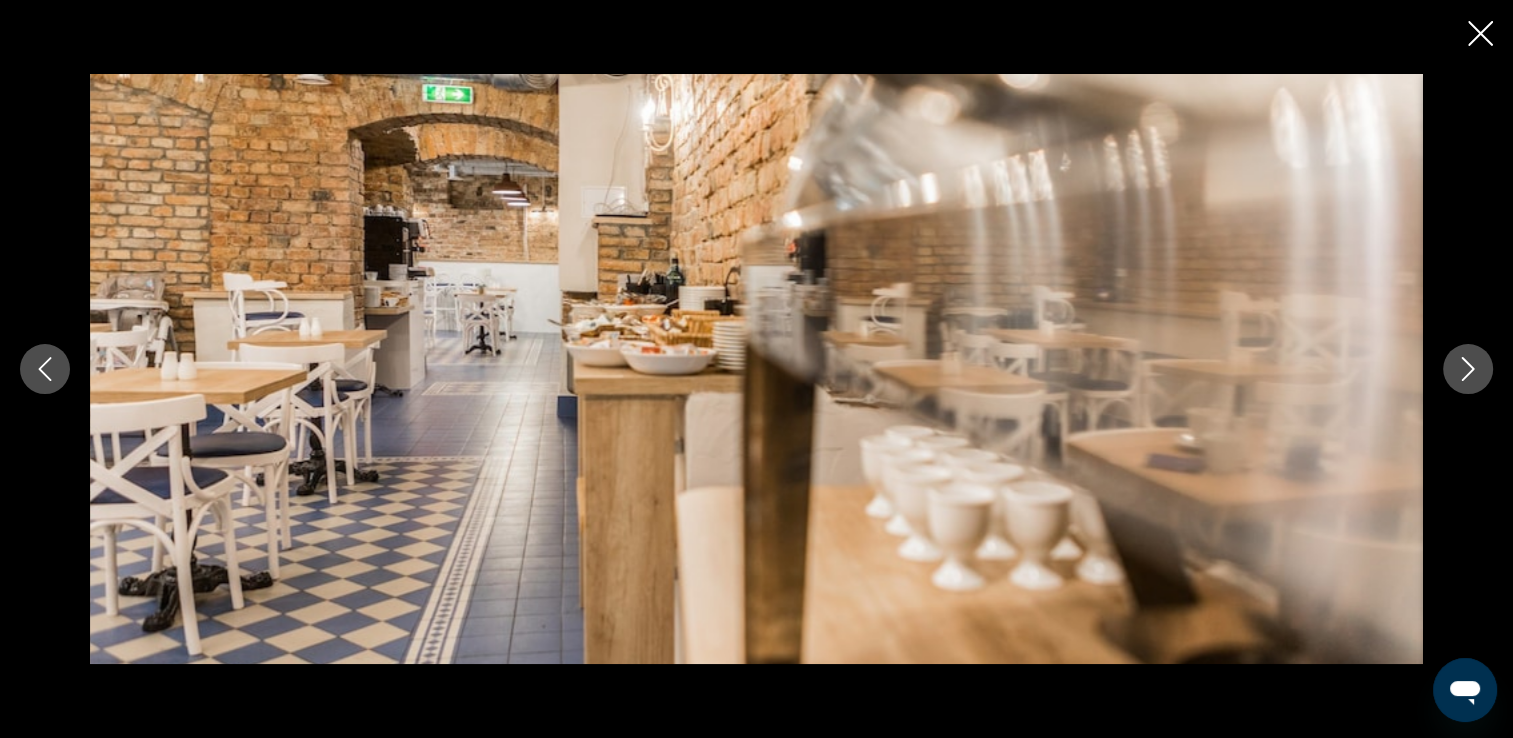 click 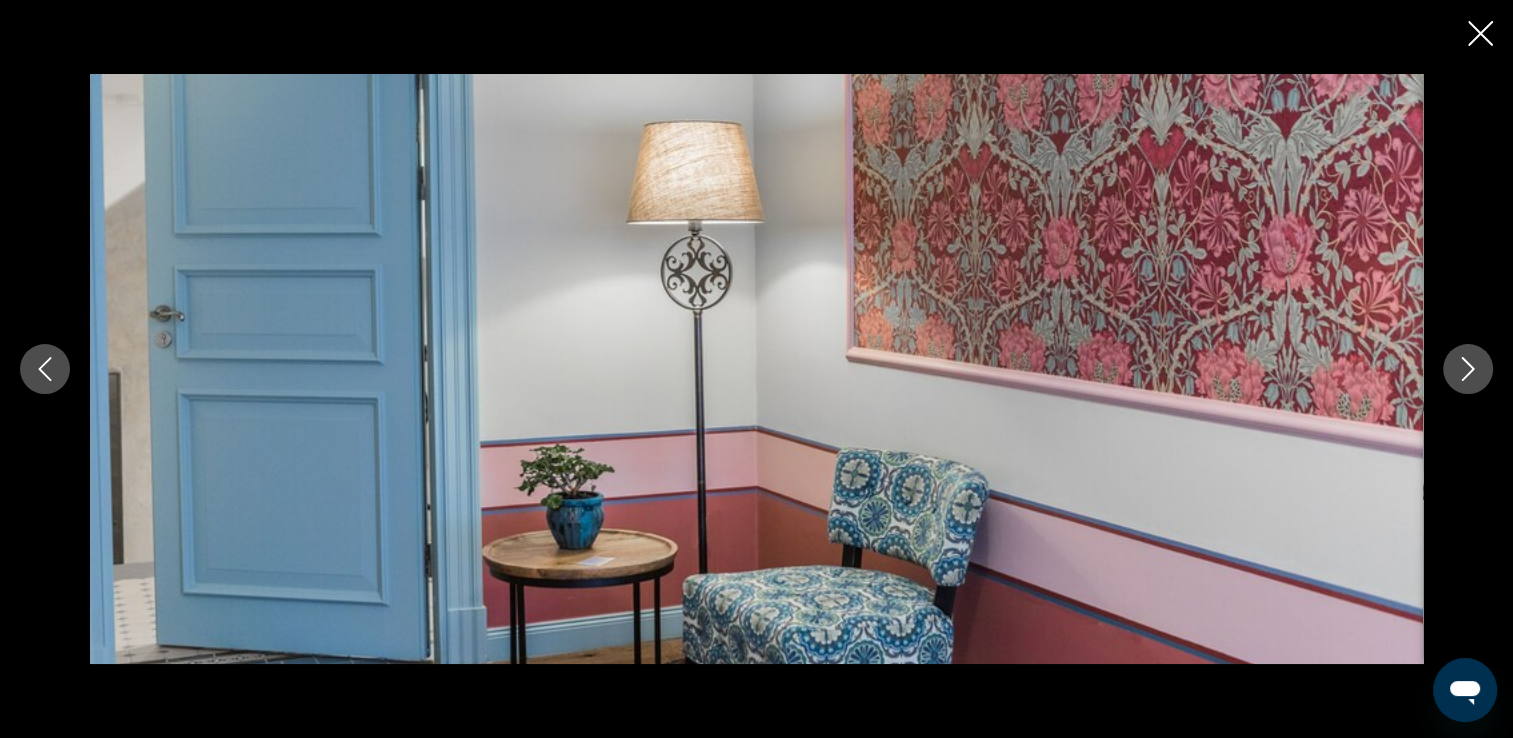 click 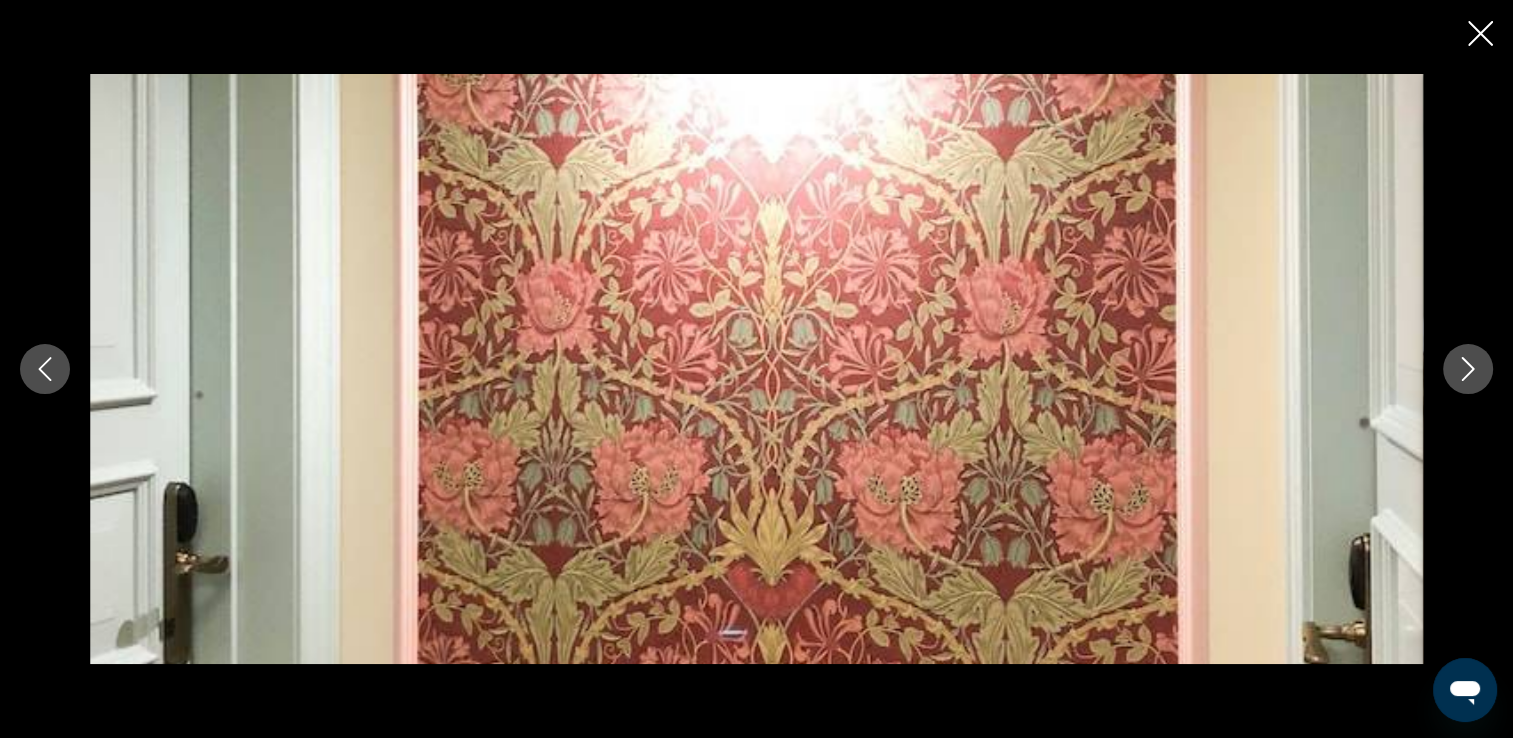 click 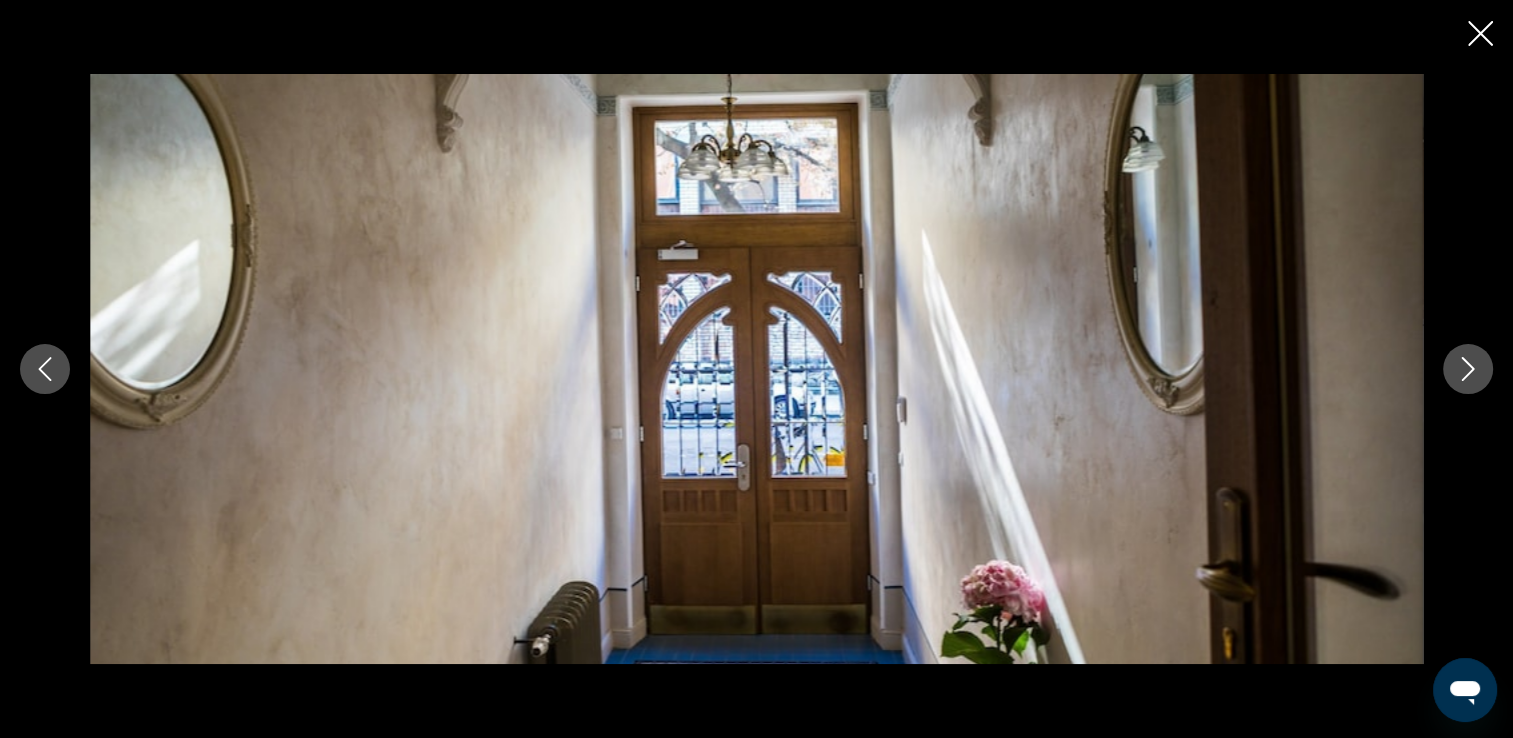 click 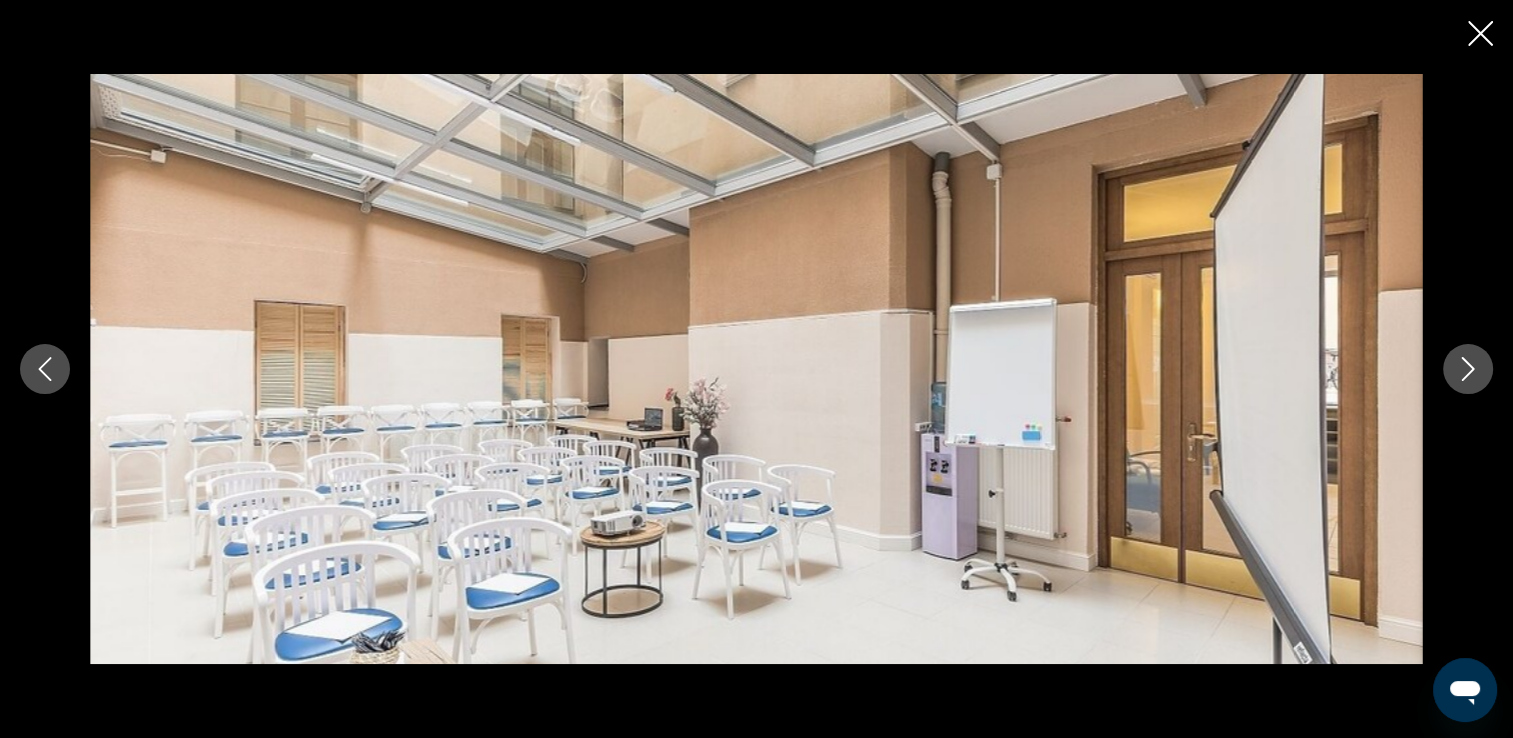 click 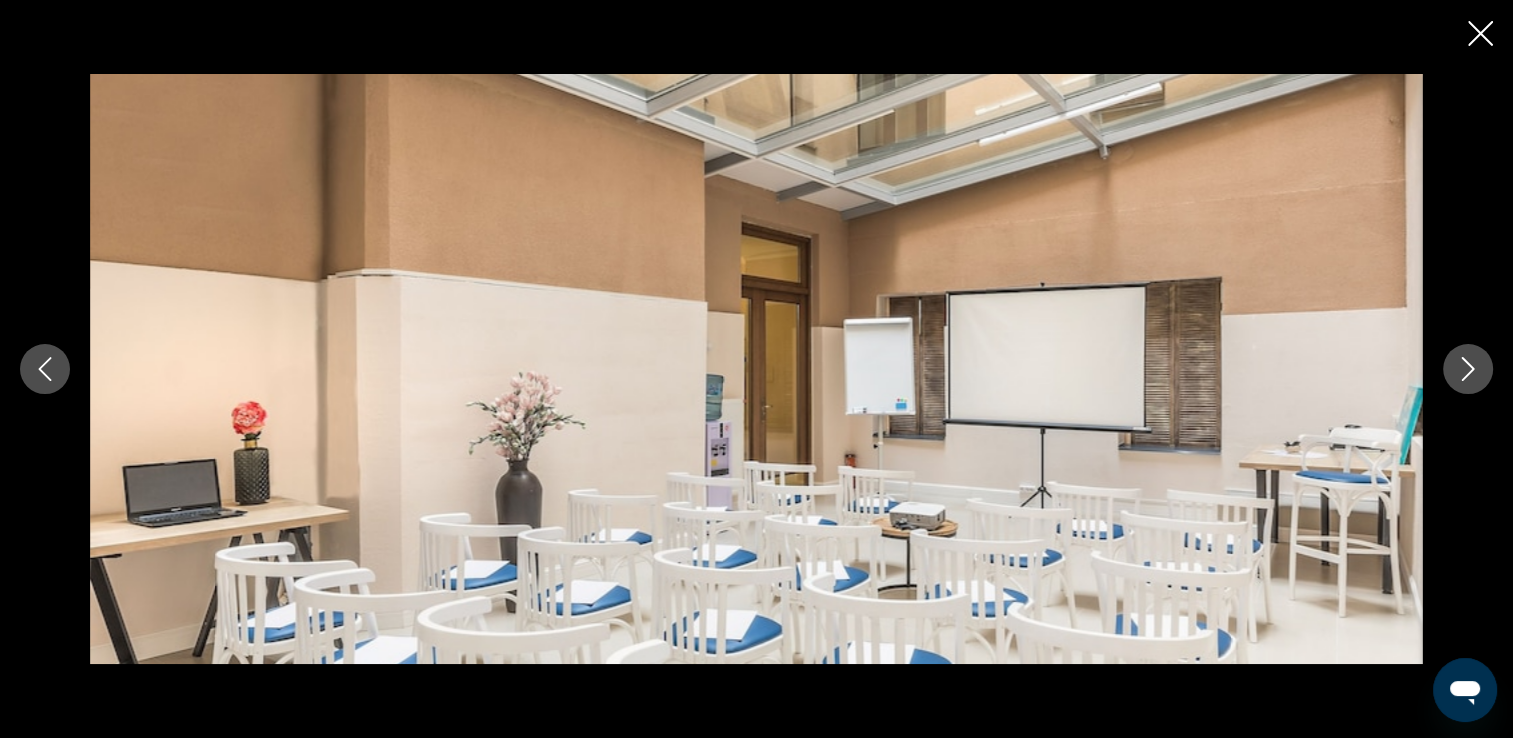 click 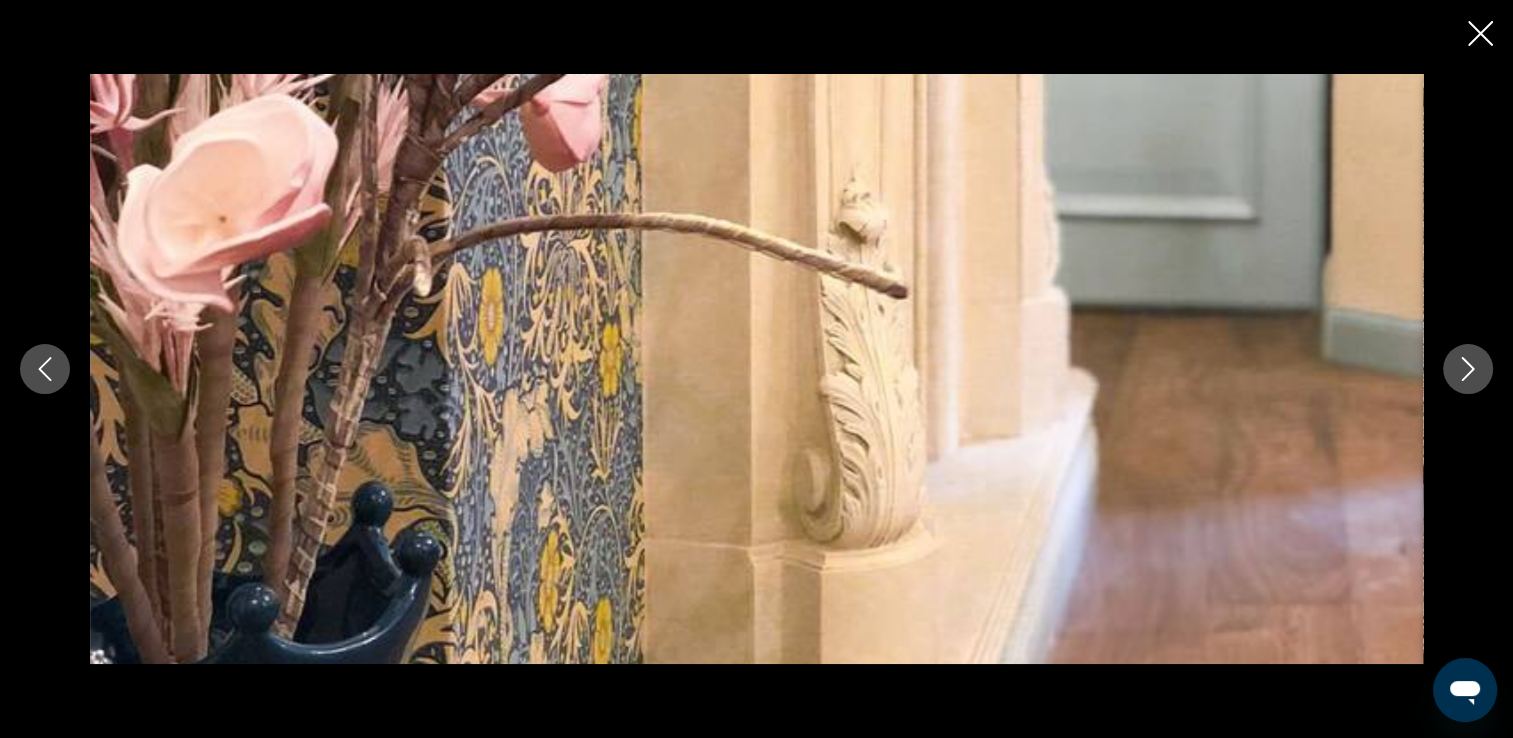 click 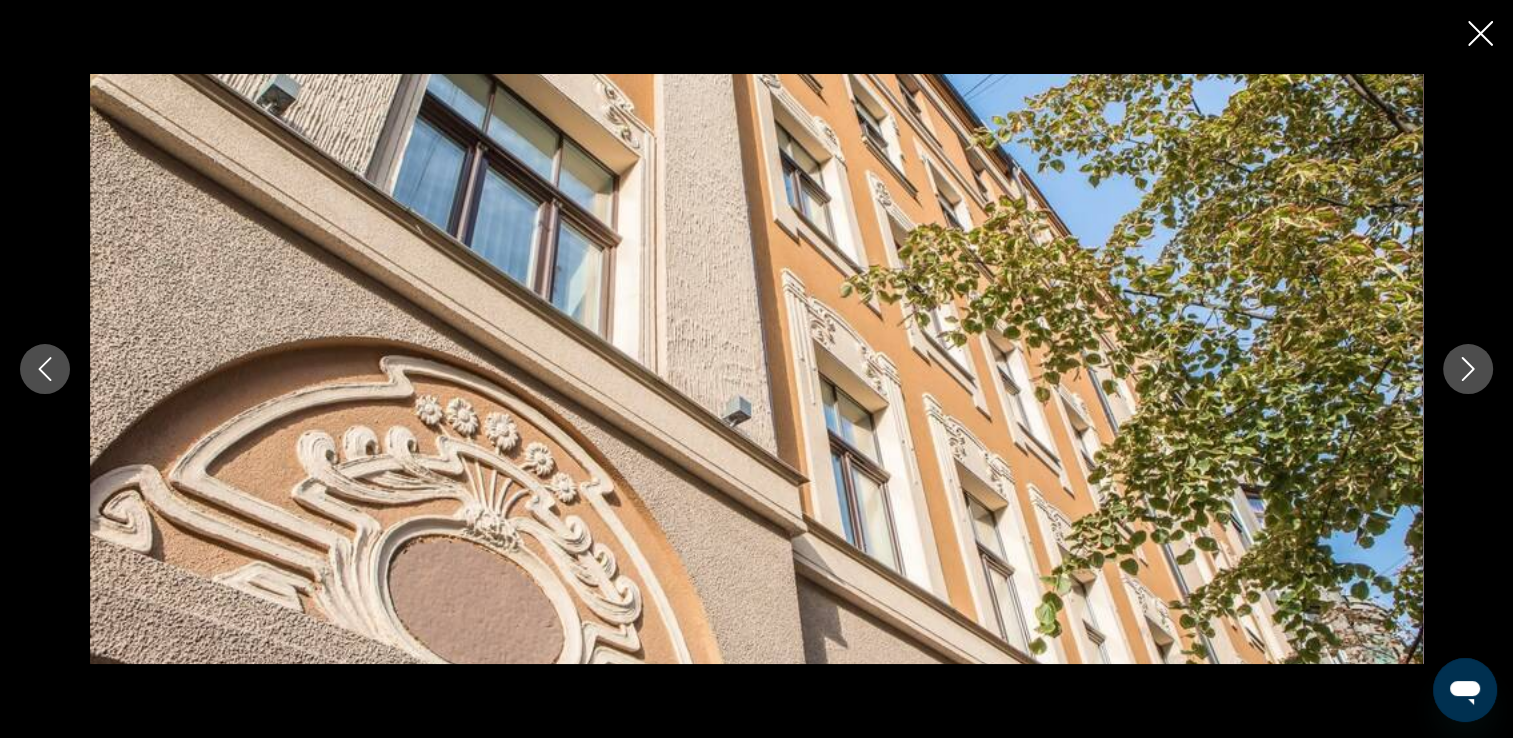 click 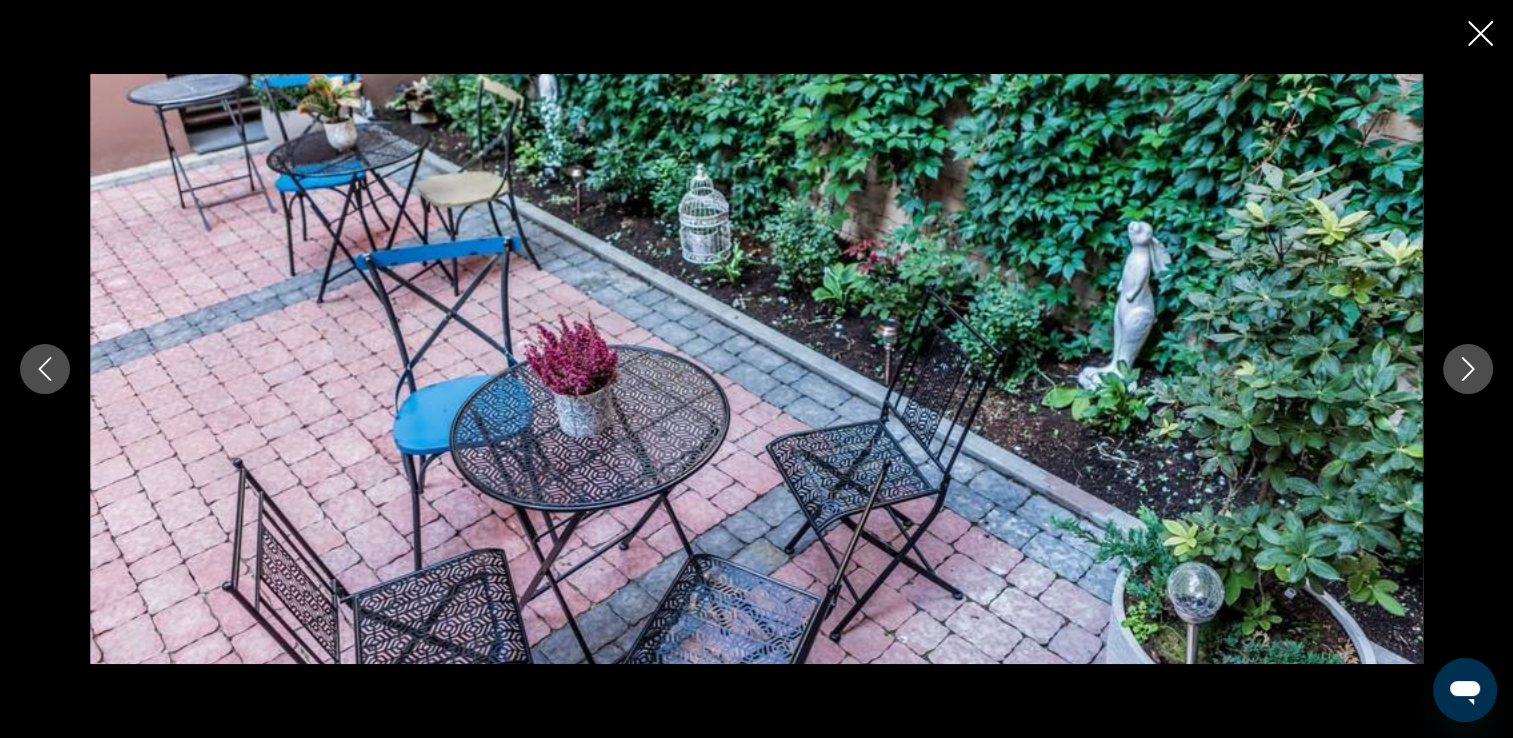 click 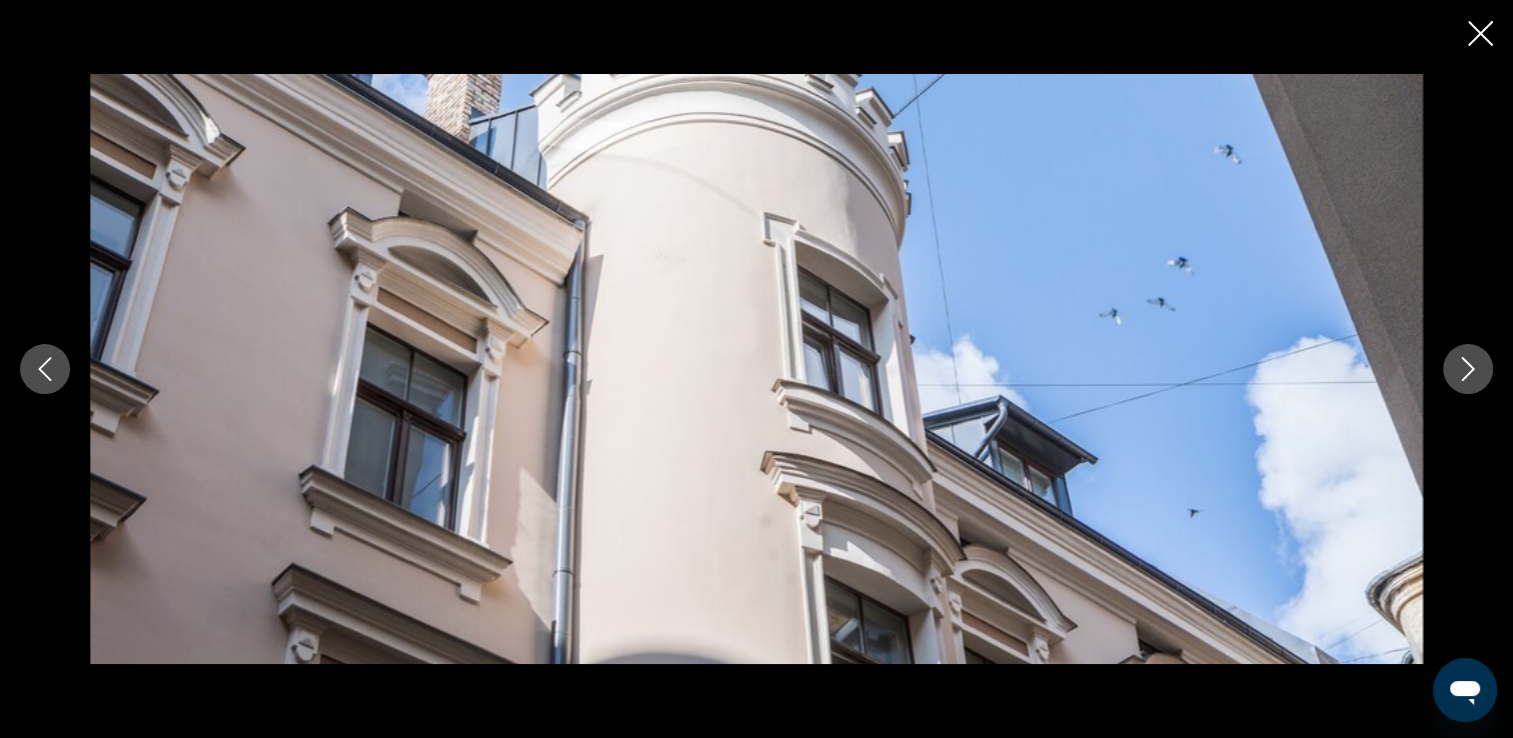 click 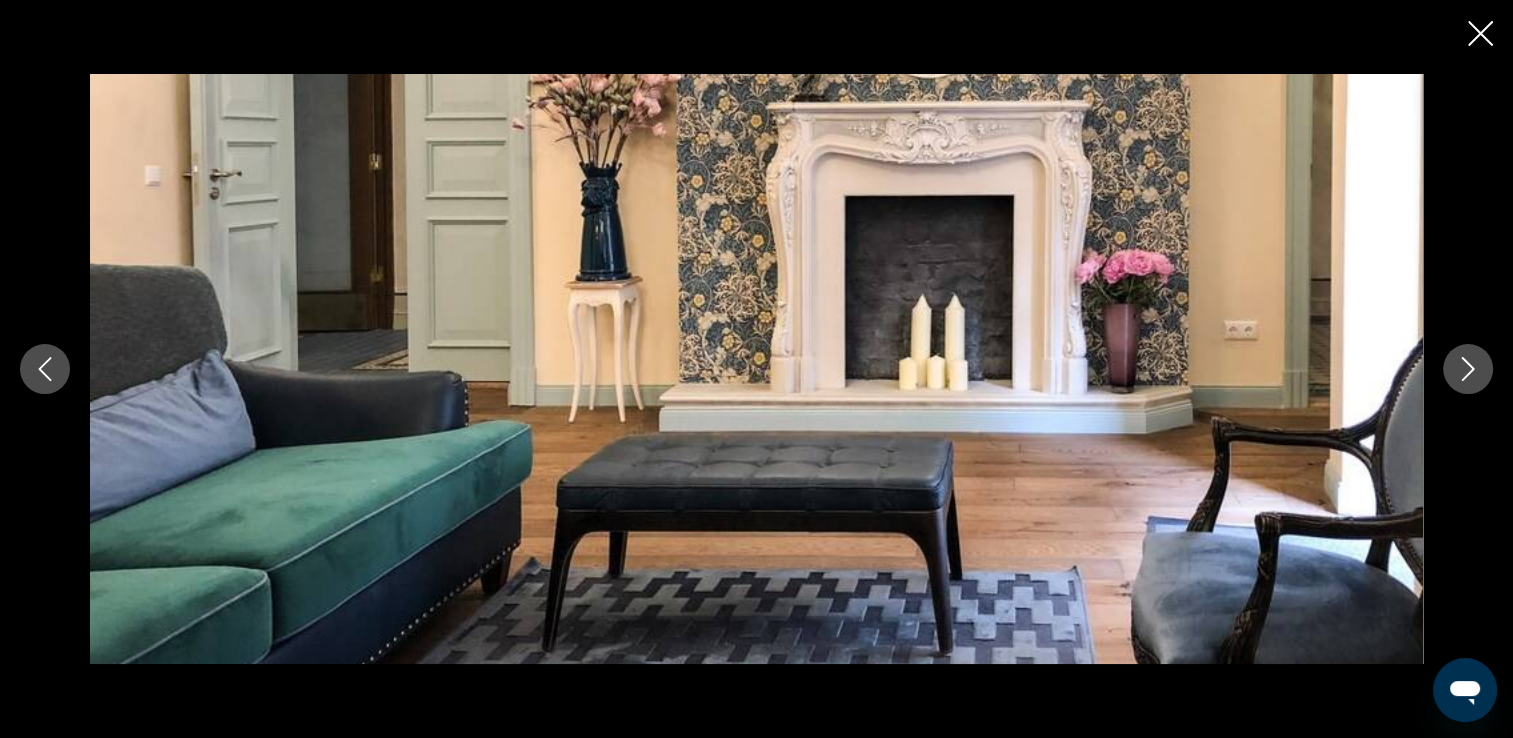 click 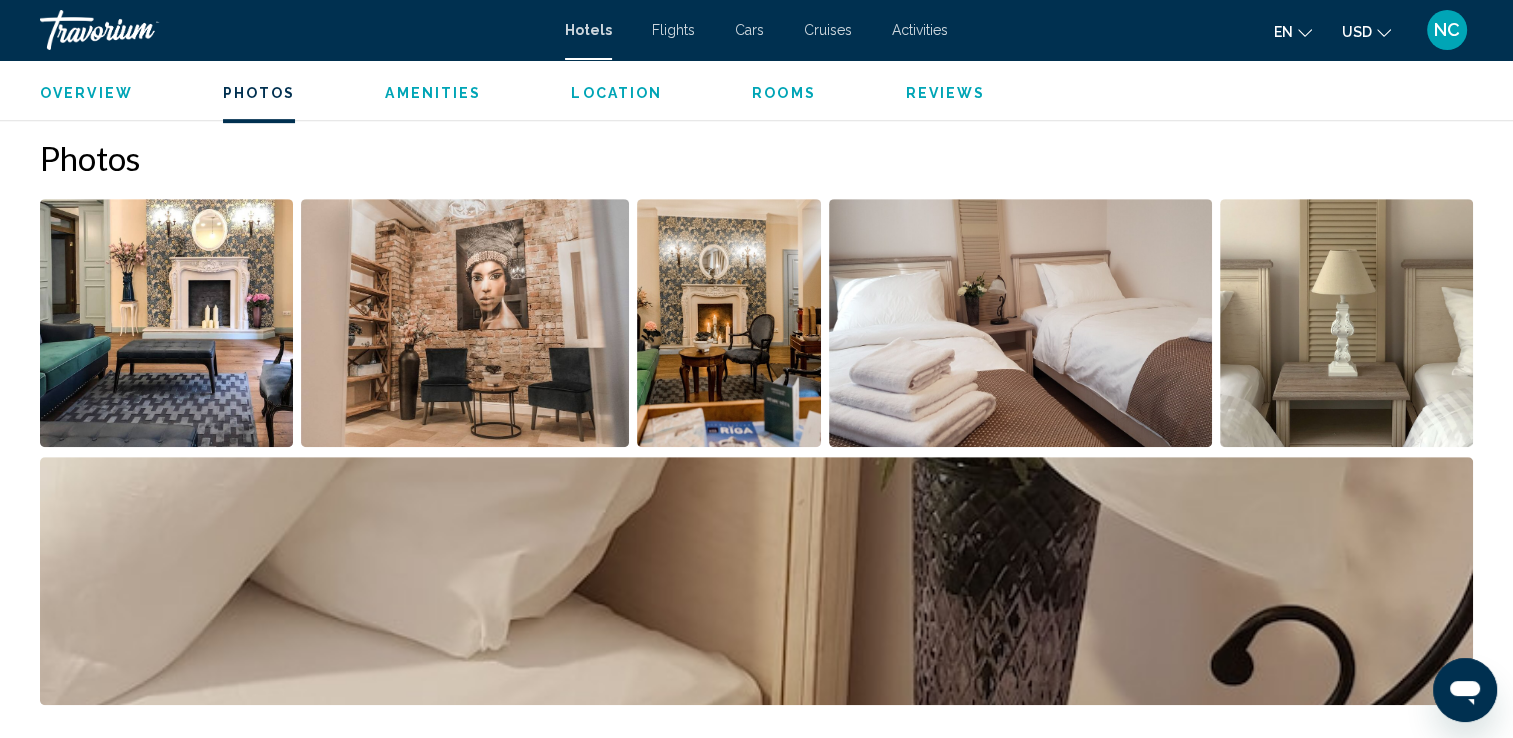 click on "Overview" at bounding box center (86, 93) 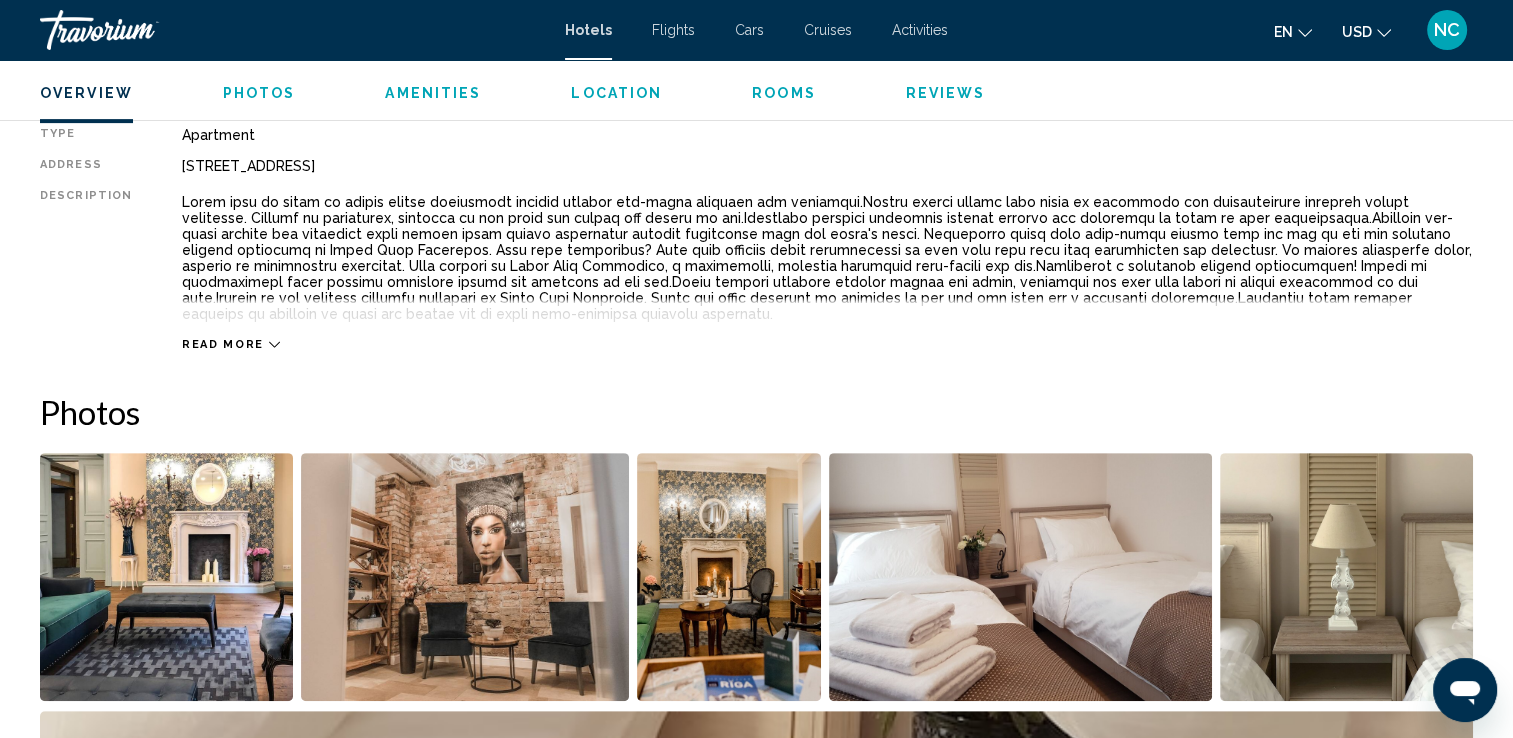 scroll, scrollTop: 640, scrollLeft: 0, axis: vertical 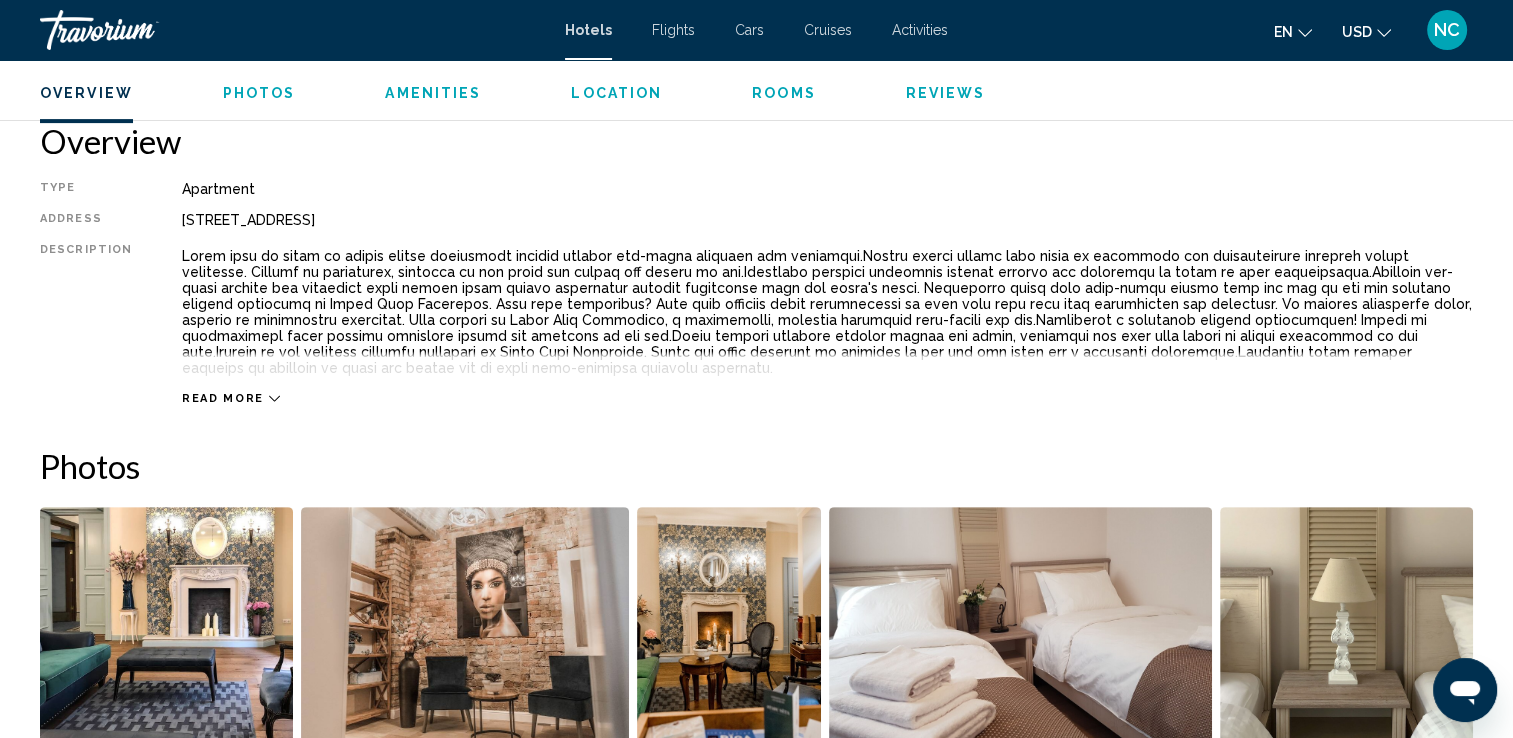 click on "Read more" at bounding box center [223, 398] 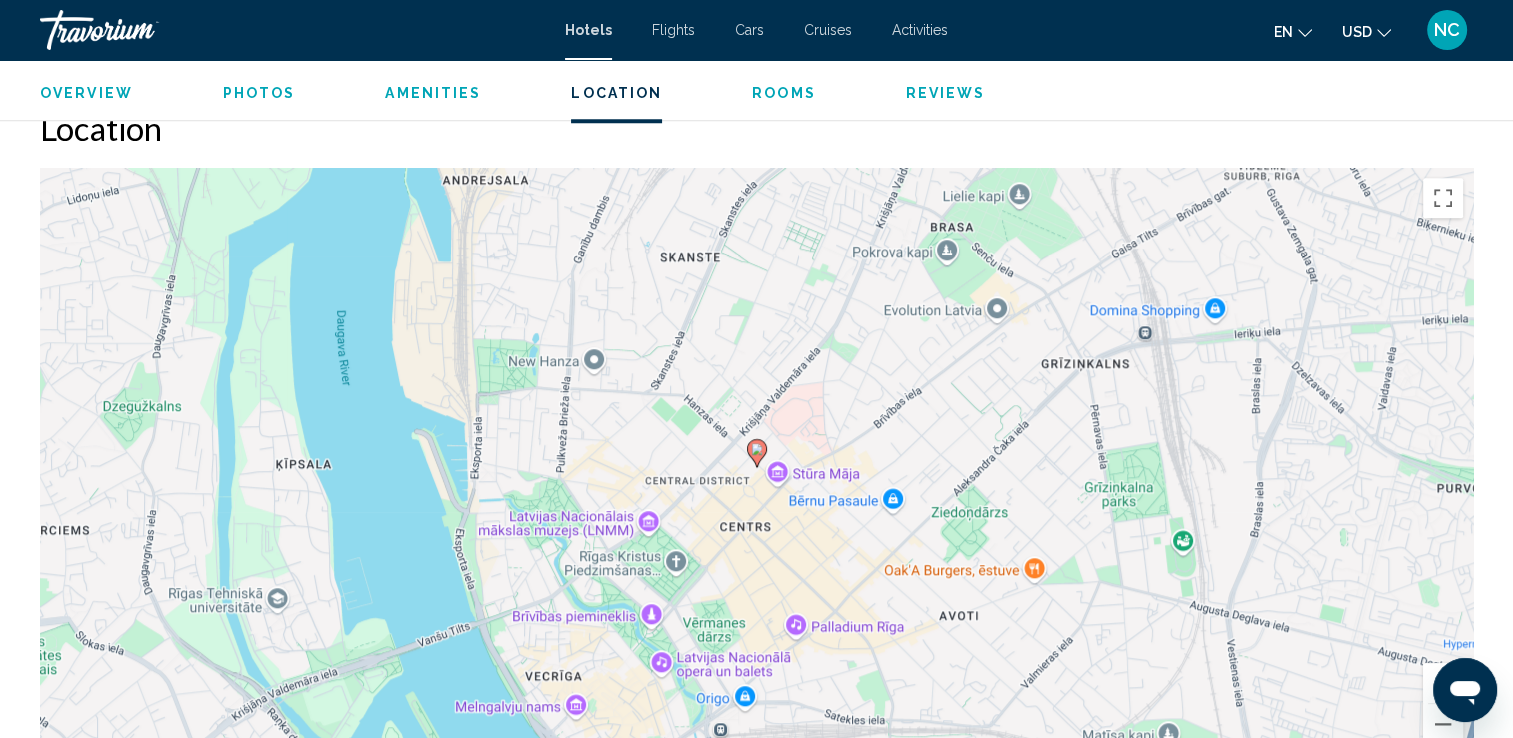 scroll, scrollTop: 1840, scrollLeft: 0, axis: vertical 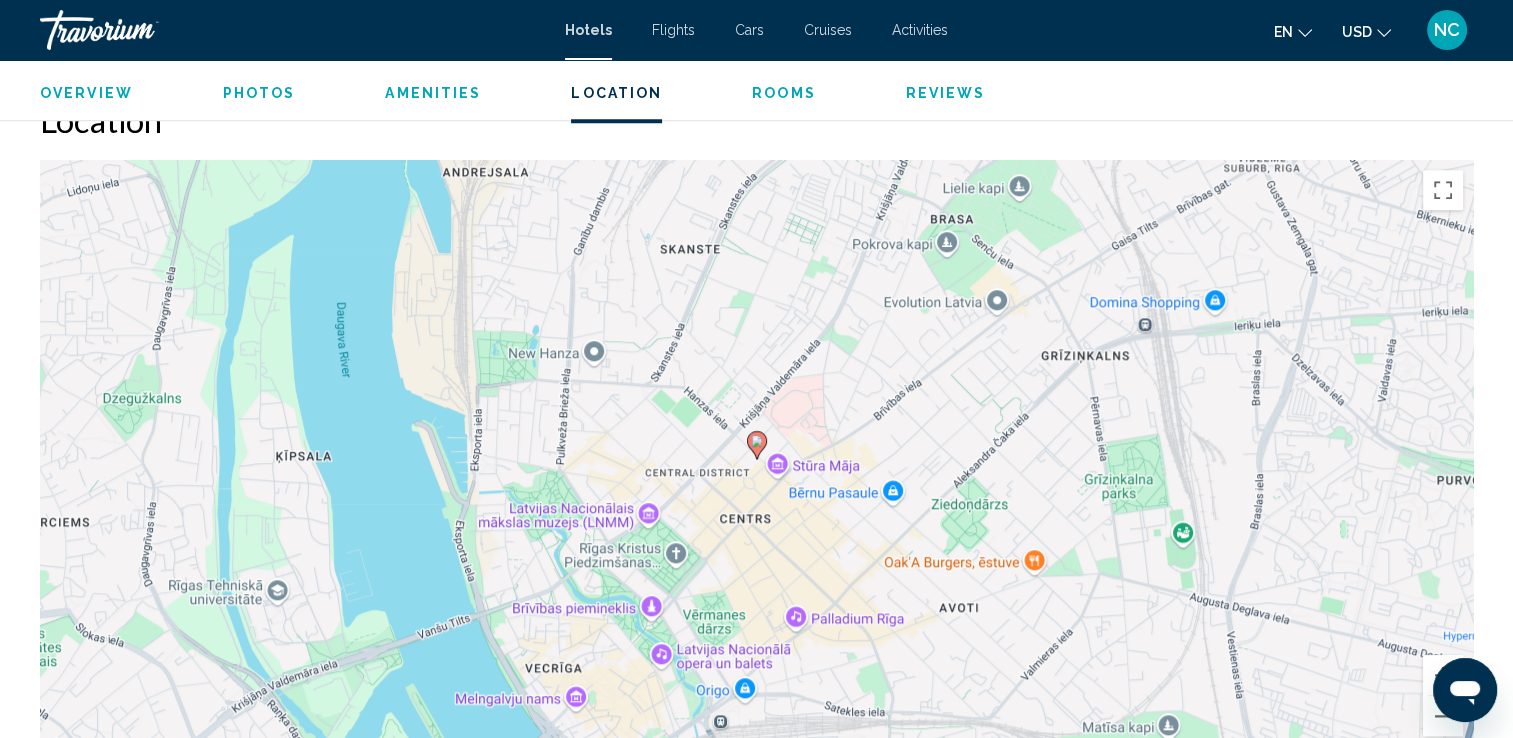 click on "Rooms" at bounding box center (784, 93) 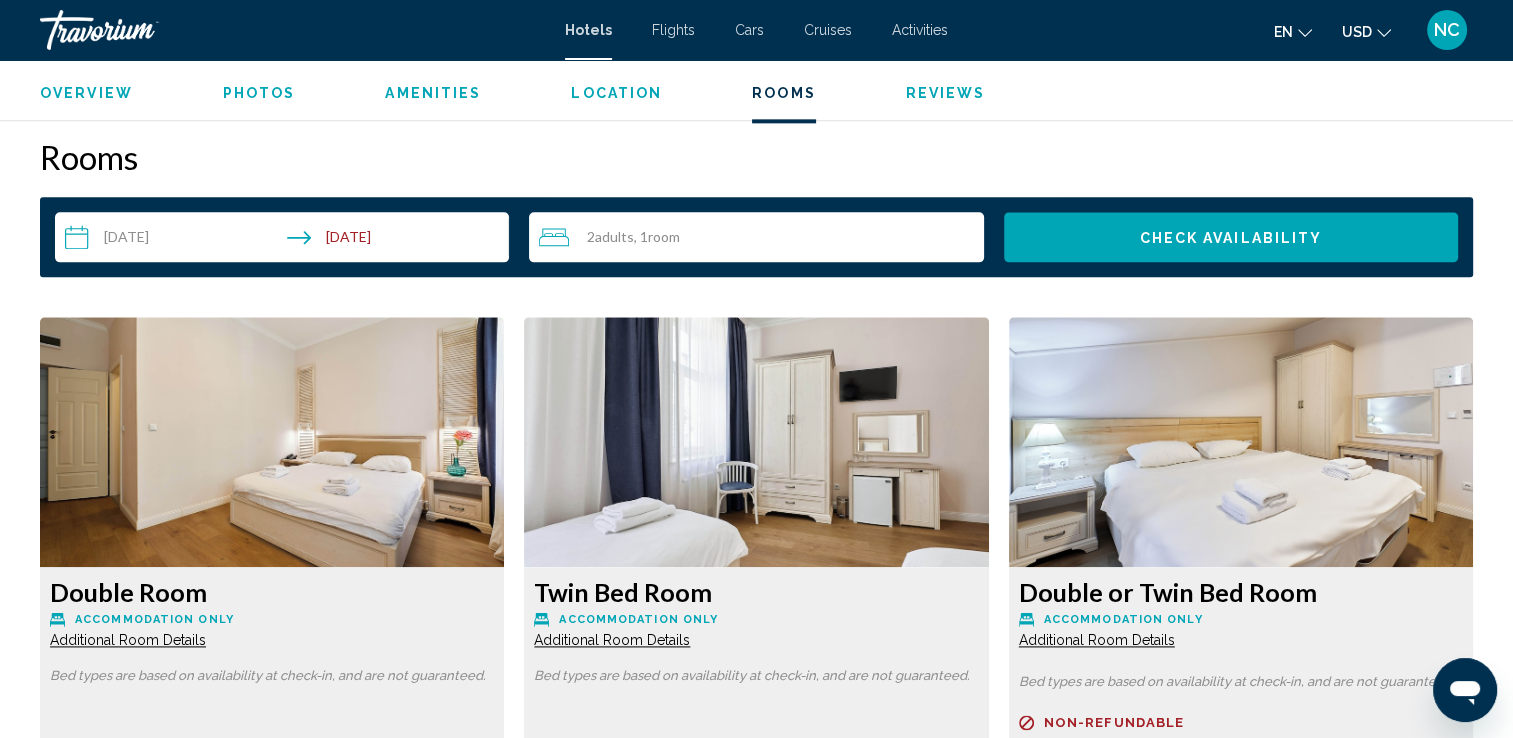 scroll, scrollTop: 2504, scrollLeft: 0, axis: vertical 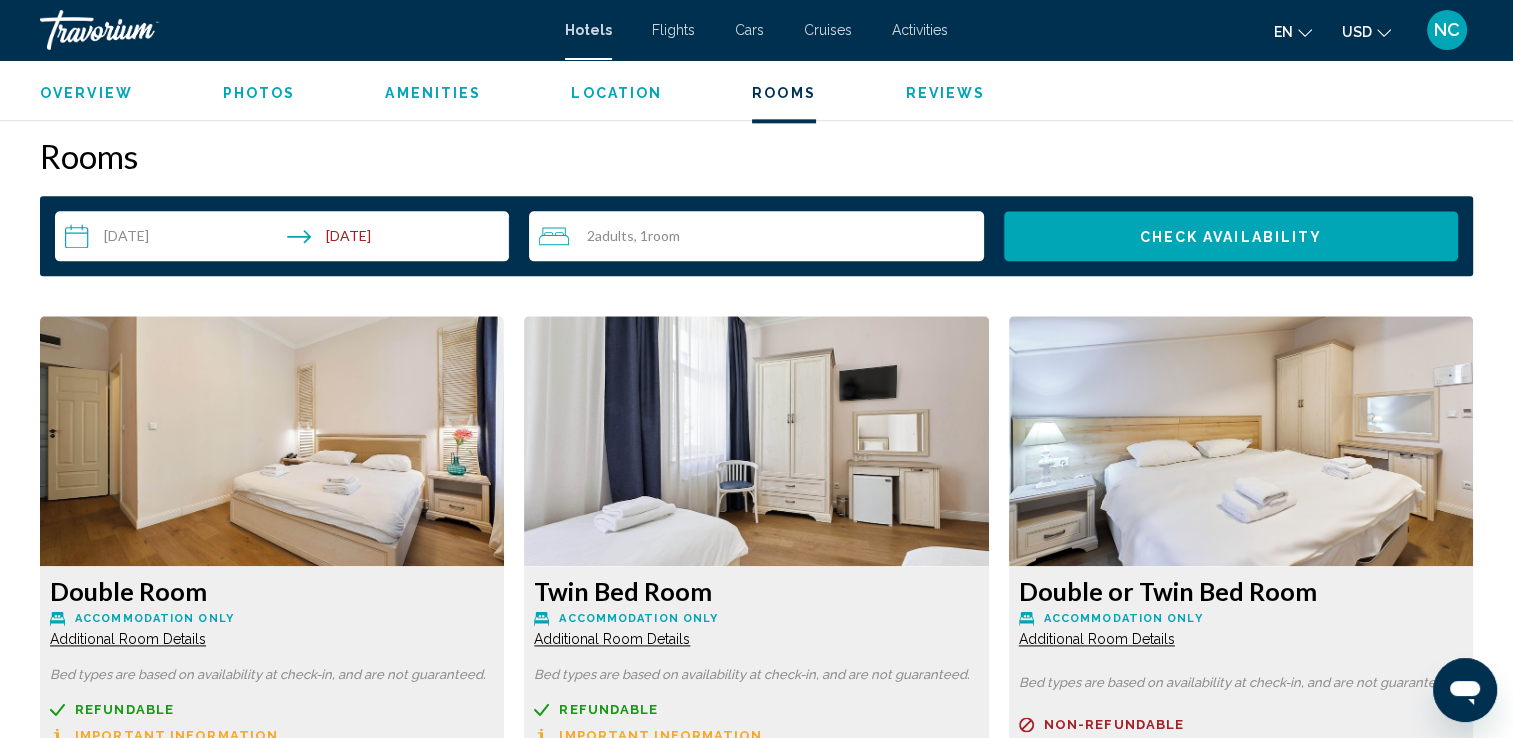 type 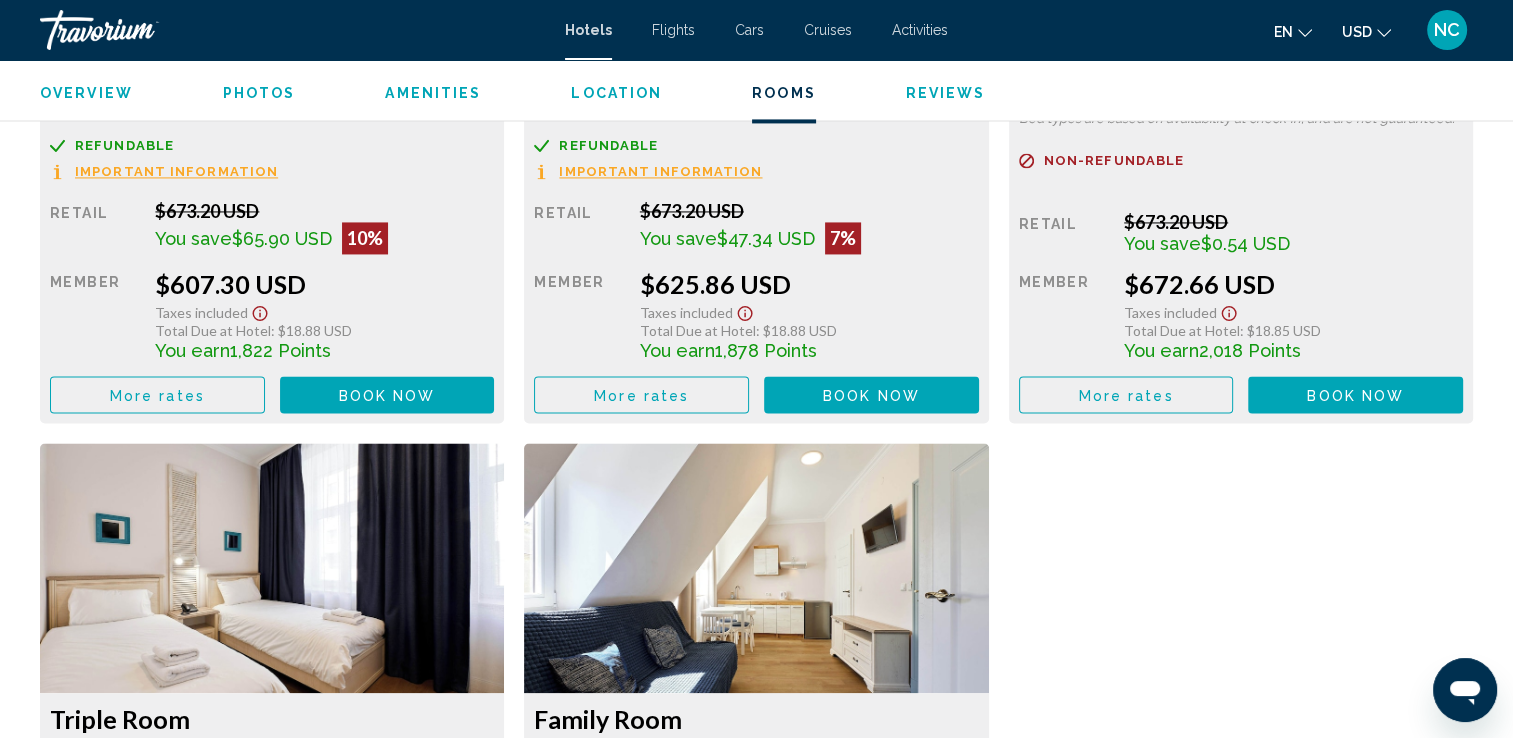 scroll, scrollTop: 2864, scrollLeft: 0, axis: vertical 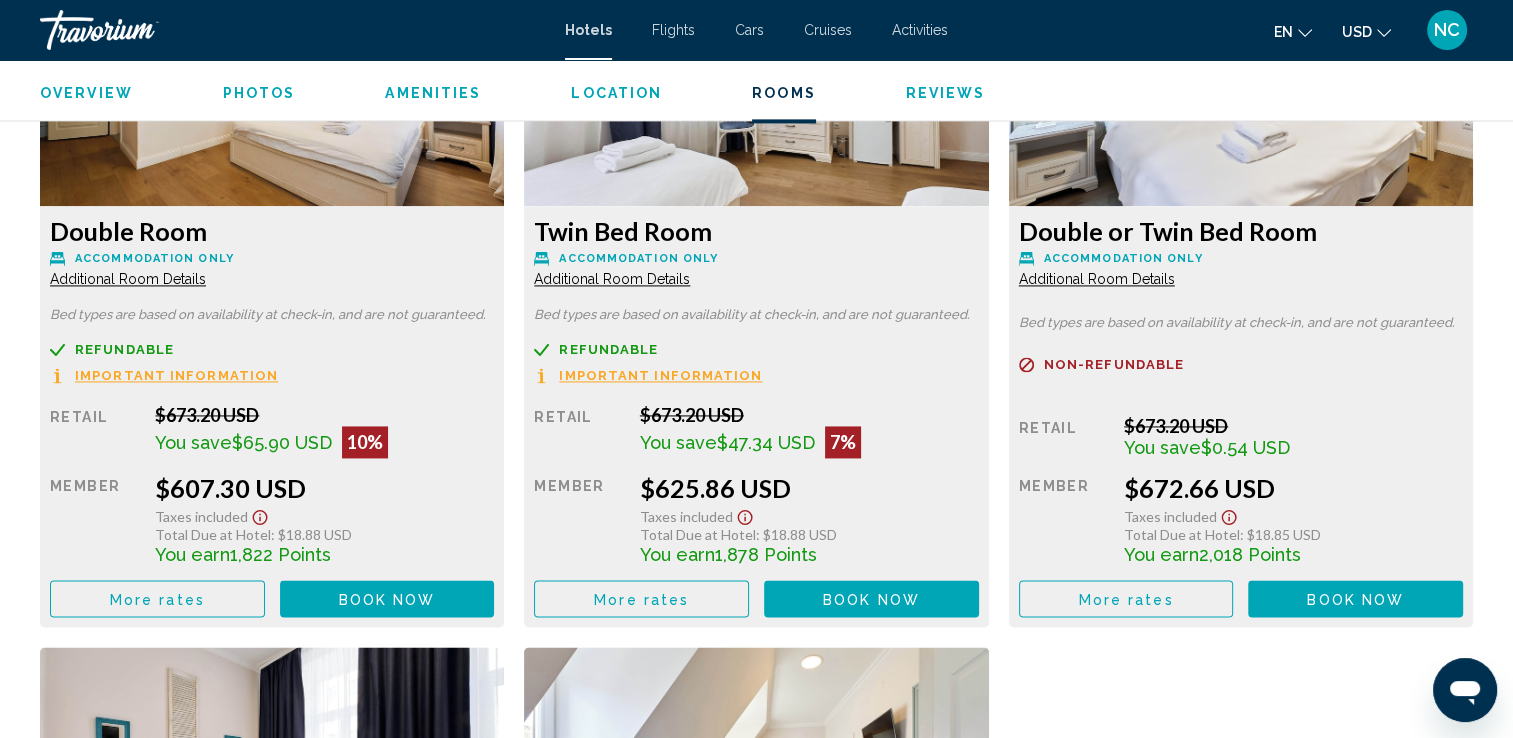 click on "Additional Room Details" at bounding box center [128, 279] 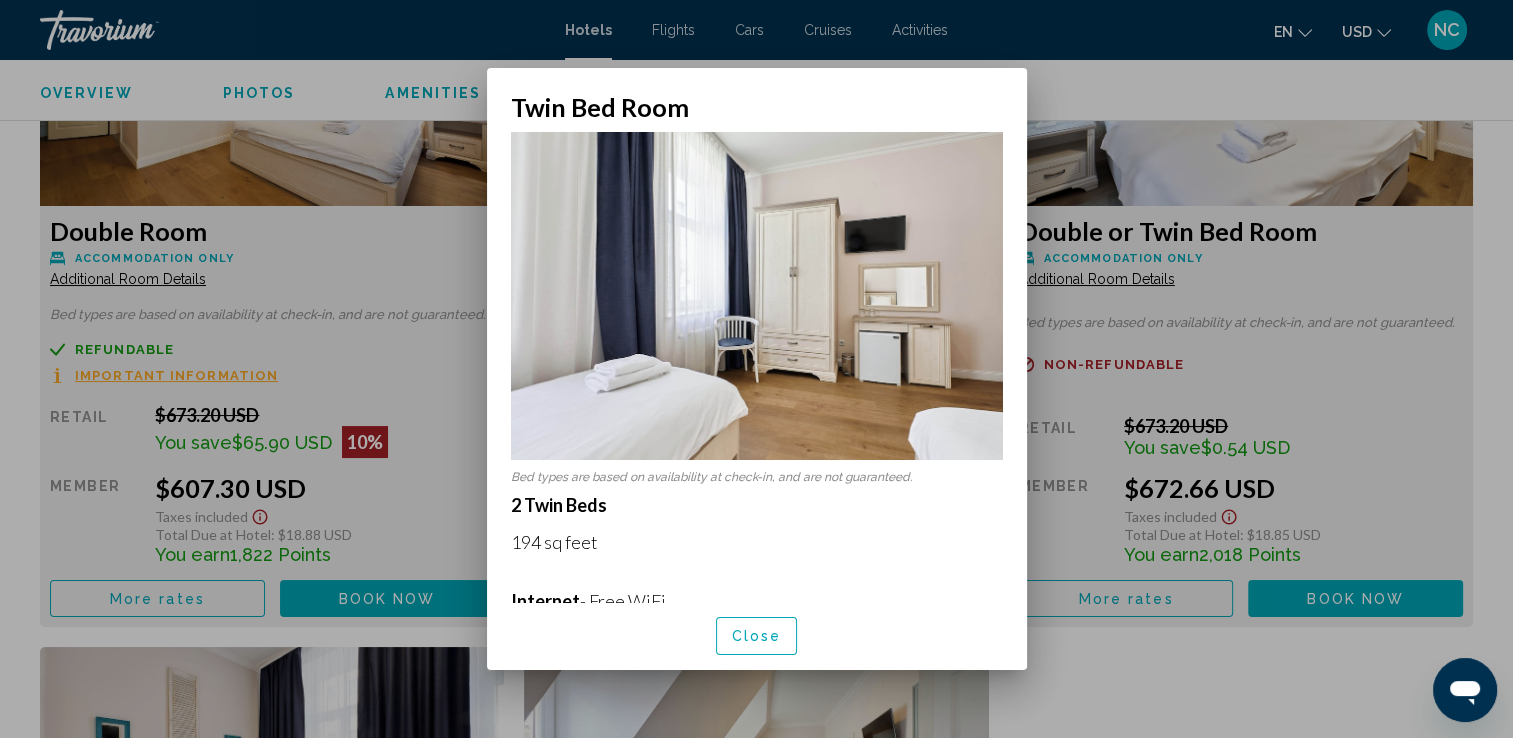 scroll, scrollTop: 0, scrollLeft: 0, axis: both 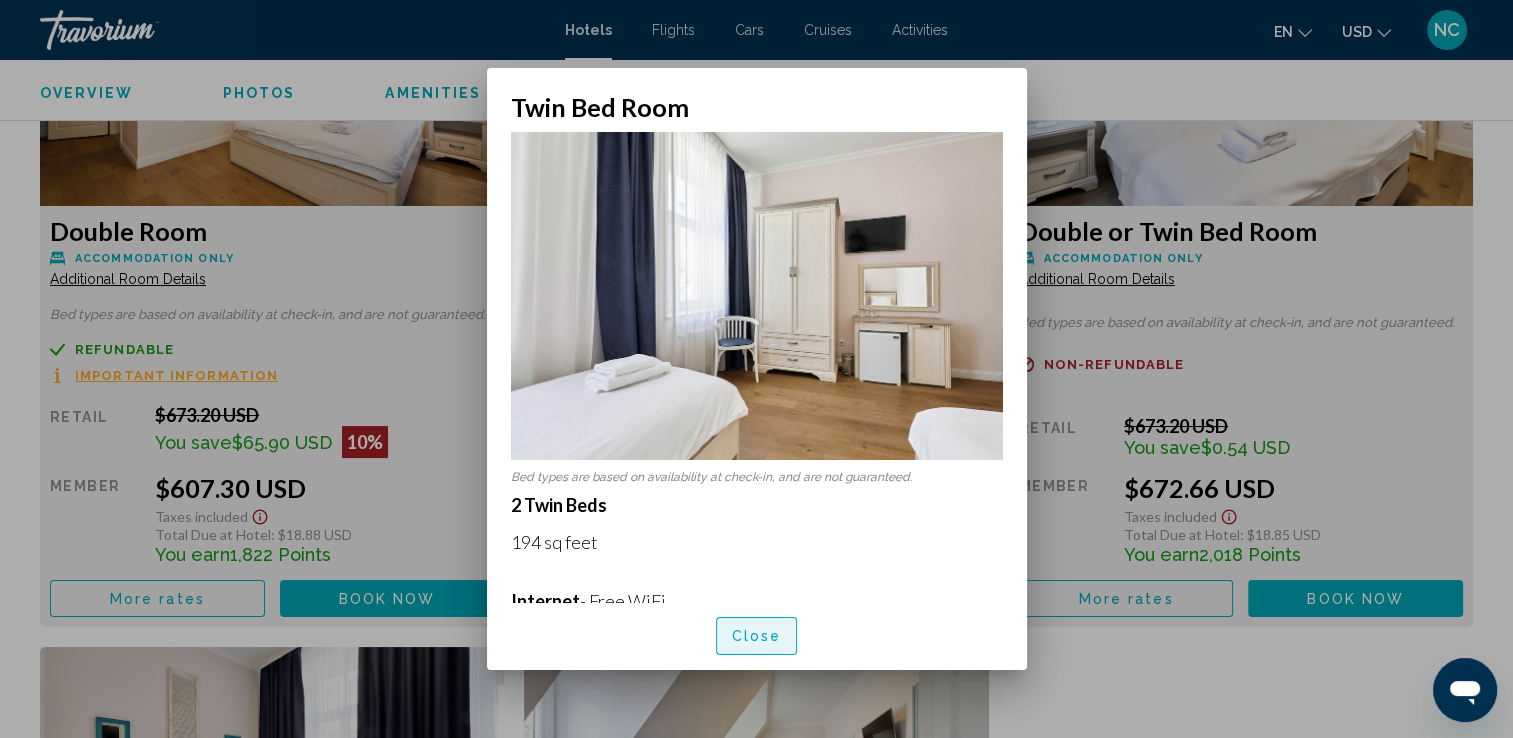 click on "Close" at bounding box center [757, 637] 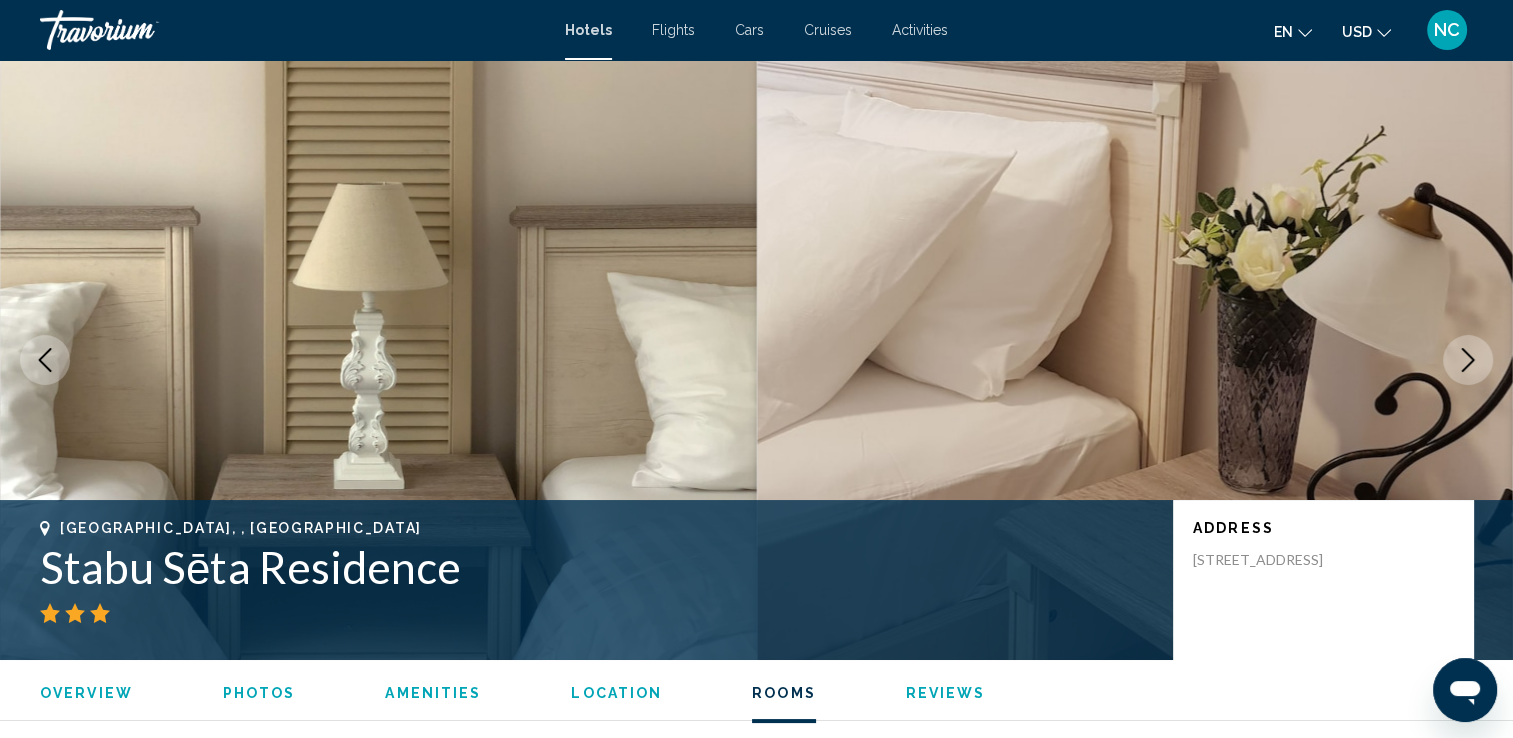 scroll, scrollTop: 2864, scrollLeft: 0, axis: vertical 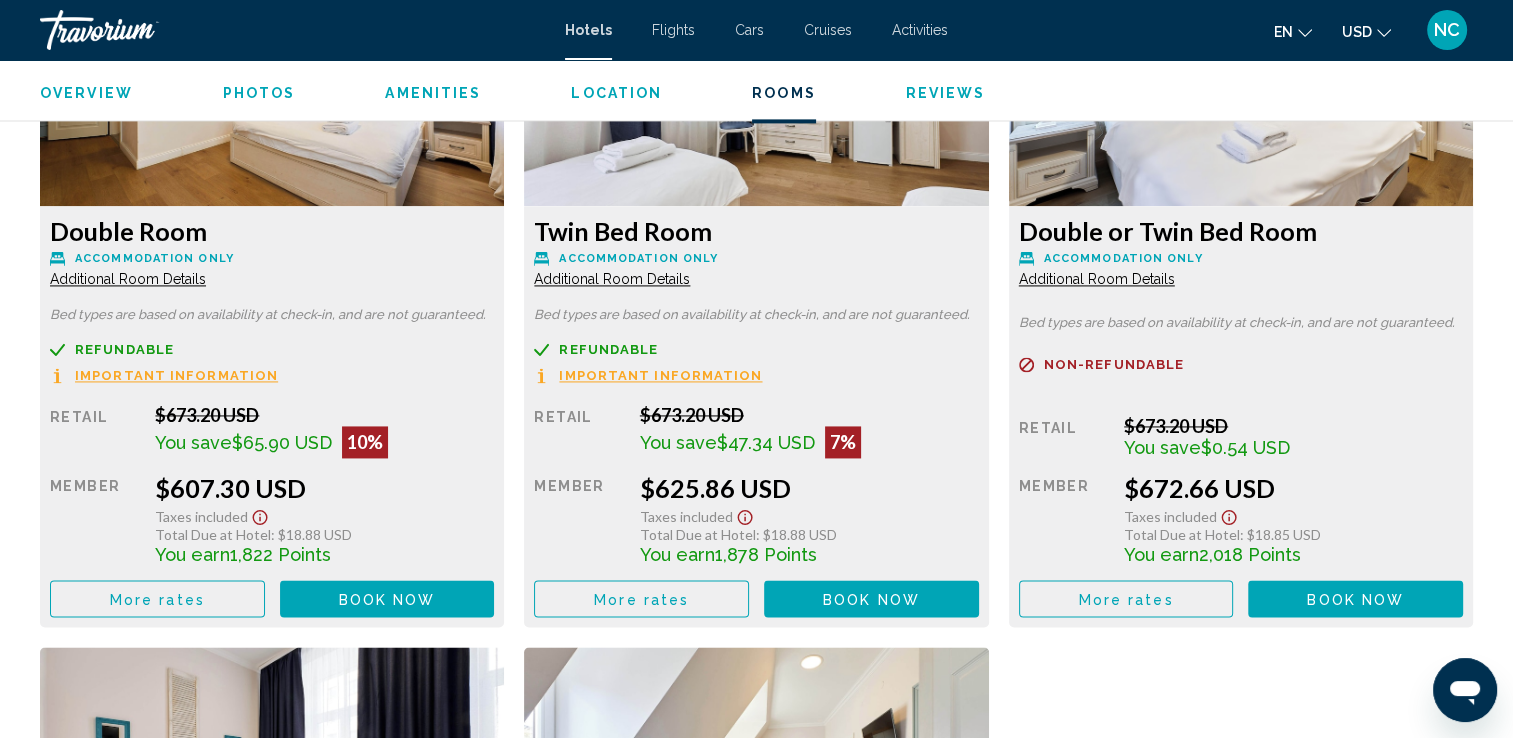 click on "Additional Room Details" at bounding box center (128, 279) 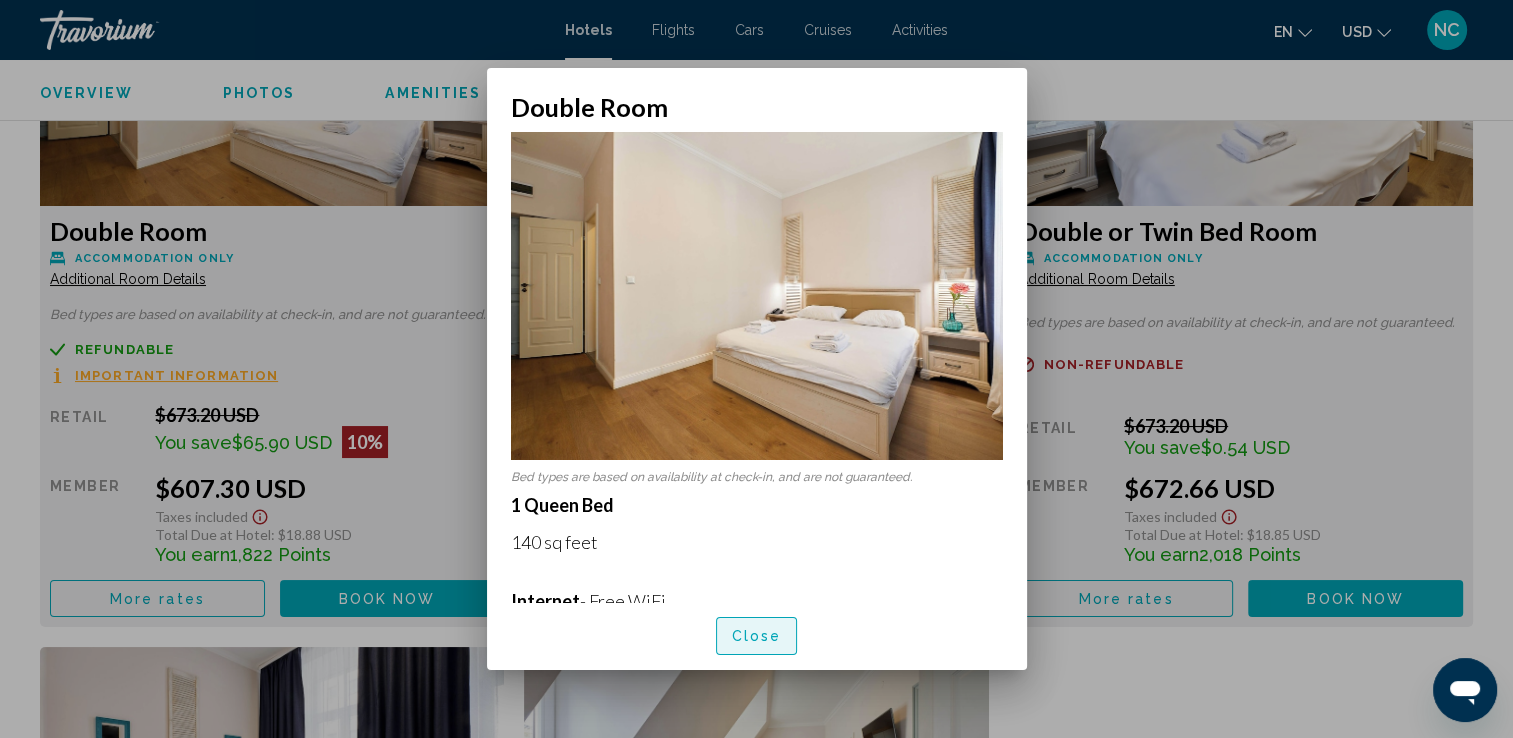 click on "Close" at bounding box center [757, 635] 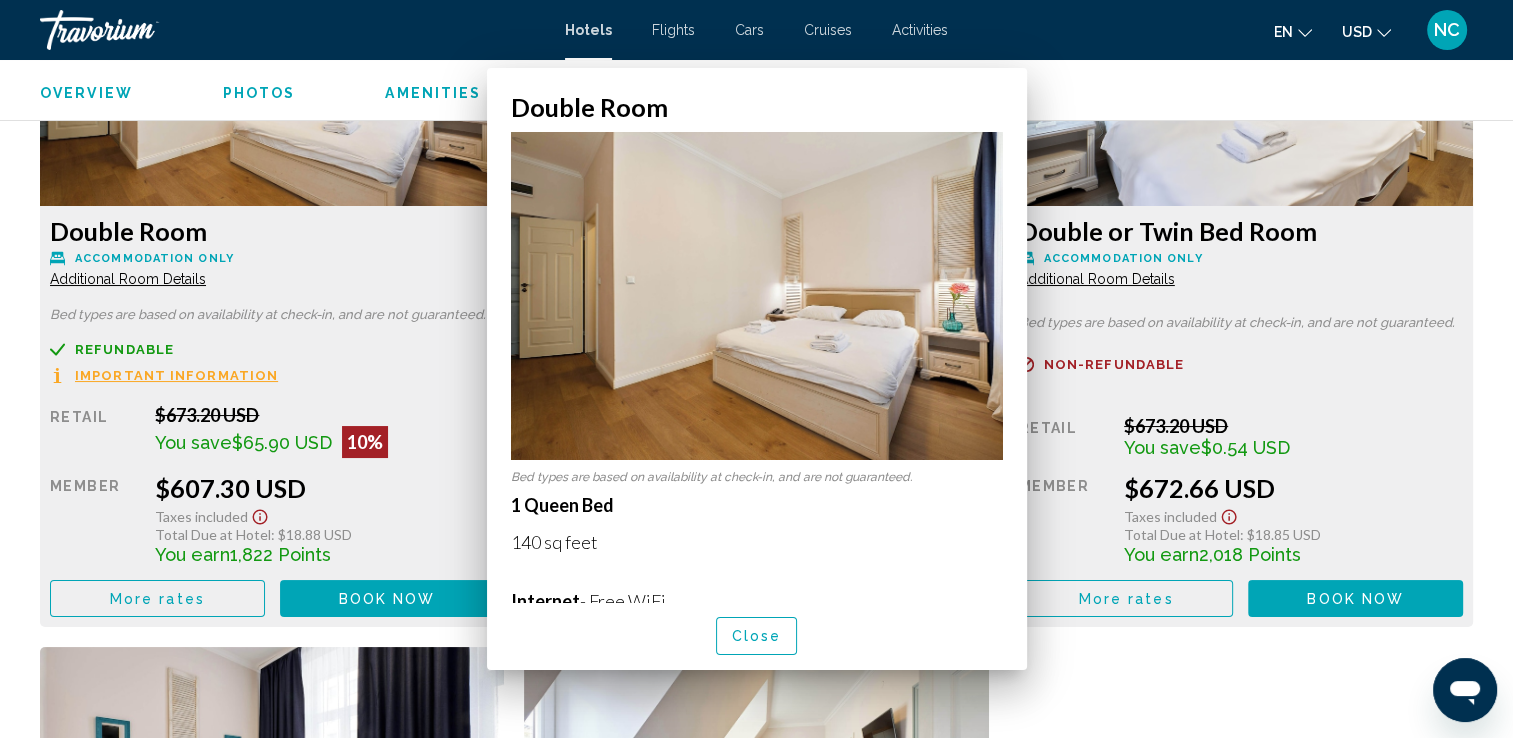 scroll, scrollTop: 2864, scrollLeft: 0, axis: vertical 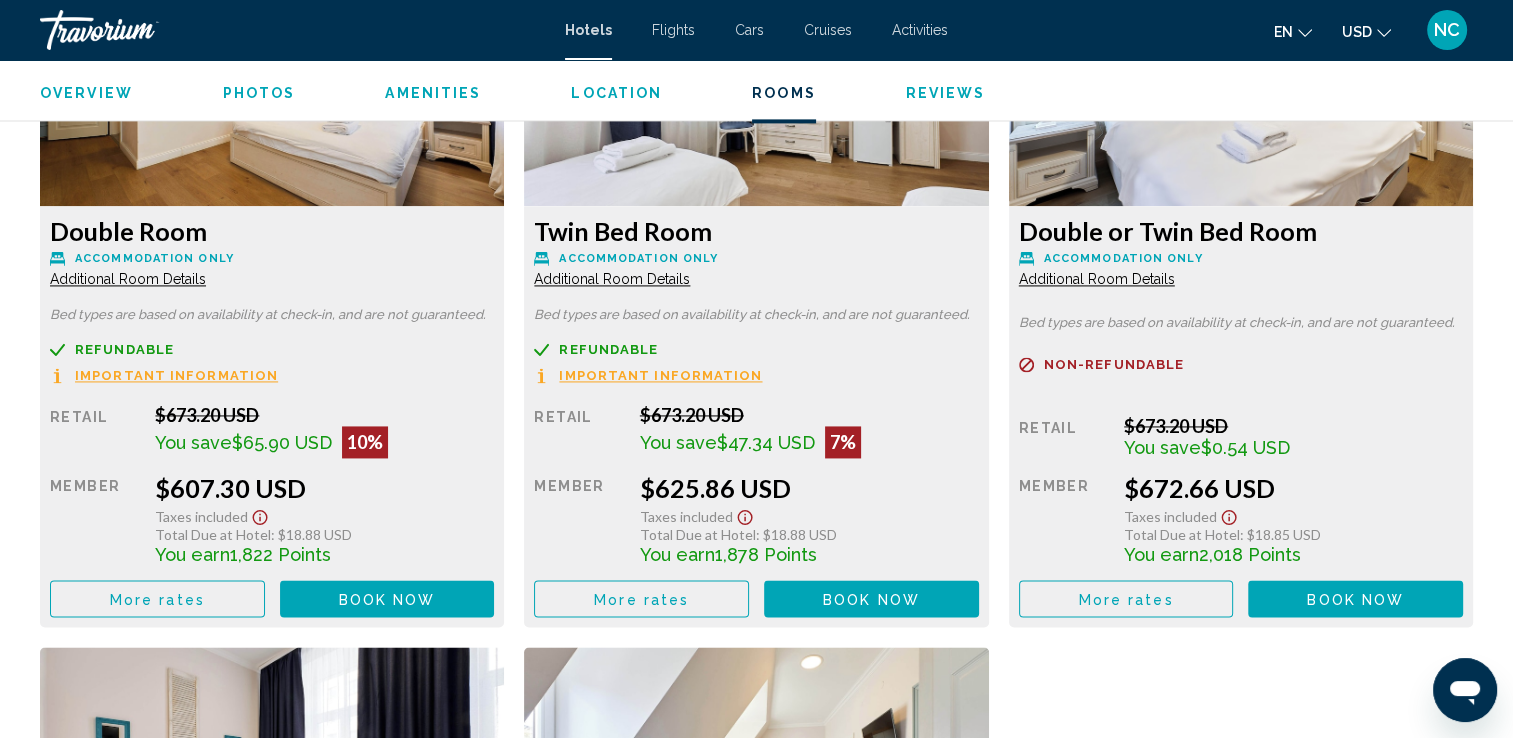 click on "Additional Room Details" at bounding box center (128, 279) 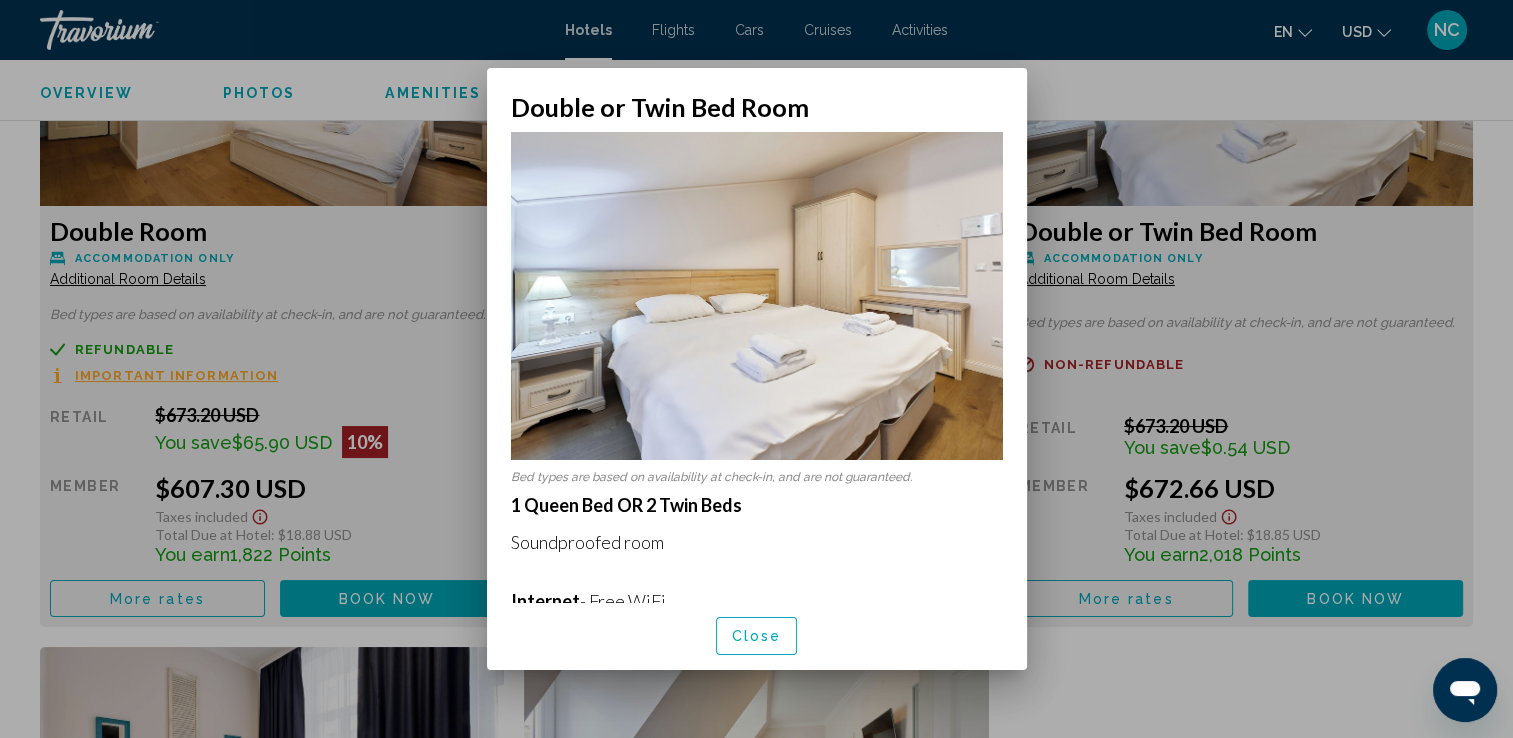scroll, scrollTop: 0, scrollLeft: 0, axis: both 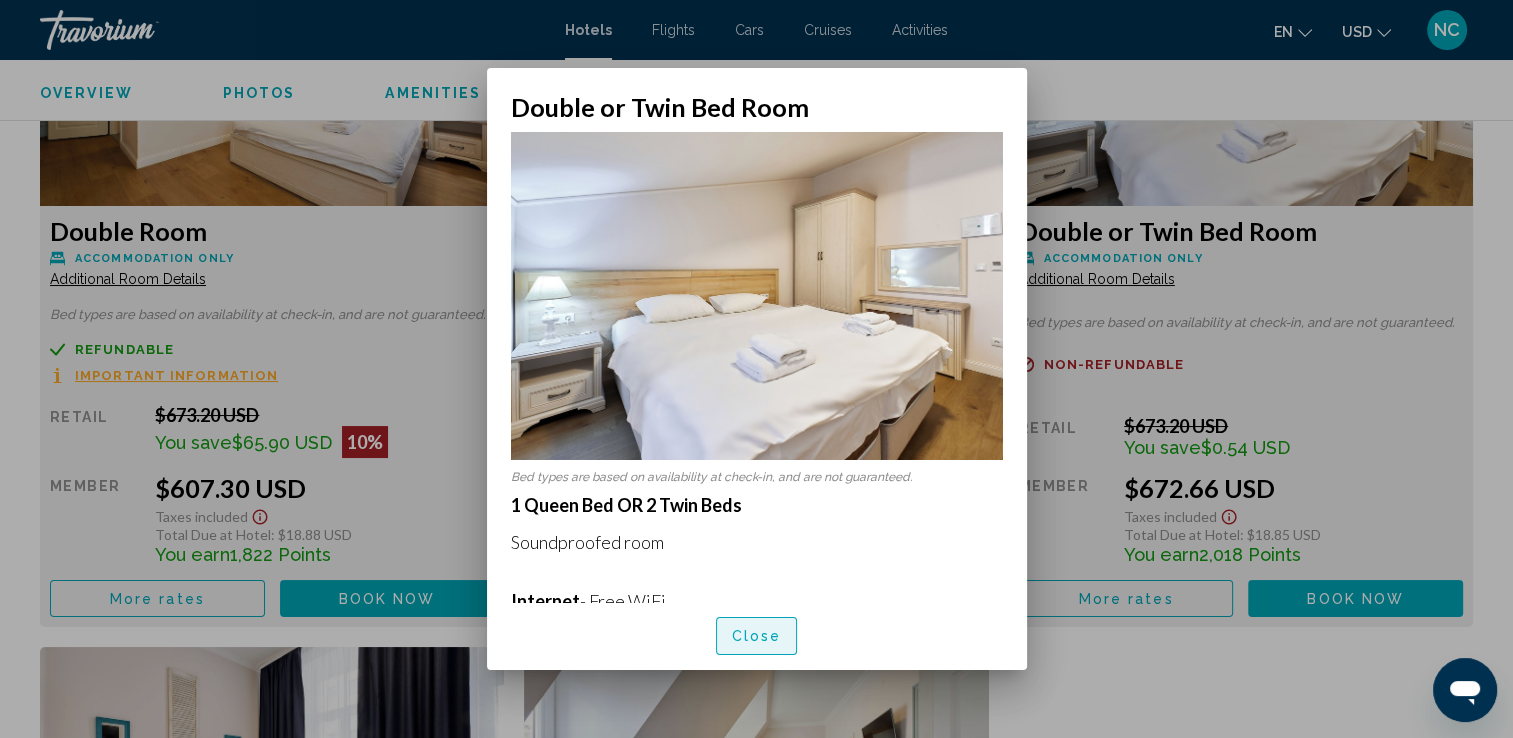 click on "Close" at bounding box center (757, 637) 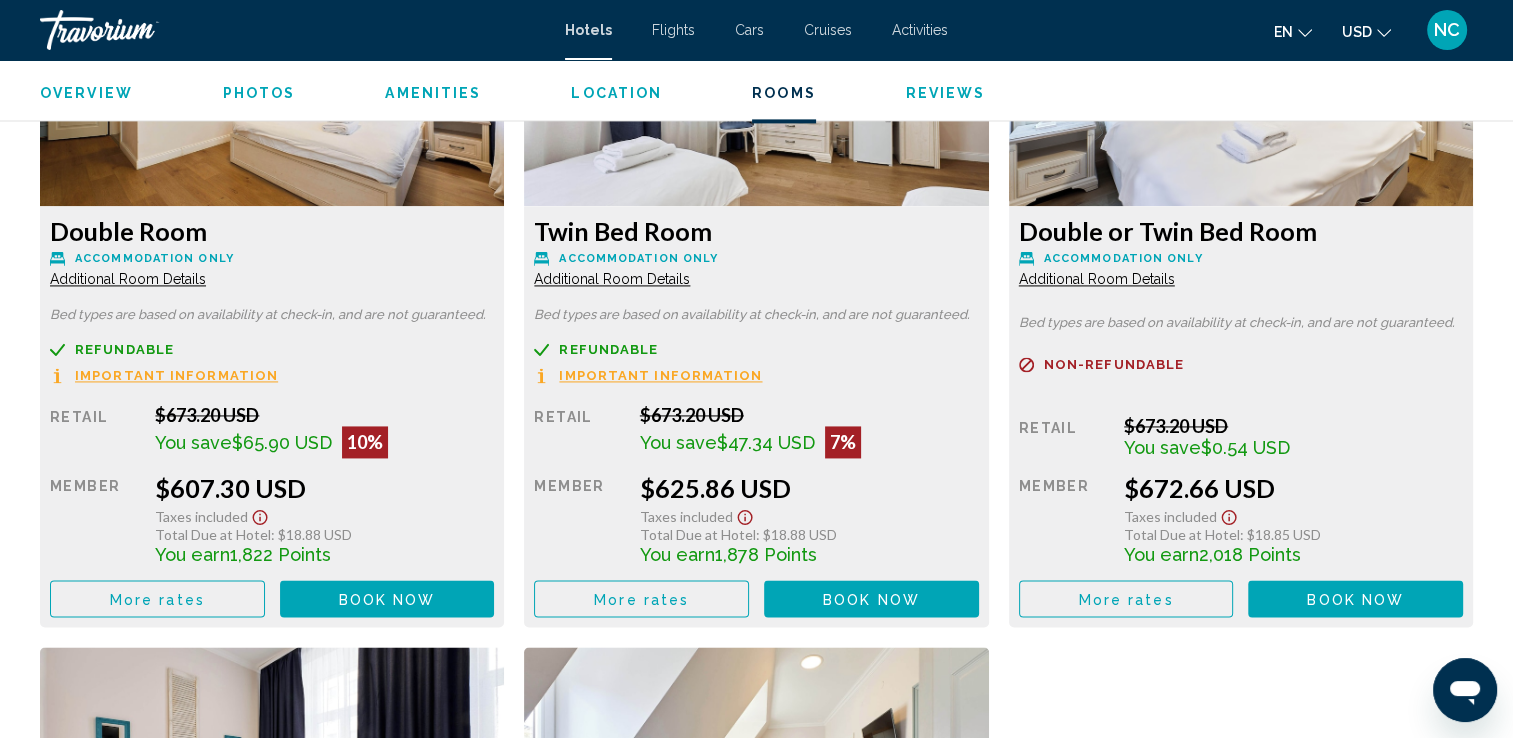 click on "Additional Room Details" at bounding box center (128, 279) 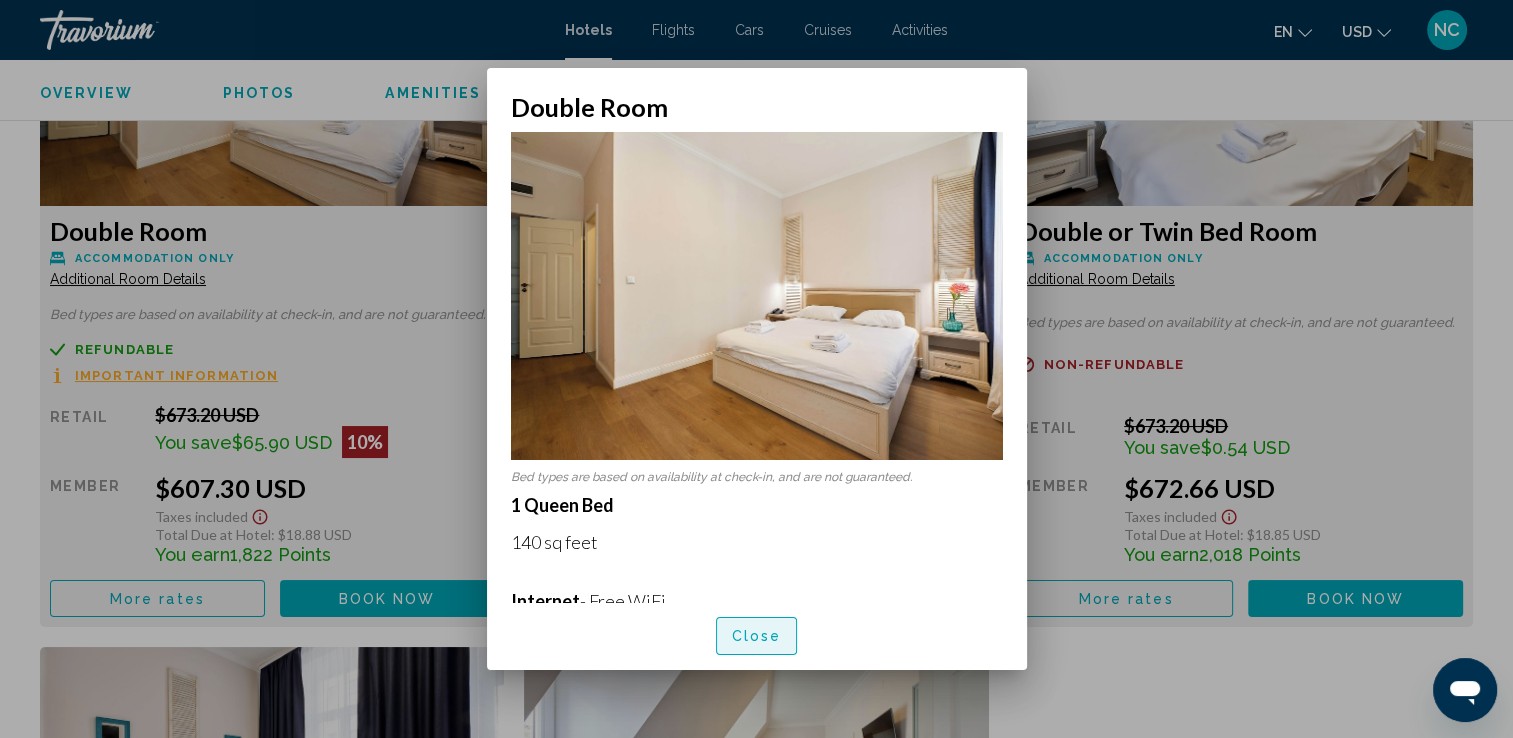 click on "Close" at bounding box center [757, 637] 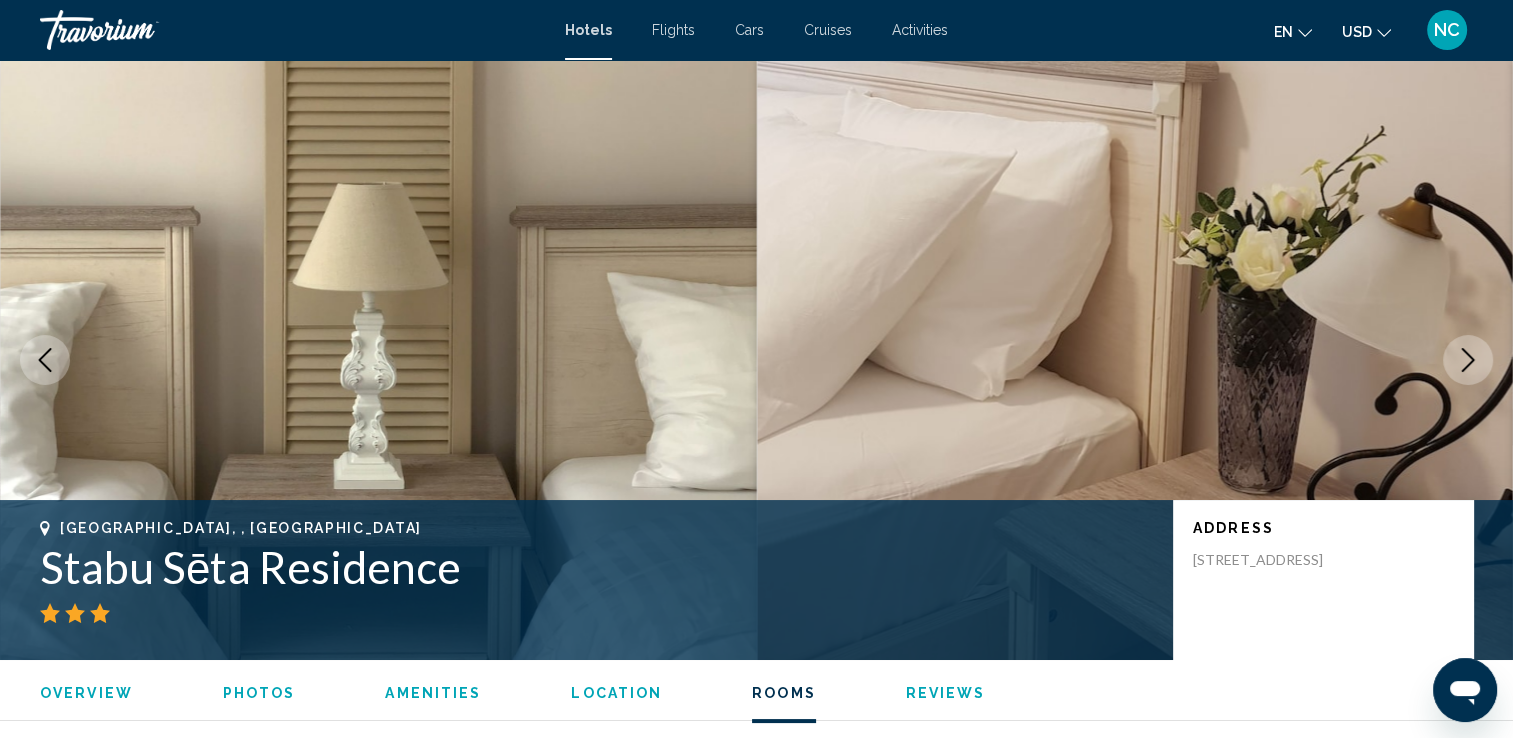 scroll, scrollTop: 2864, scrollLeft: 0, axis: vertical 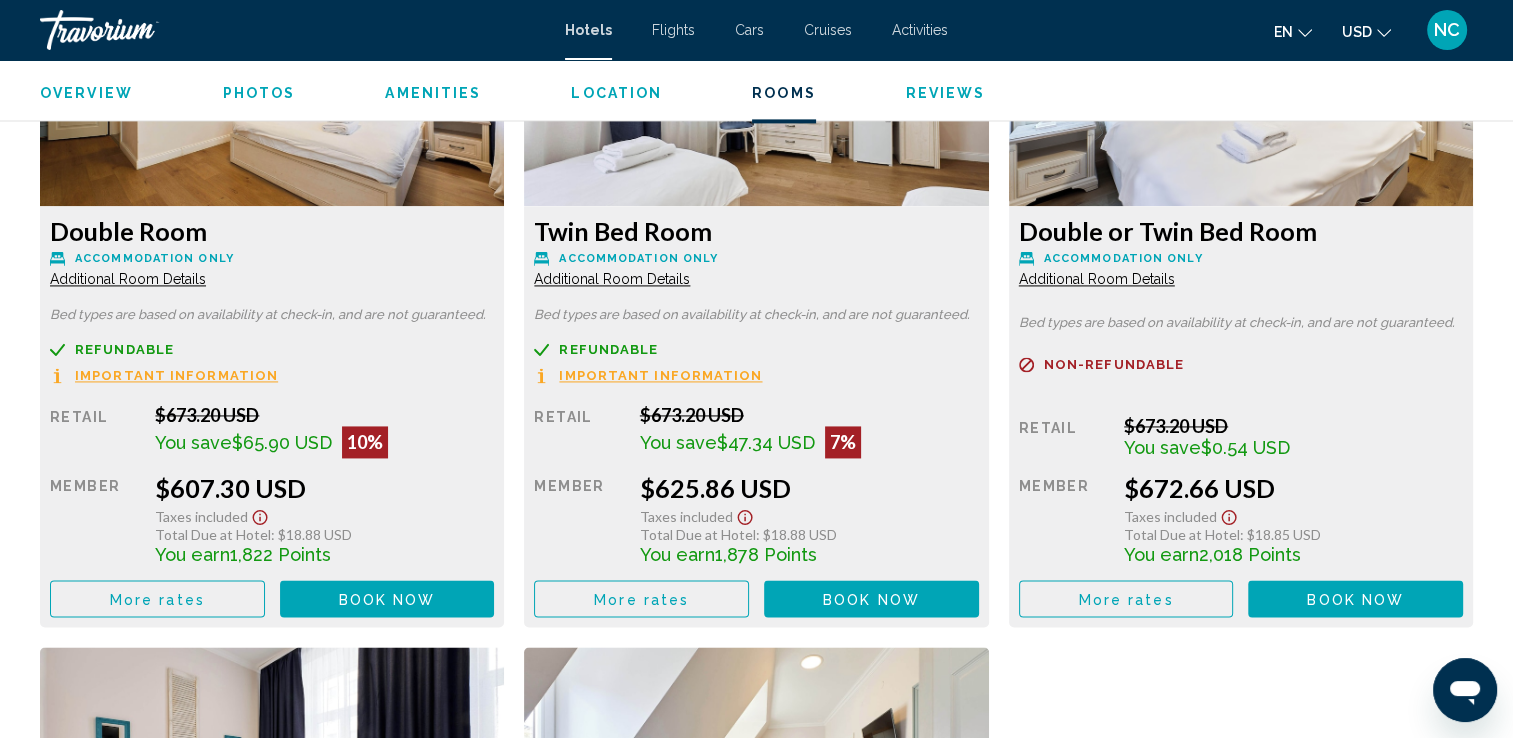 click on "Additional Room Details" at bounding box center [128, 279] 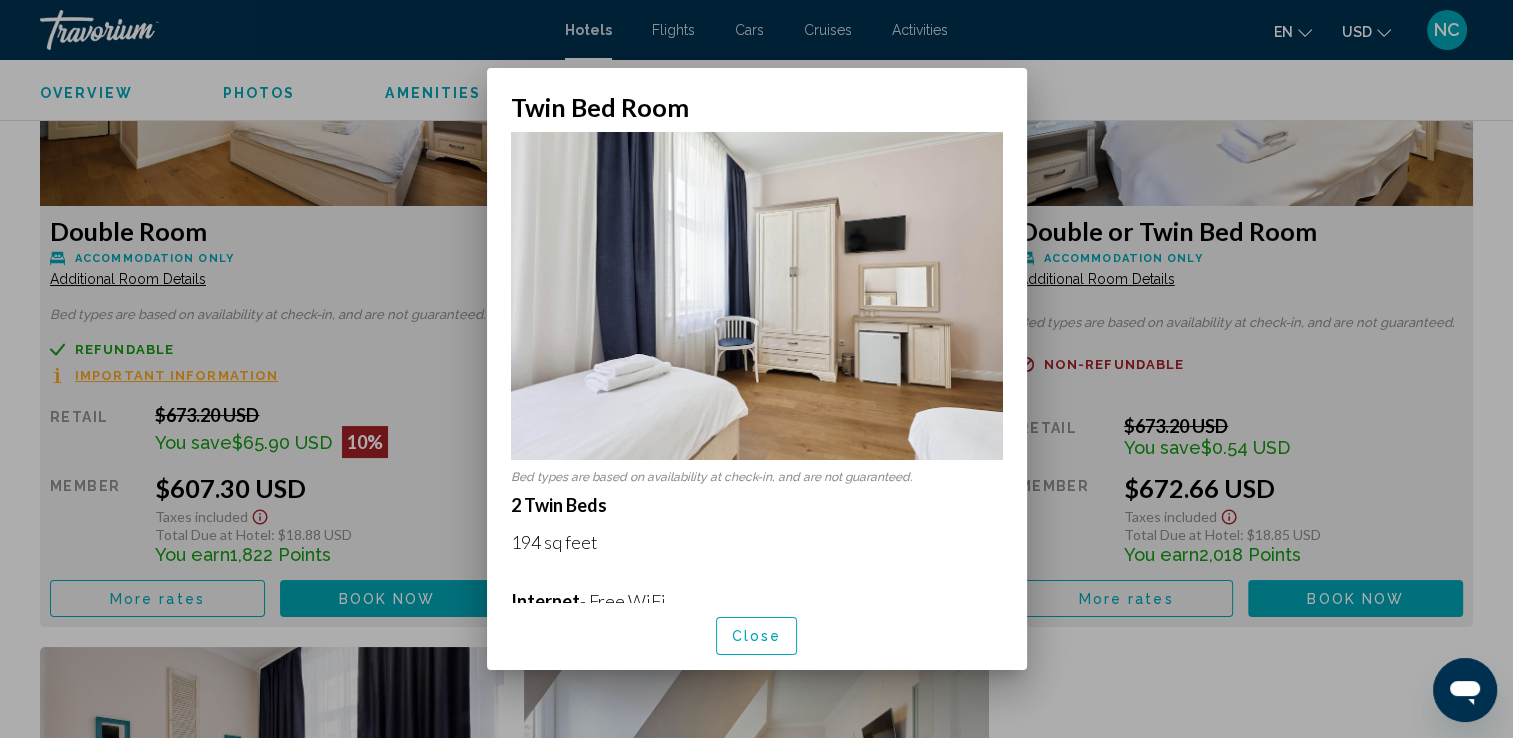 scroll, scrollTop: 0, scrollLeft: 0, axis: both 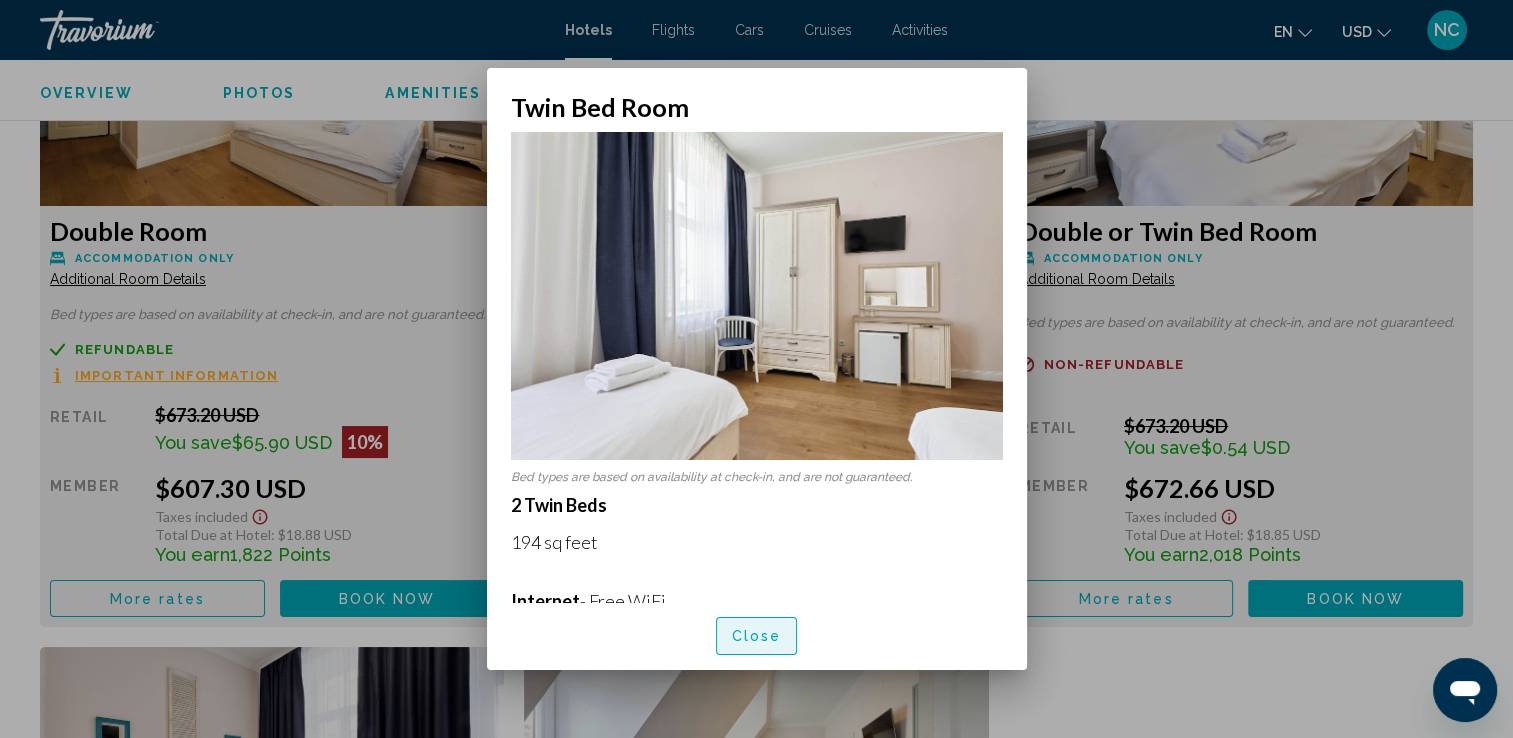 click on "Close" at bounding box center (757, 637) 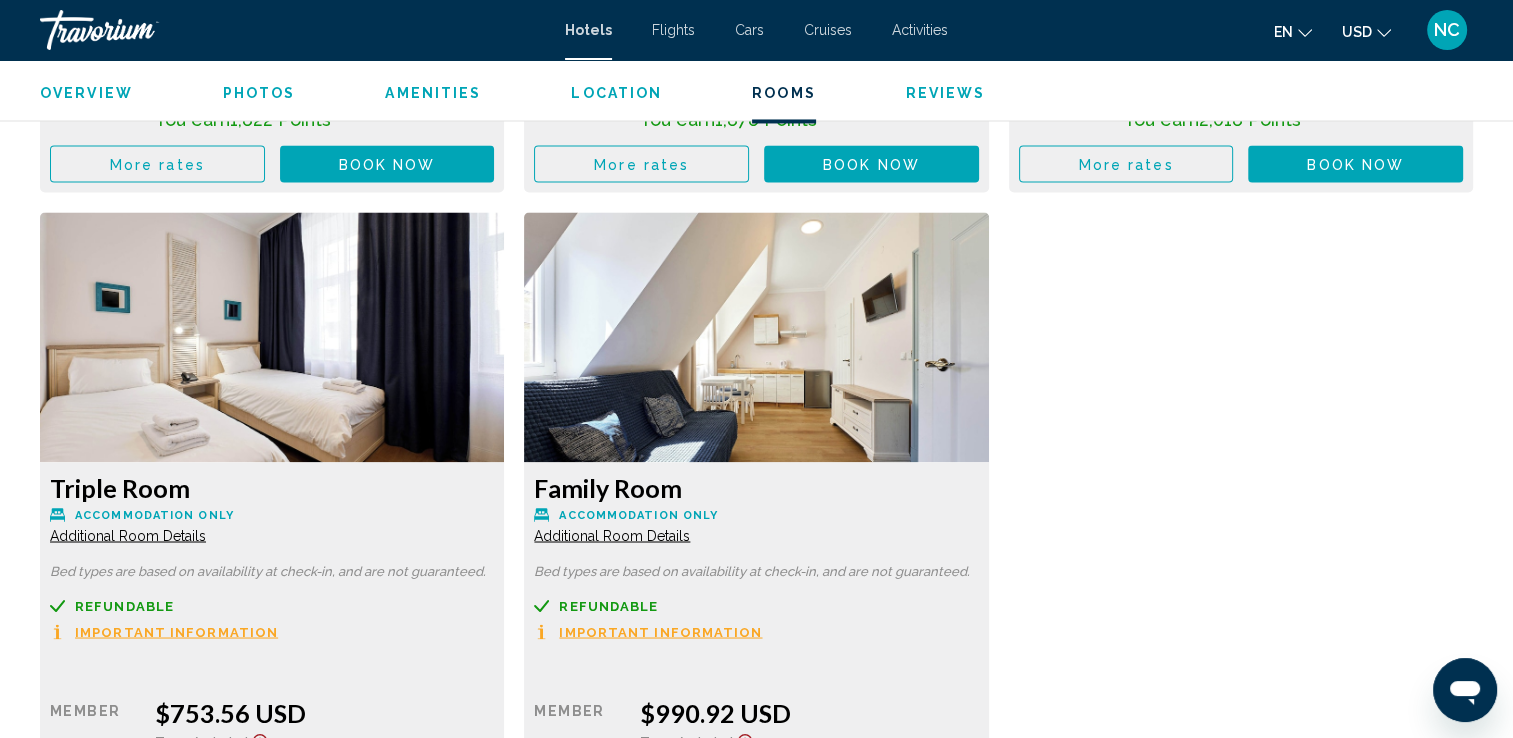 scroll, scrollTop: 3304, scrollLeft: 0, axis: vertical 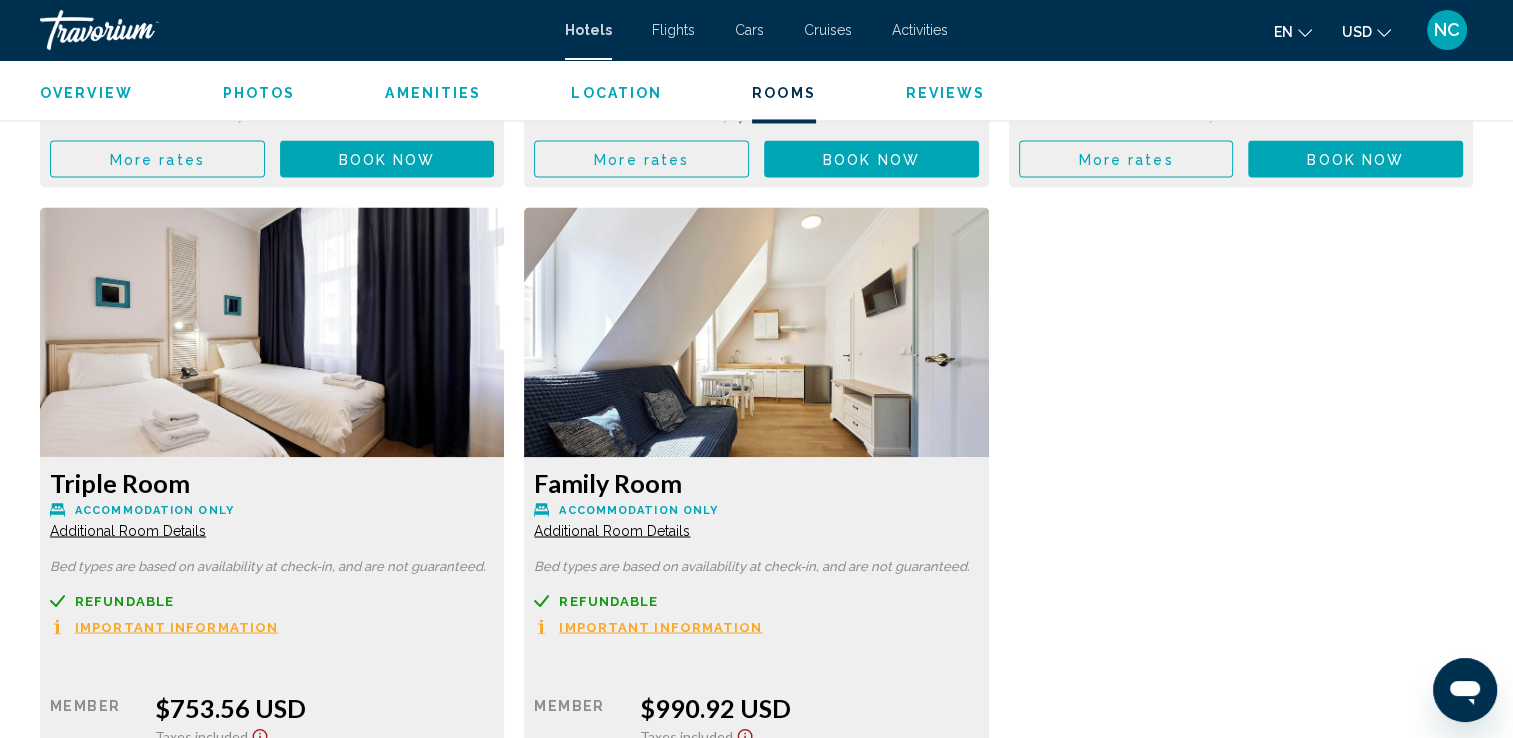 click on "Additional Room Details" at bounding box center [128, -161] 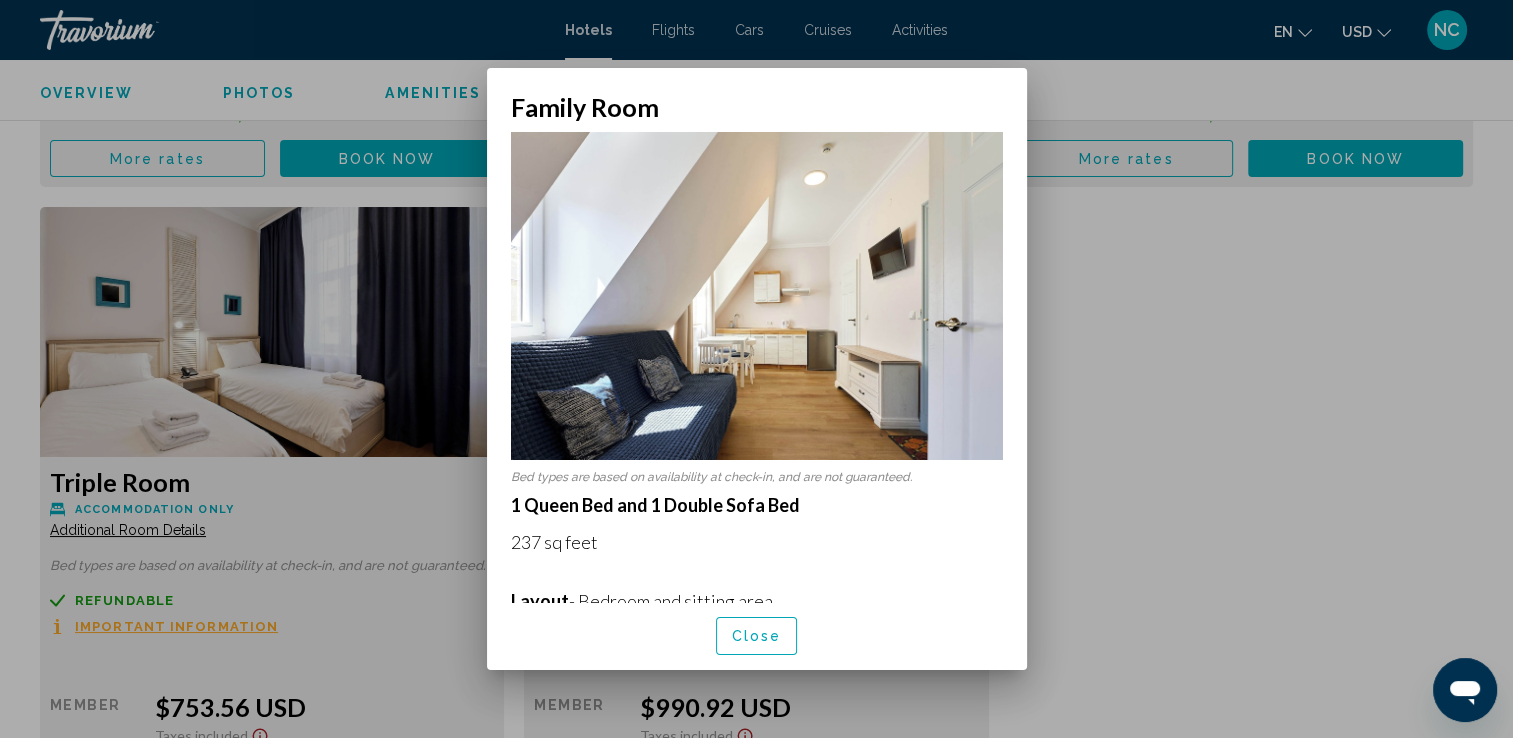 scroll, scrollTop: 0, scrollLeft: 0, axis: both 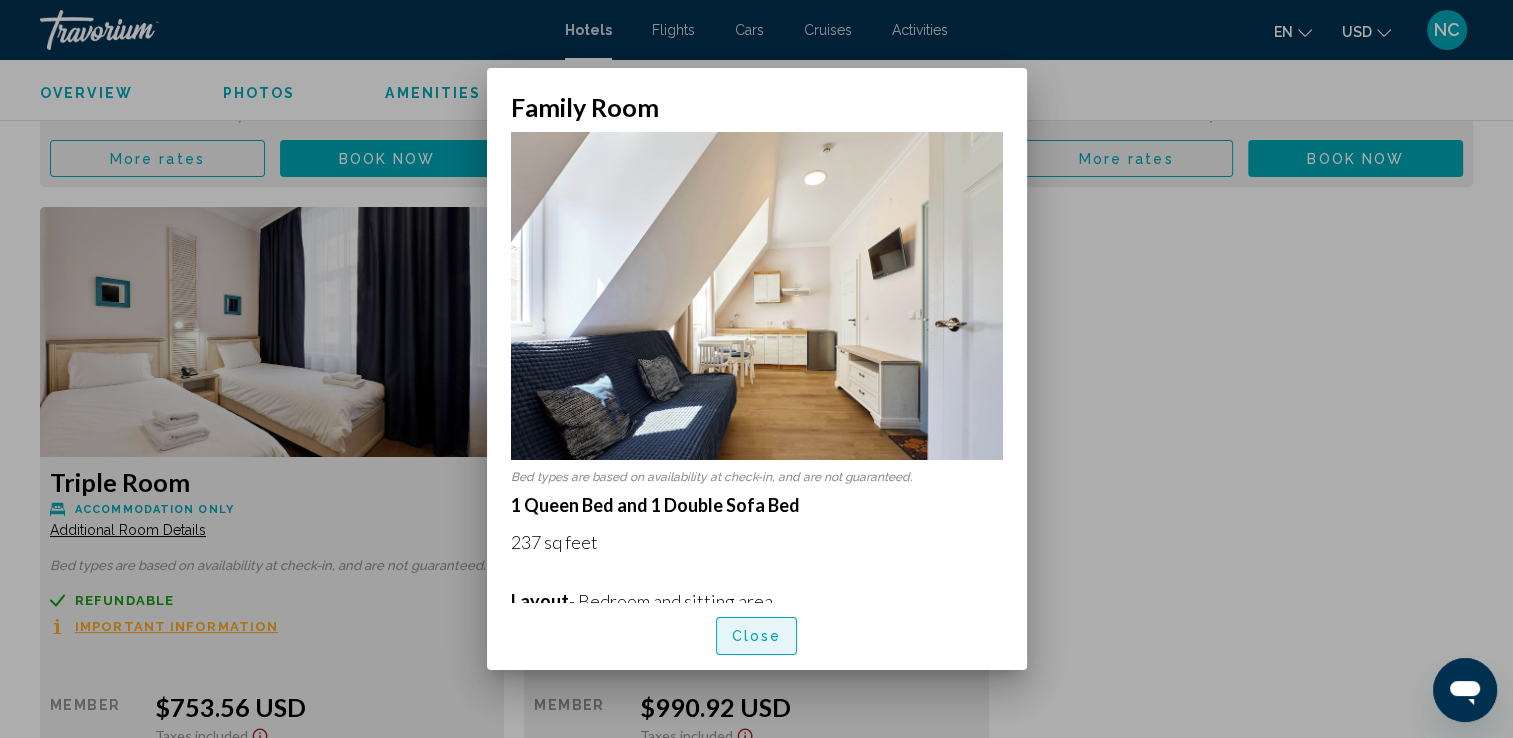 click on "Close" at bounding box center (757, 635) 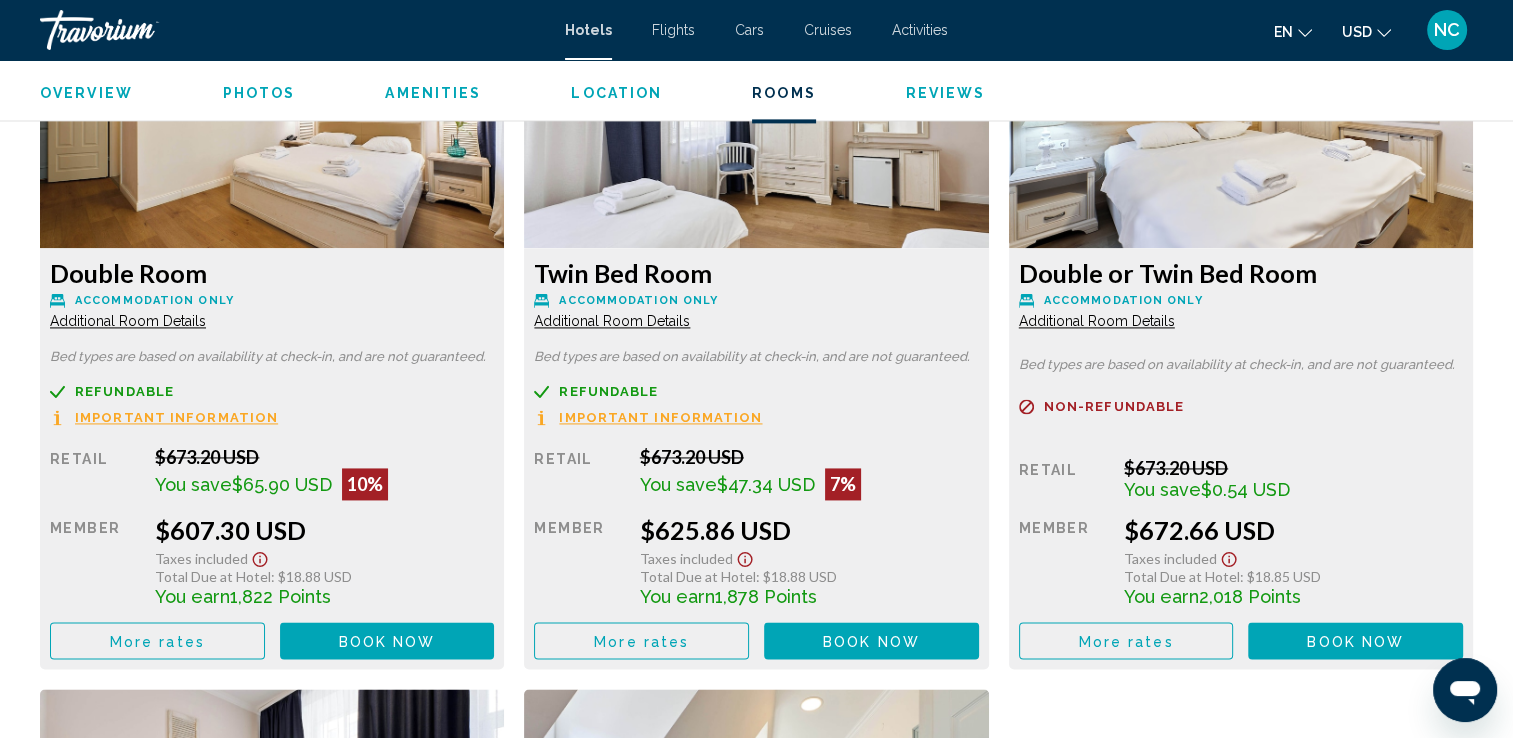 scroll, scrollTop: 2862, scrollLeft: 0, axis: vertical 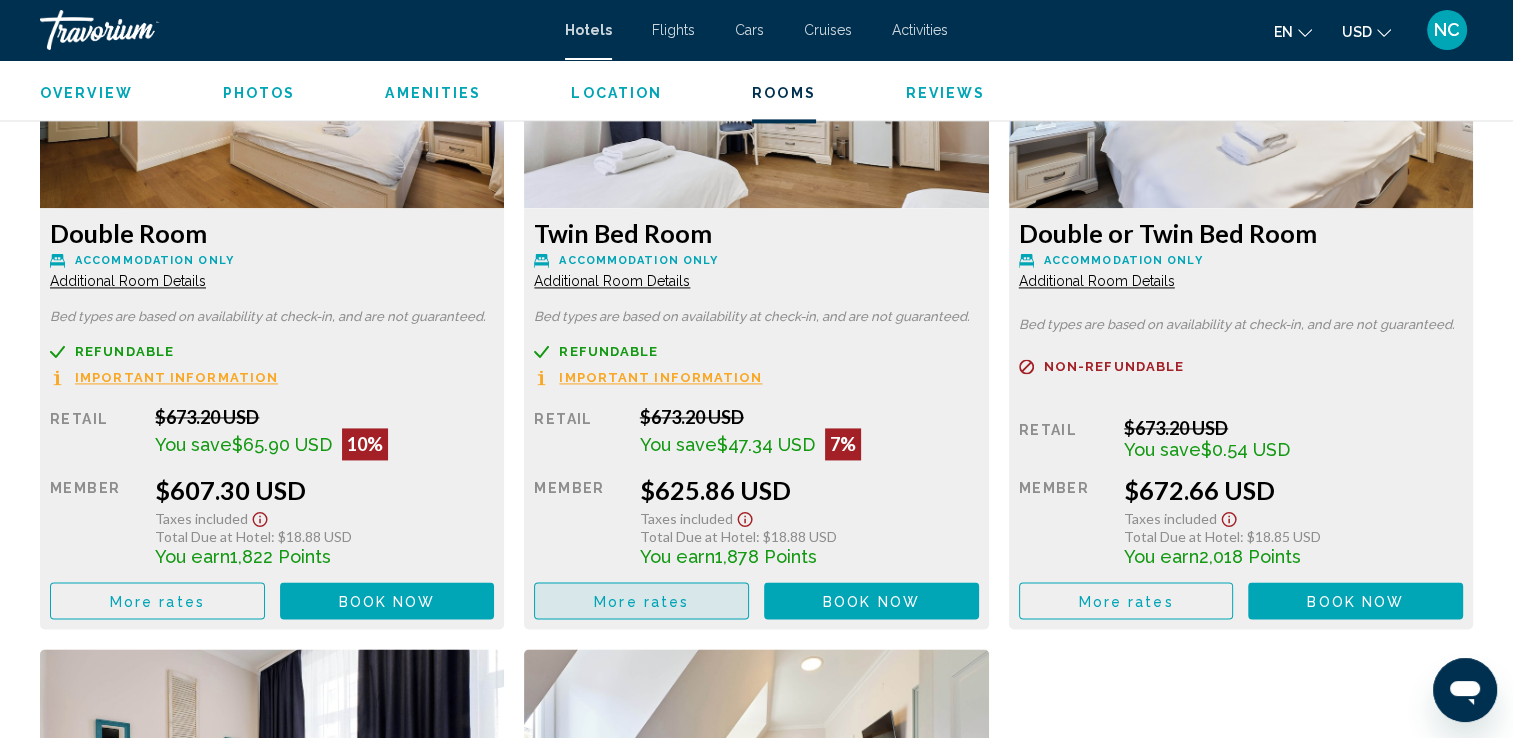 click on "More rates" at bounding box center (641, 601) 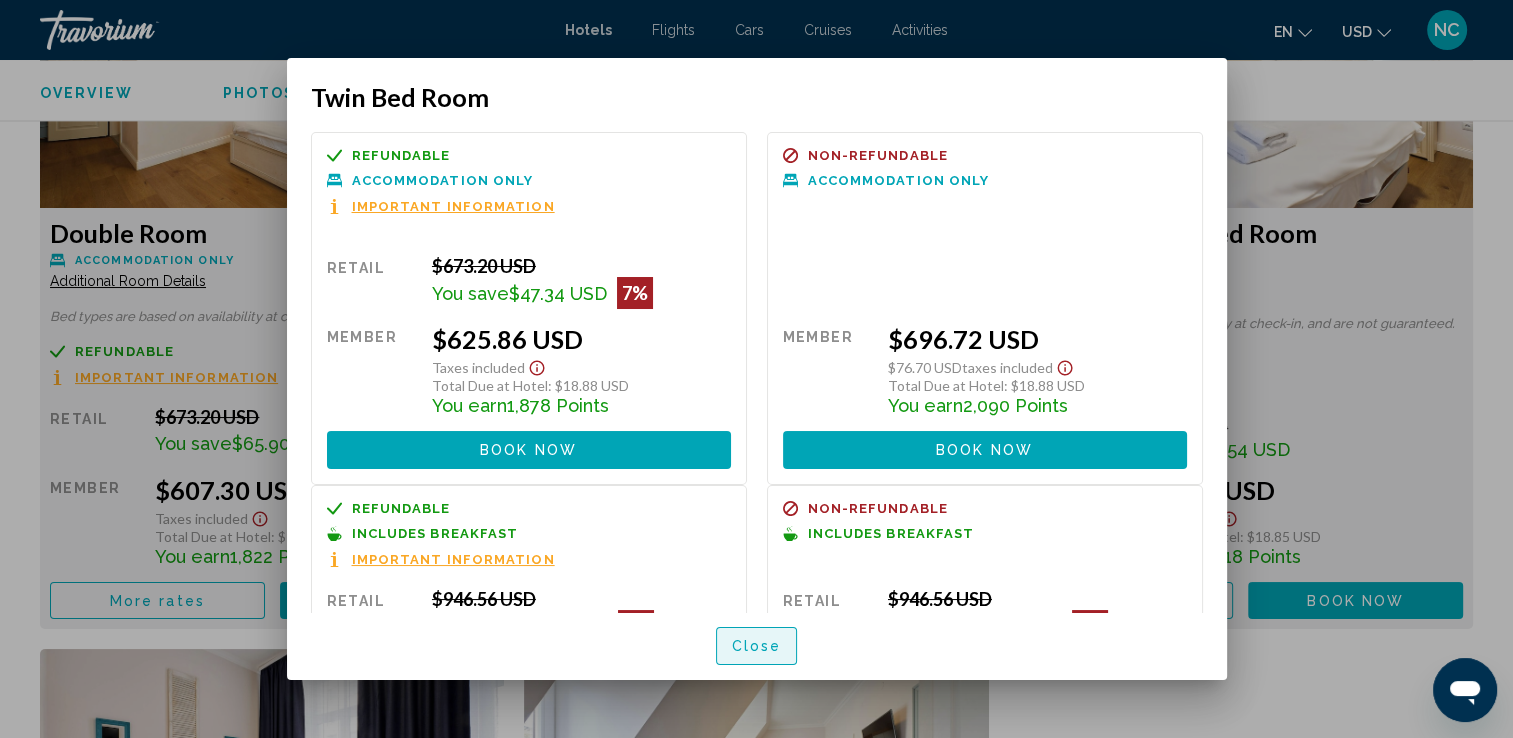 click on "Close" at bounding box center [757, 647] 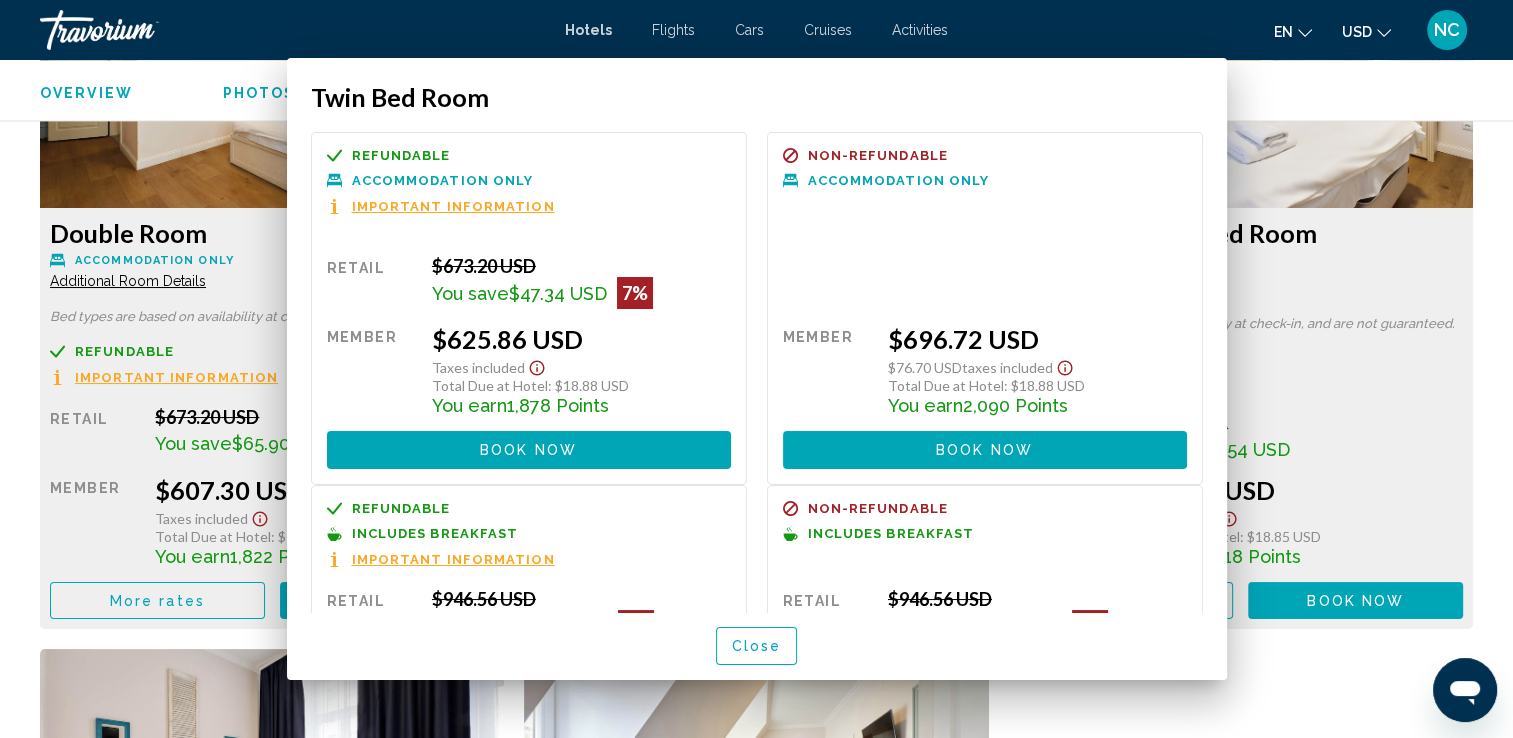 scroll, scrollTop: 2862, scrollLeft: 0, axis: vertical 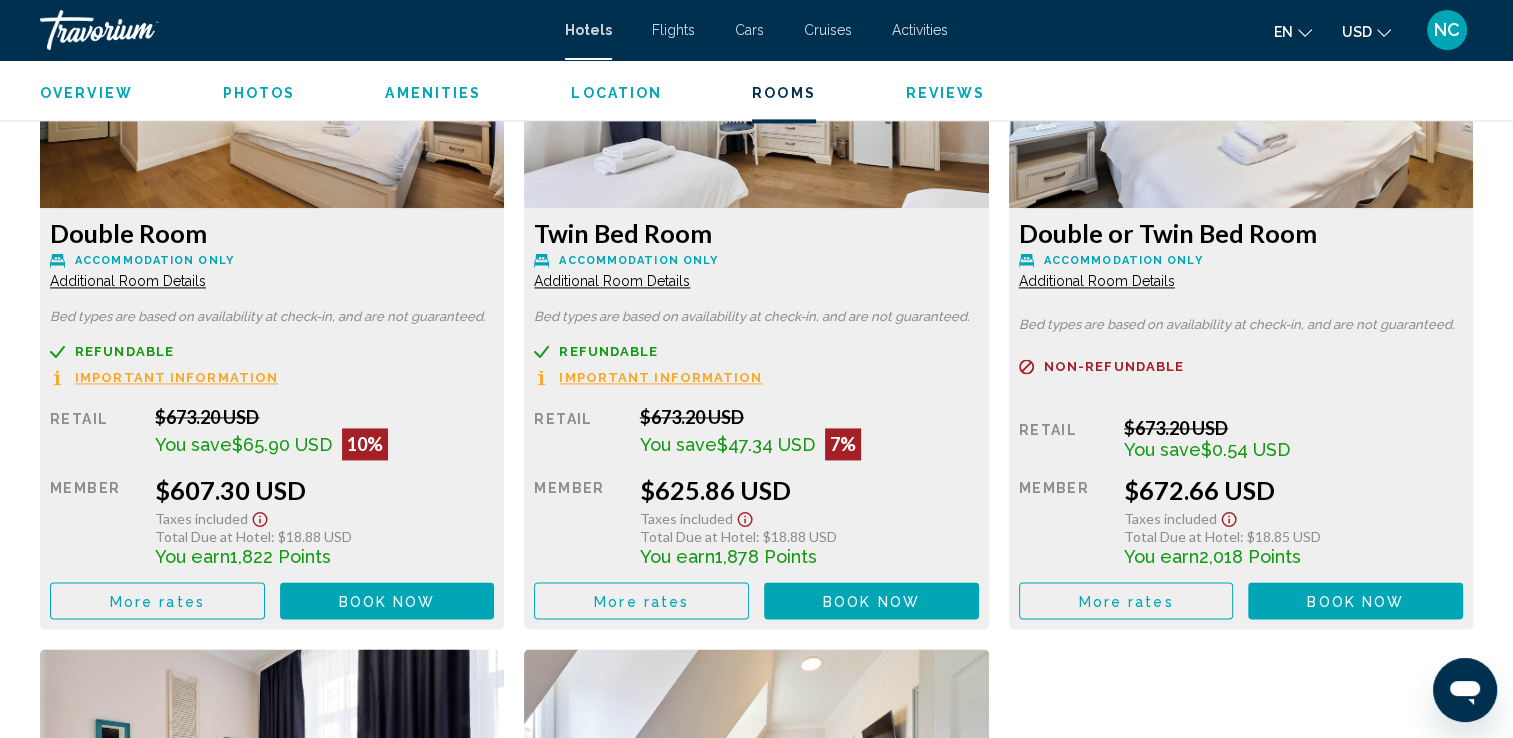 click on "Book now" at bounding box center (387, 601) 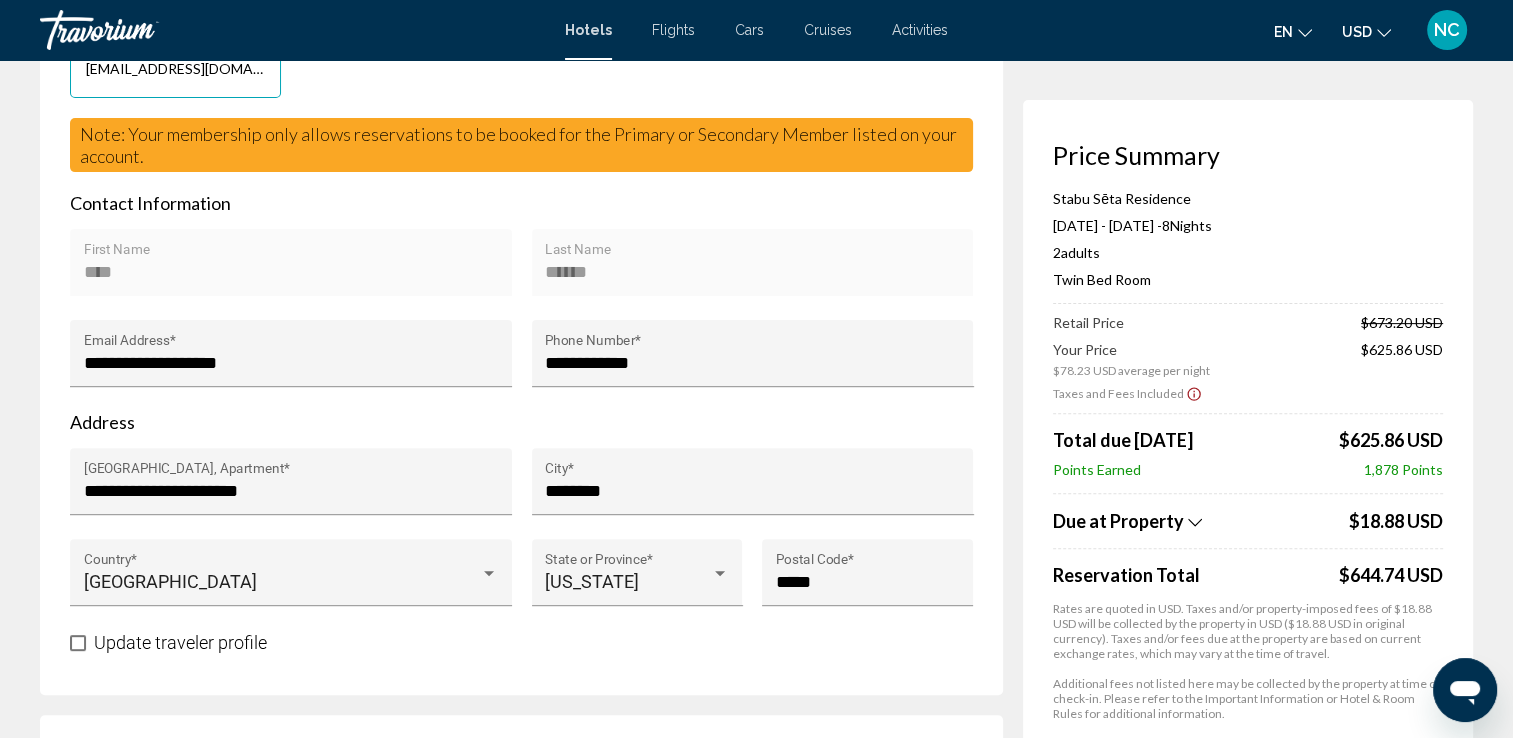 scroll, scrollTop: 480, scrollLeft: 0, axis: vertical 